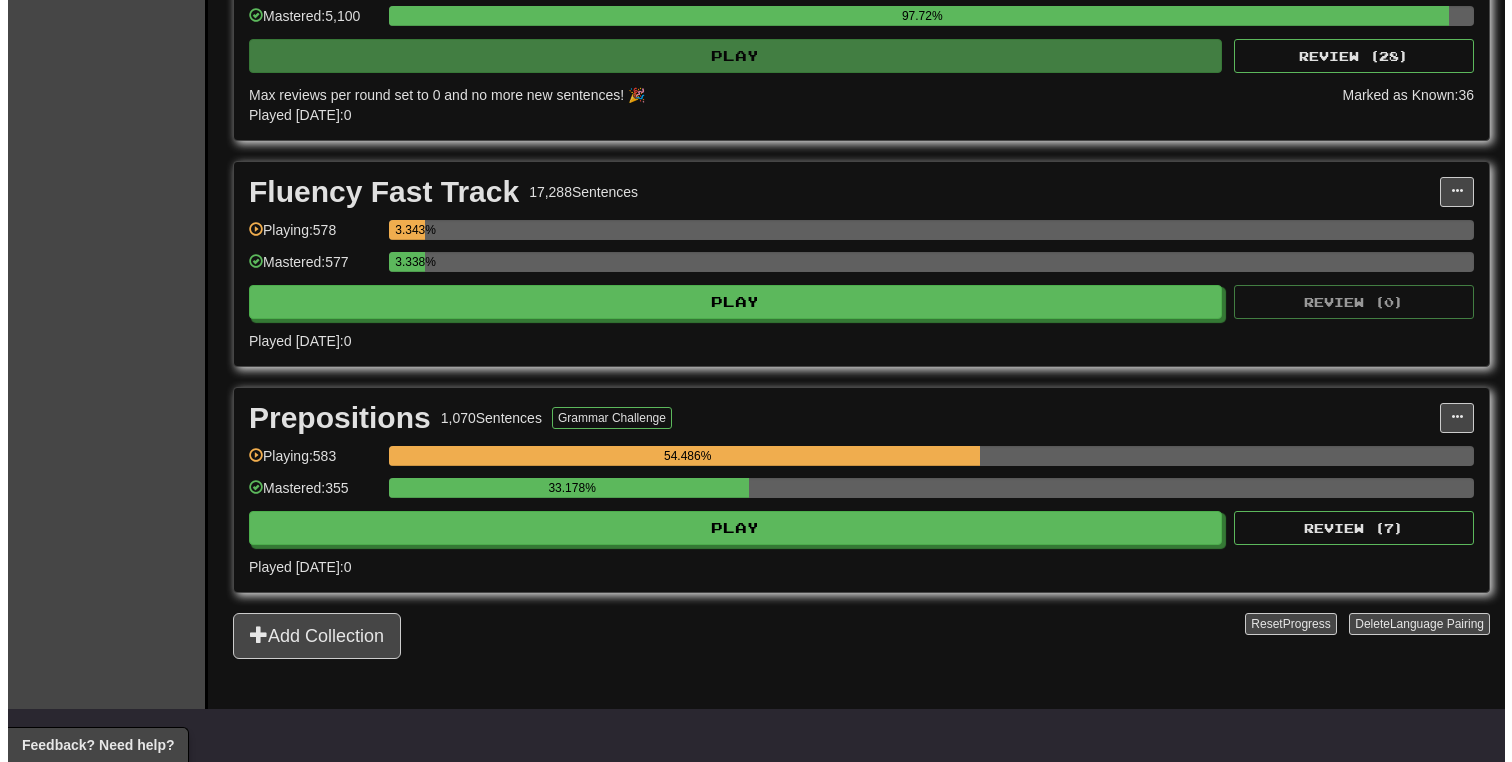 scroll, scrollTop: 791, scrollLeft: 0, axis: vertical 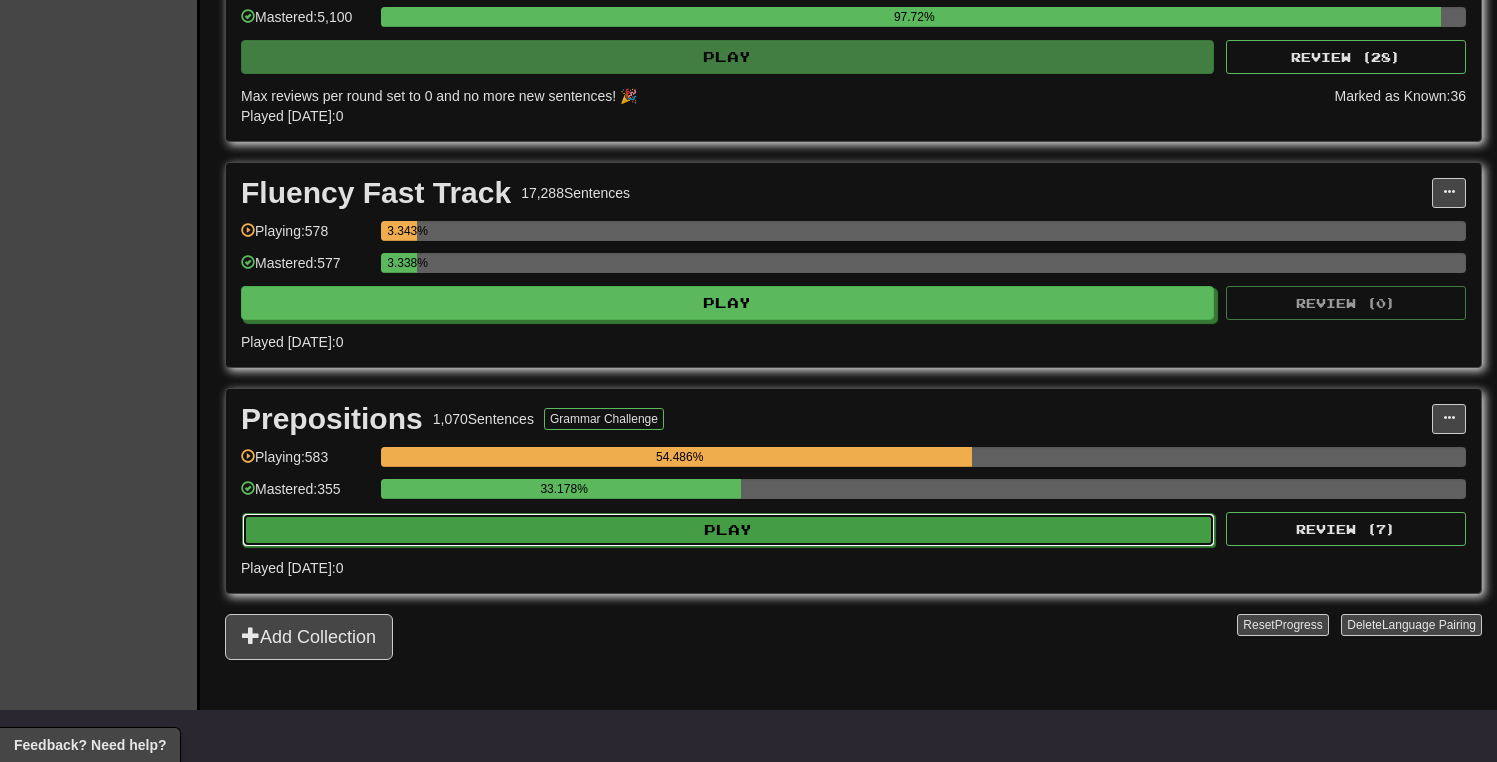 click on "Play" at bounding box center [728, 530] 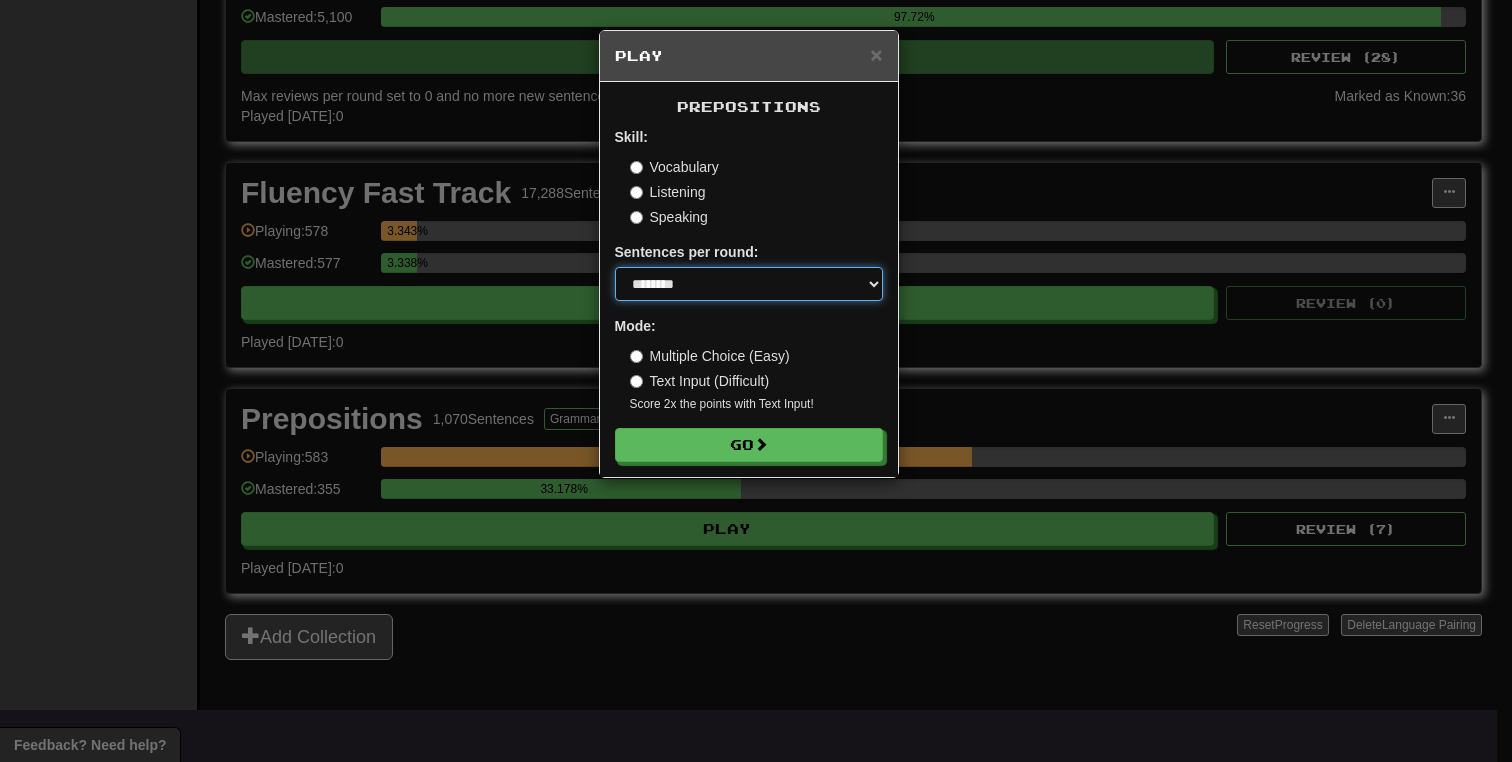 click on "* ** ** ** ** ** *** ********" at bounding box center (749, 284) 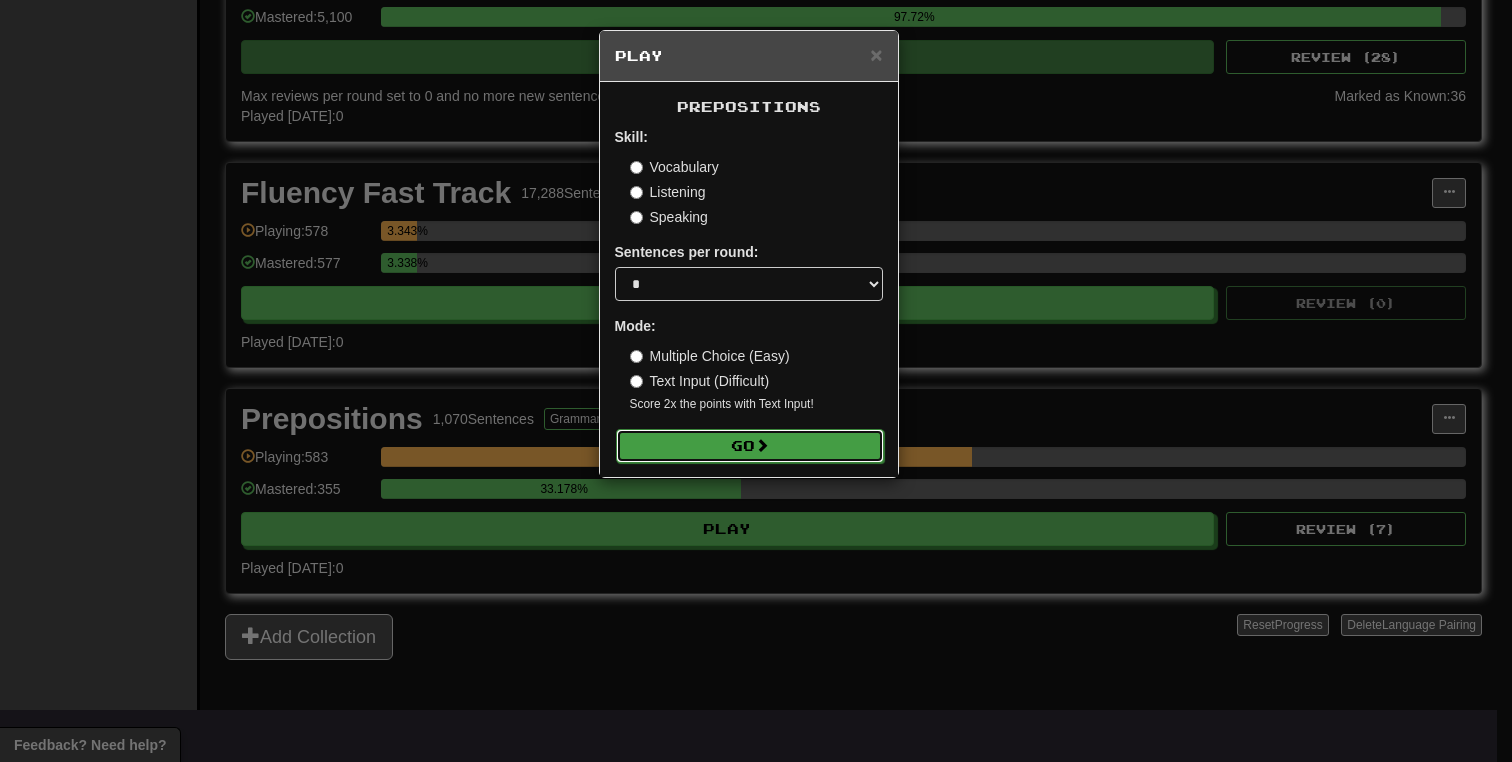 click on "Go" at bounding box center [750, 446] 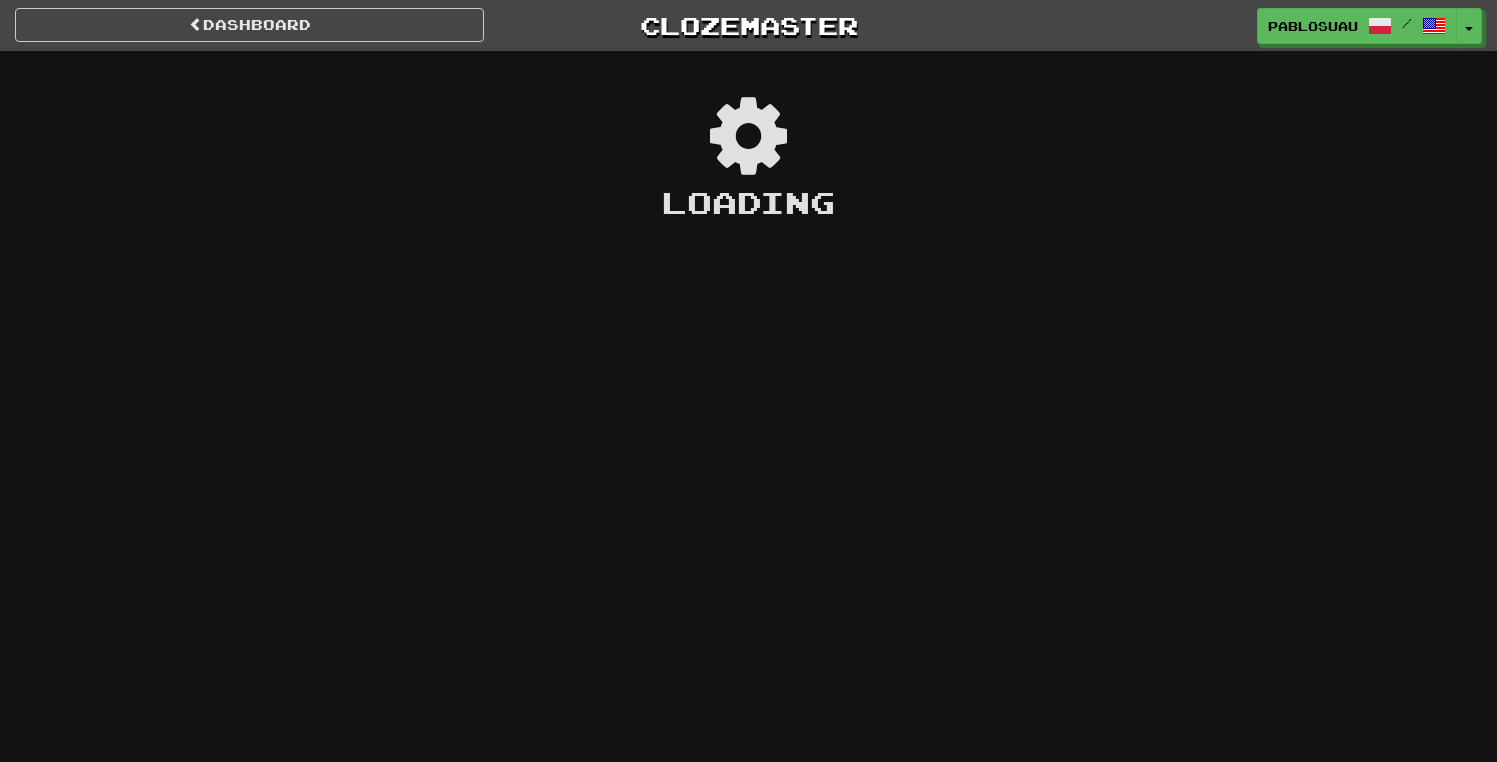 scroll, scrollTop: 0, scrollLeft: 0, axis: both 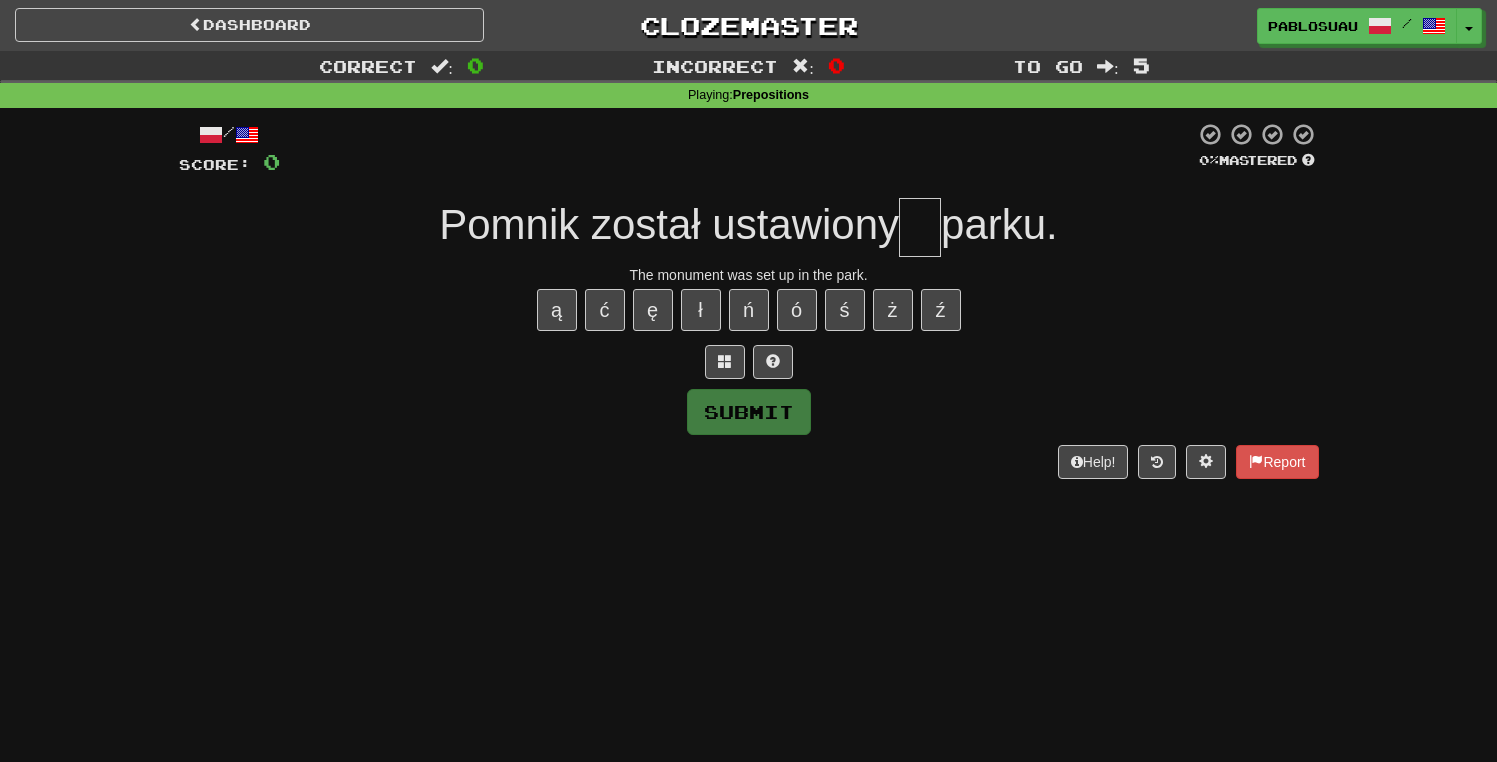 click at bounding box center [920, 227] 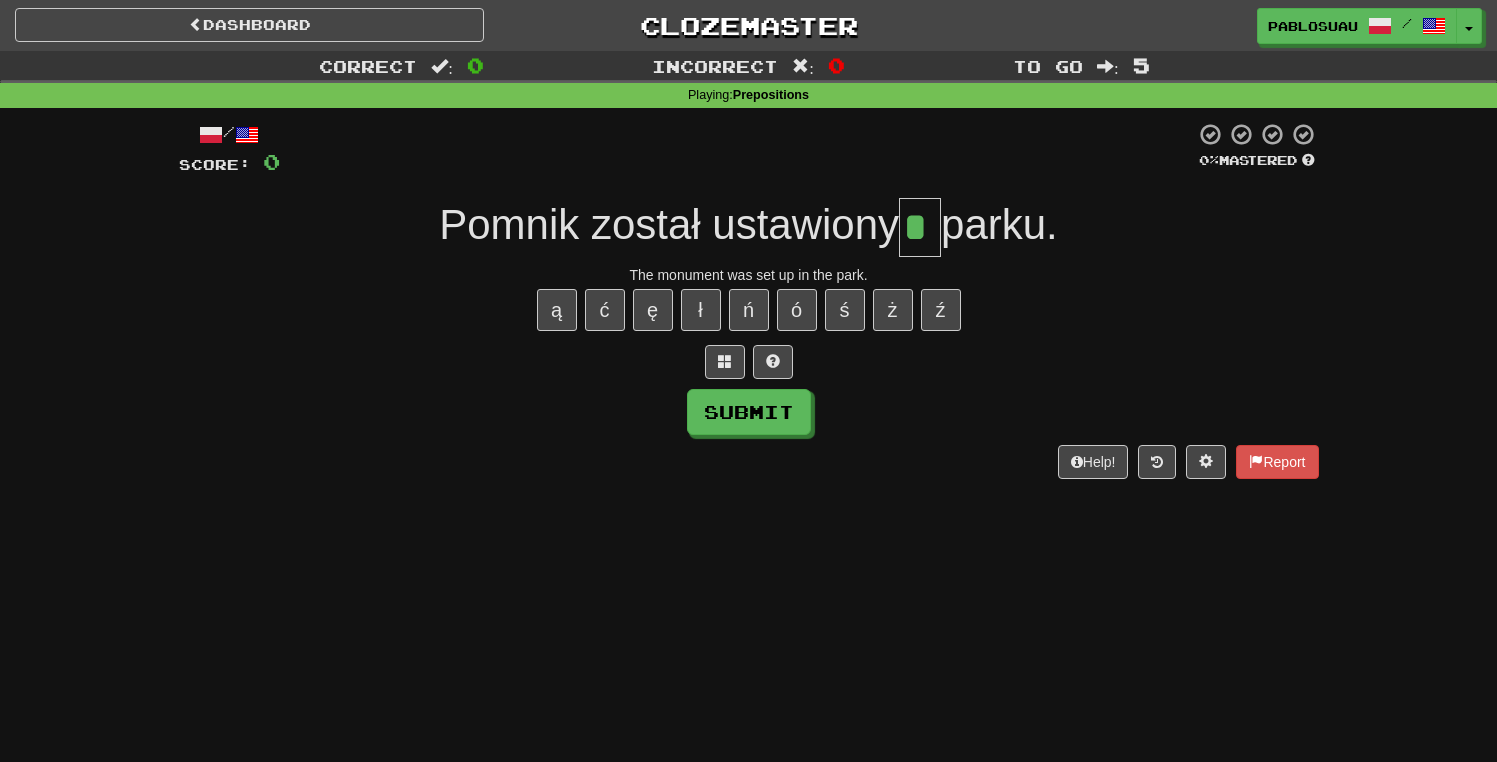 type on "*" 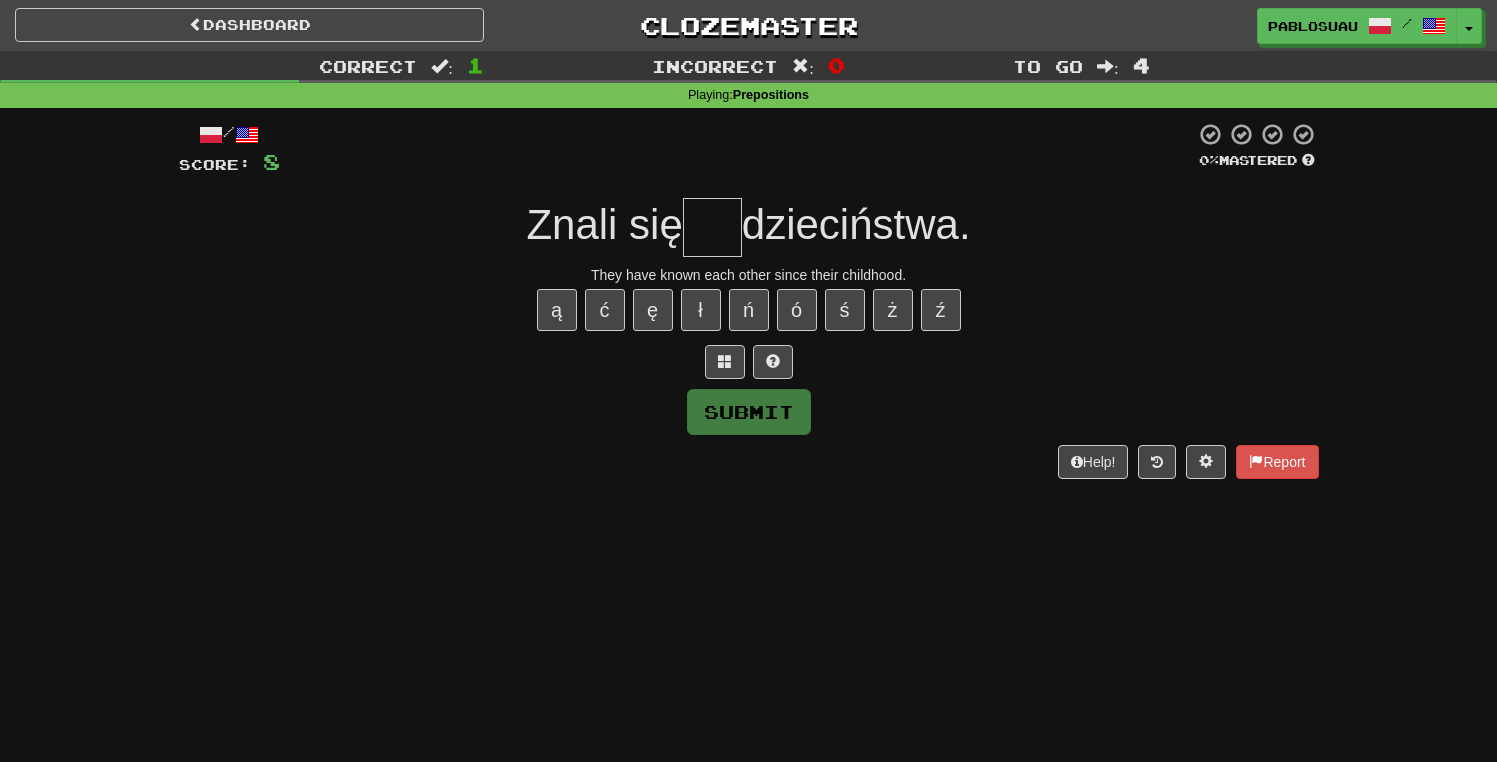 type on "*" 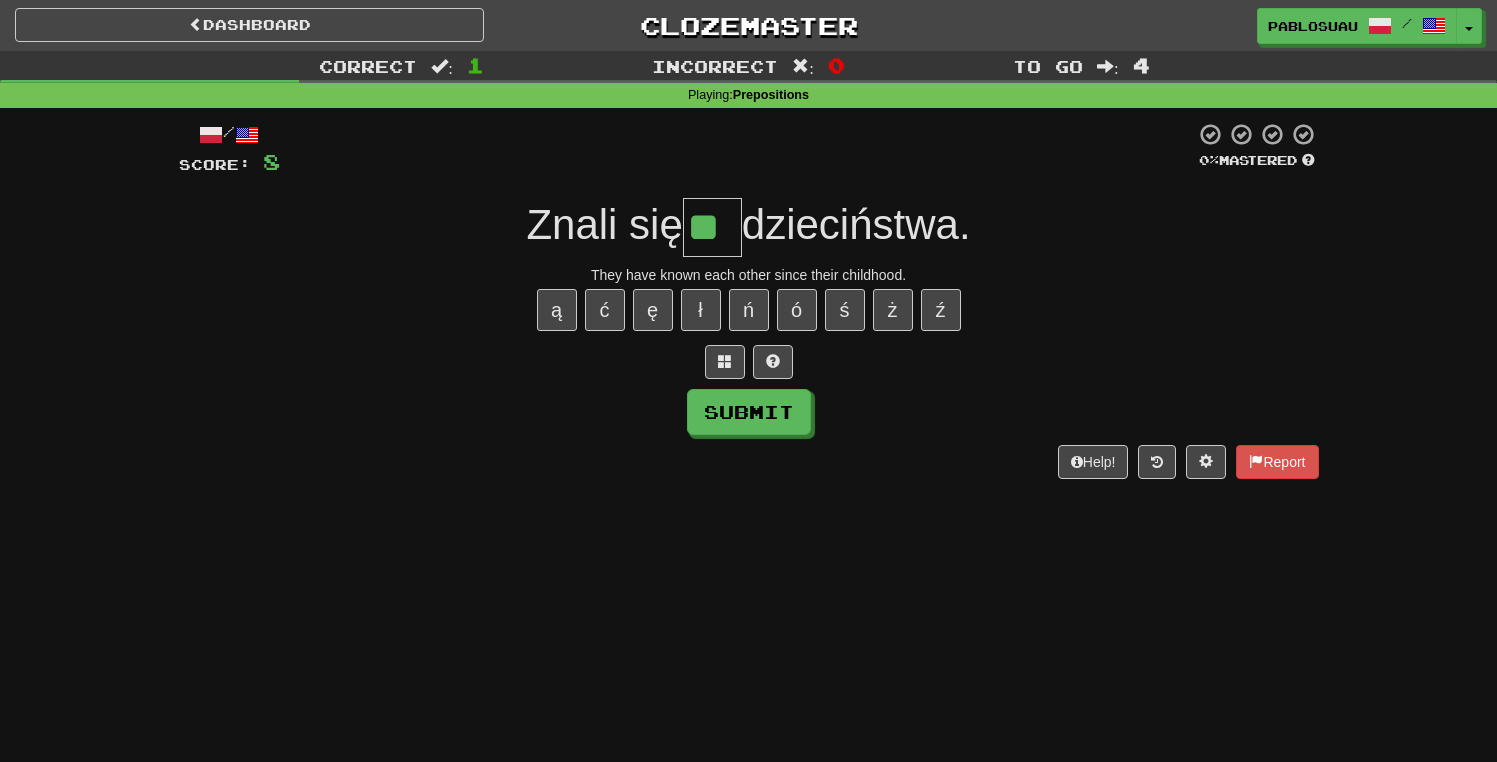 type on "**" 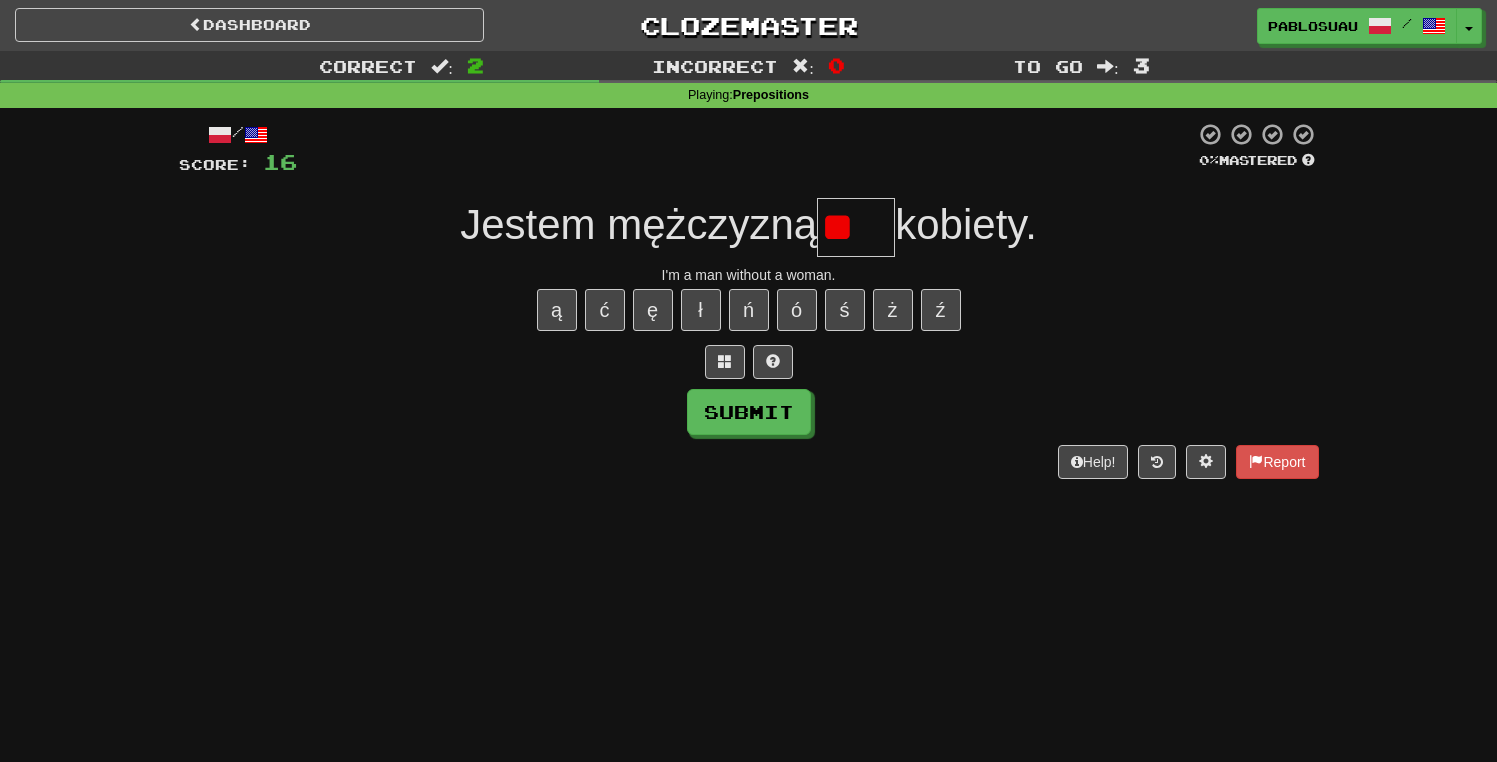 type on "*" 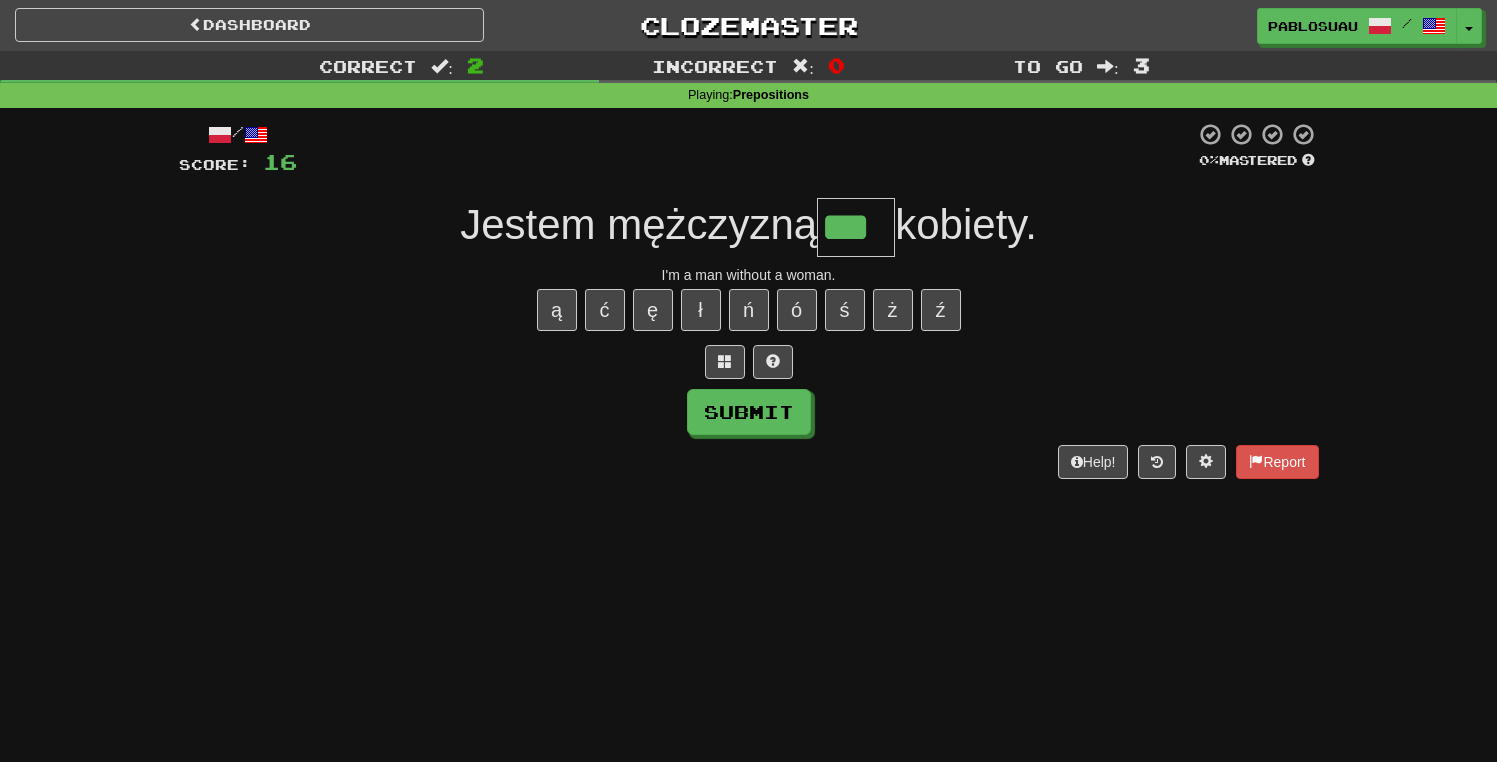 type on "***" 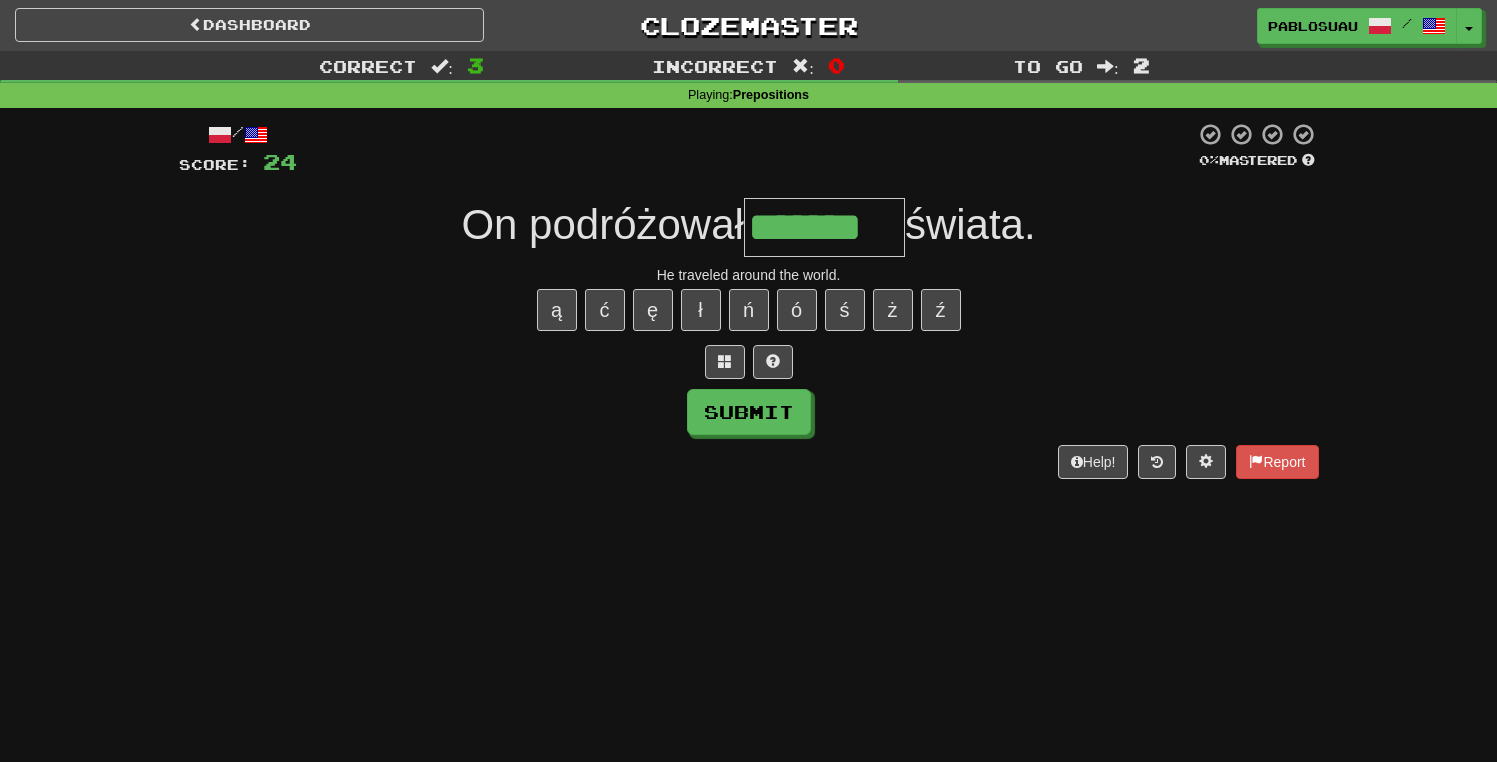 type on "*******" 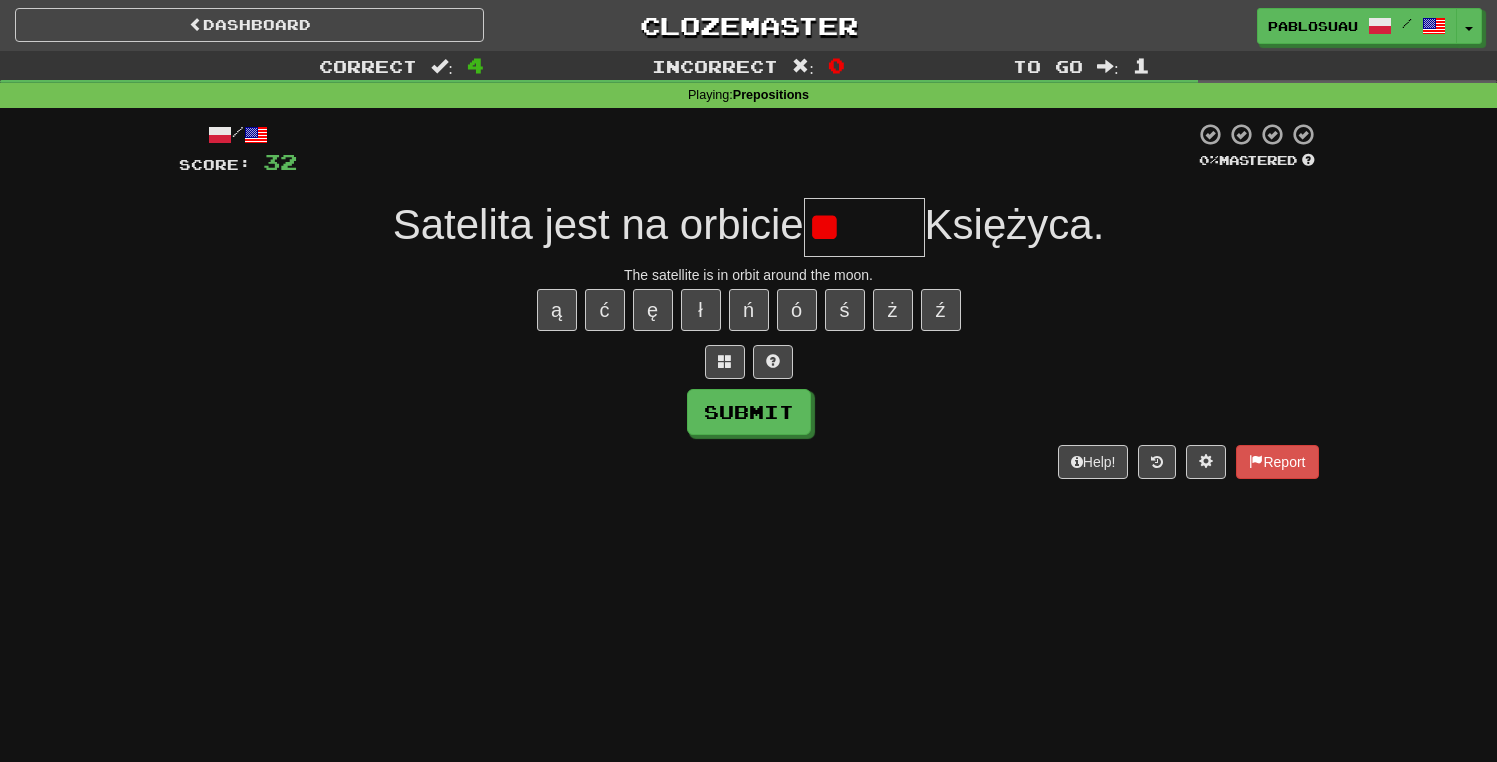 type on "*" 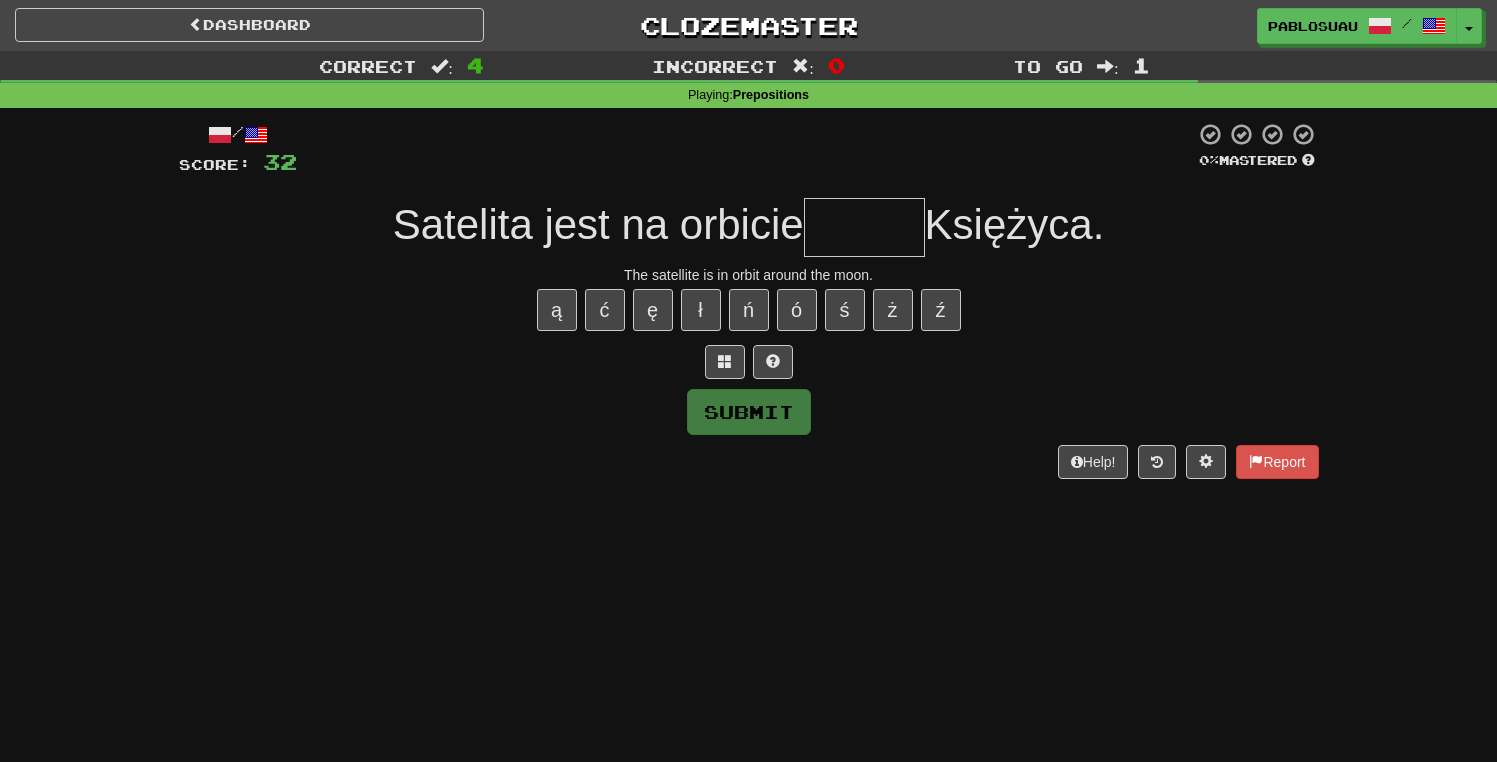 type on "*" 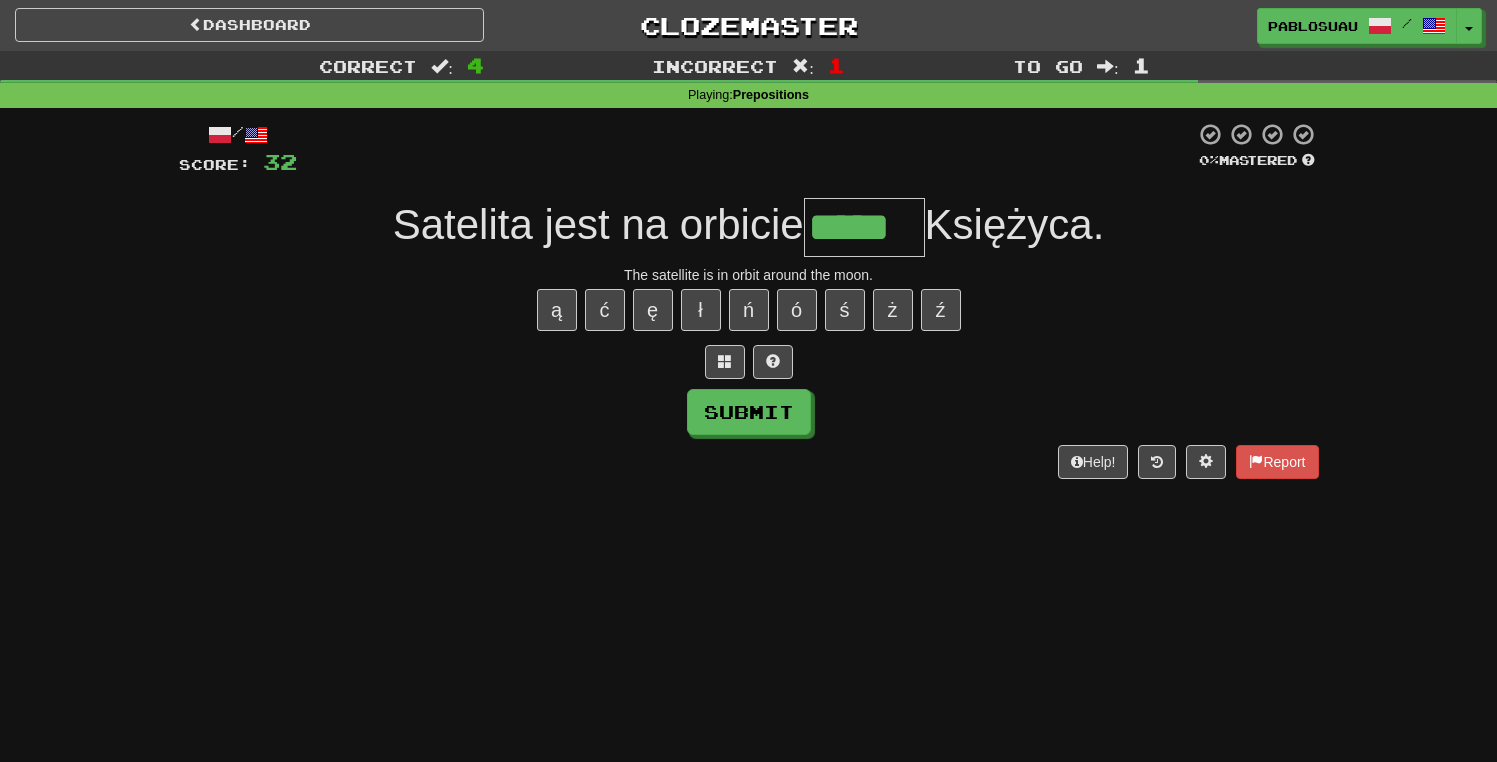 type on "*****" 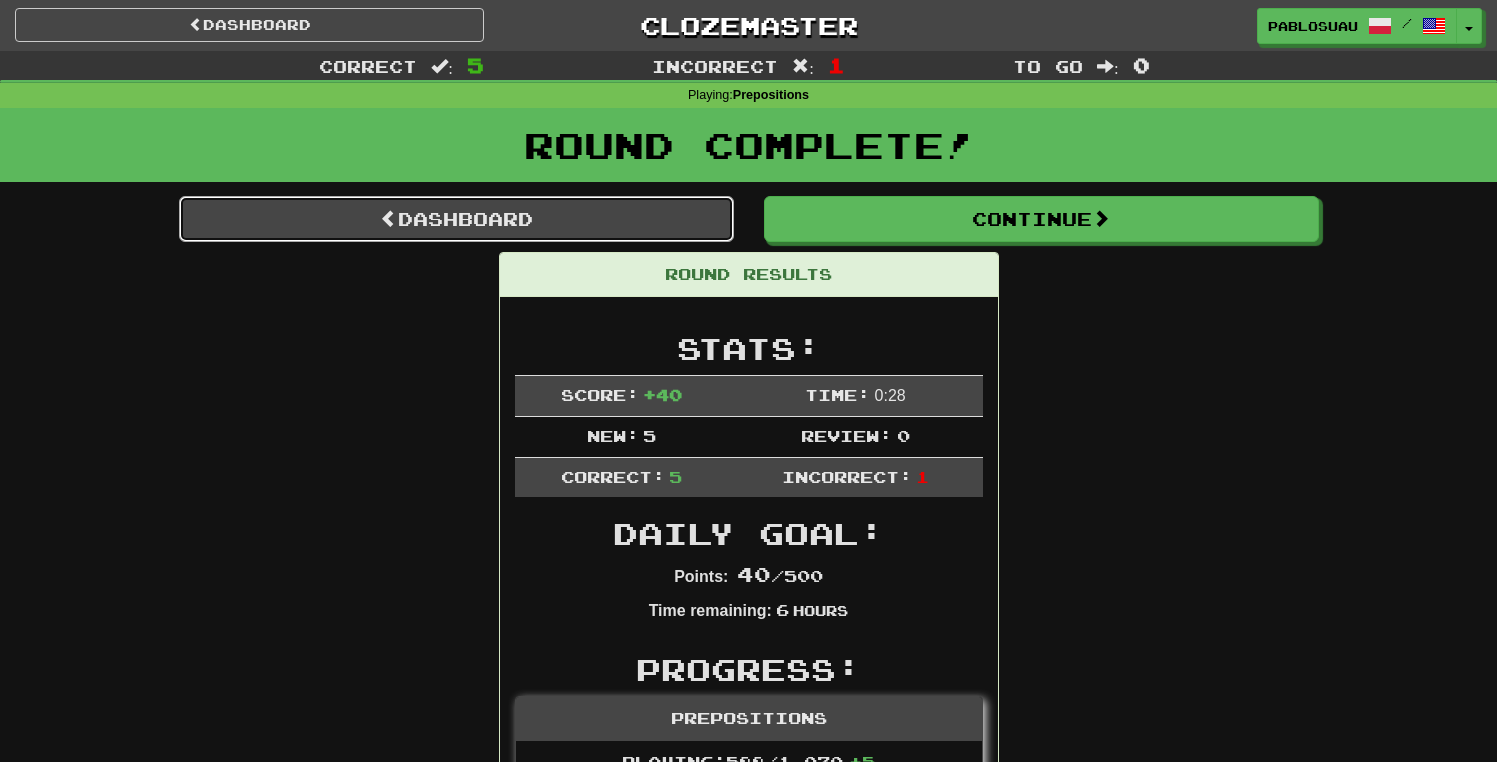 click on "Dashboard" at bounding box center [456, 219] 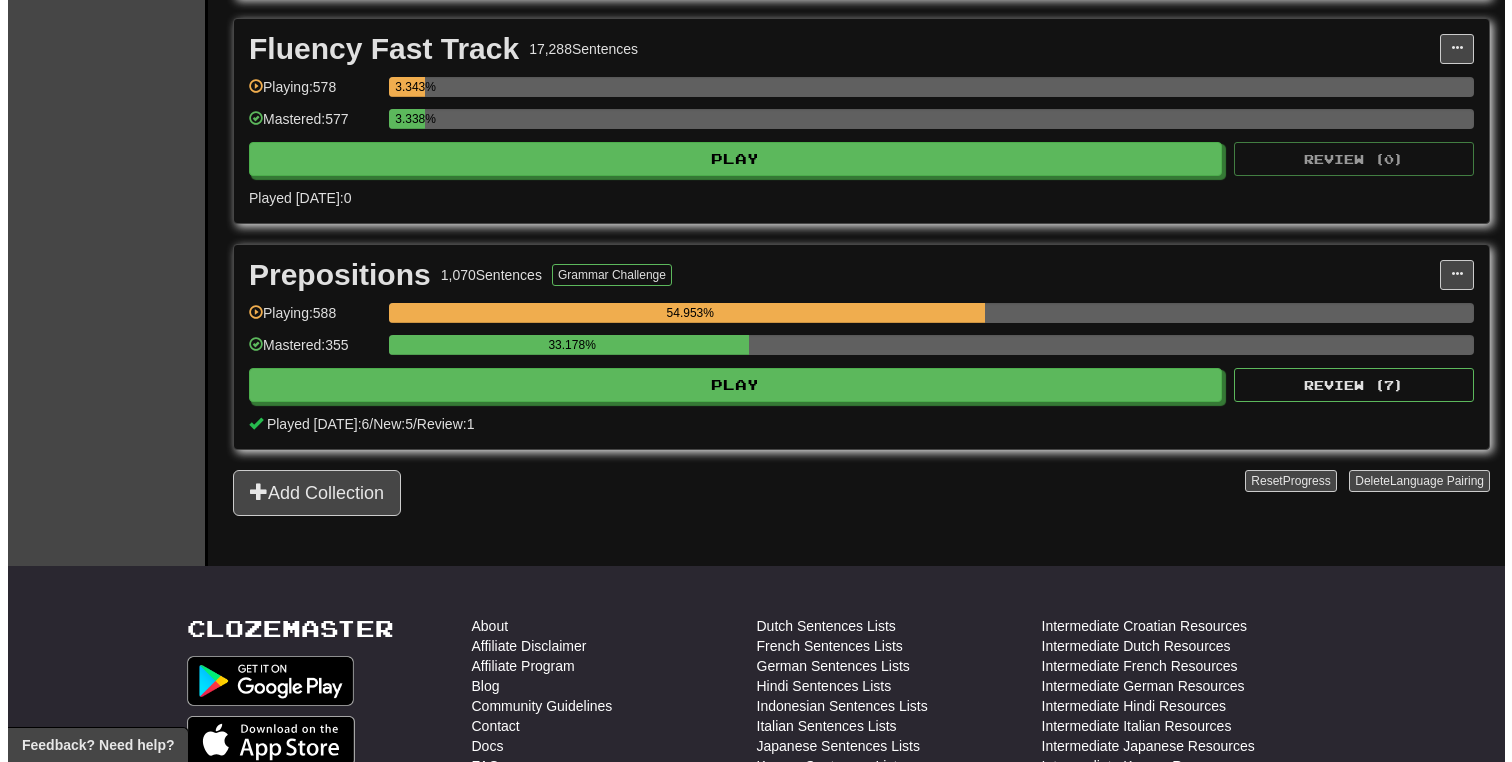 scroll, scrollTop: 934, scrollLeft: 0, axis: vertical 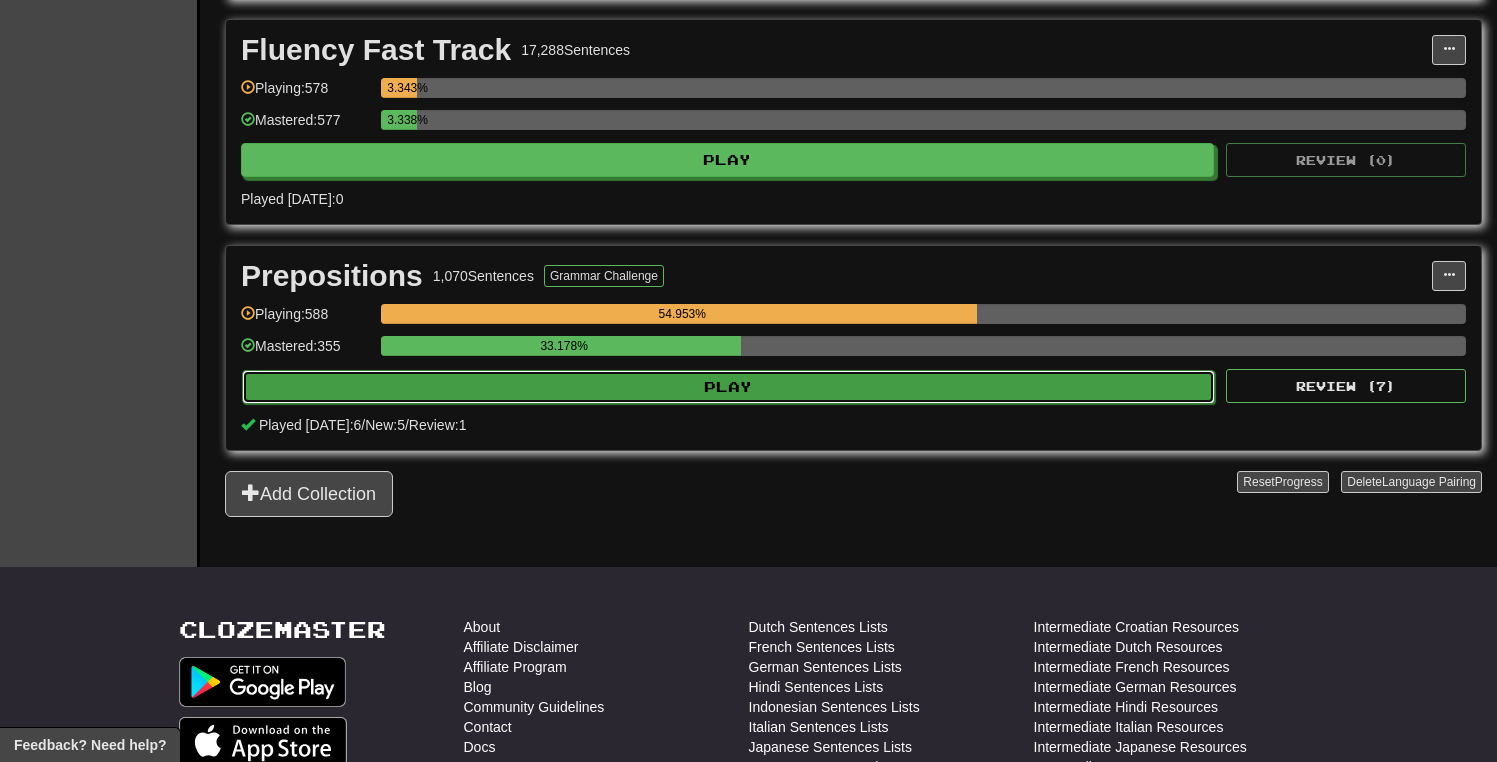 click on "Play" at bounding box center (728, 387) 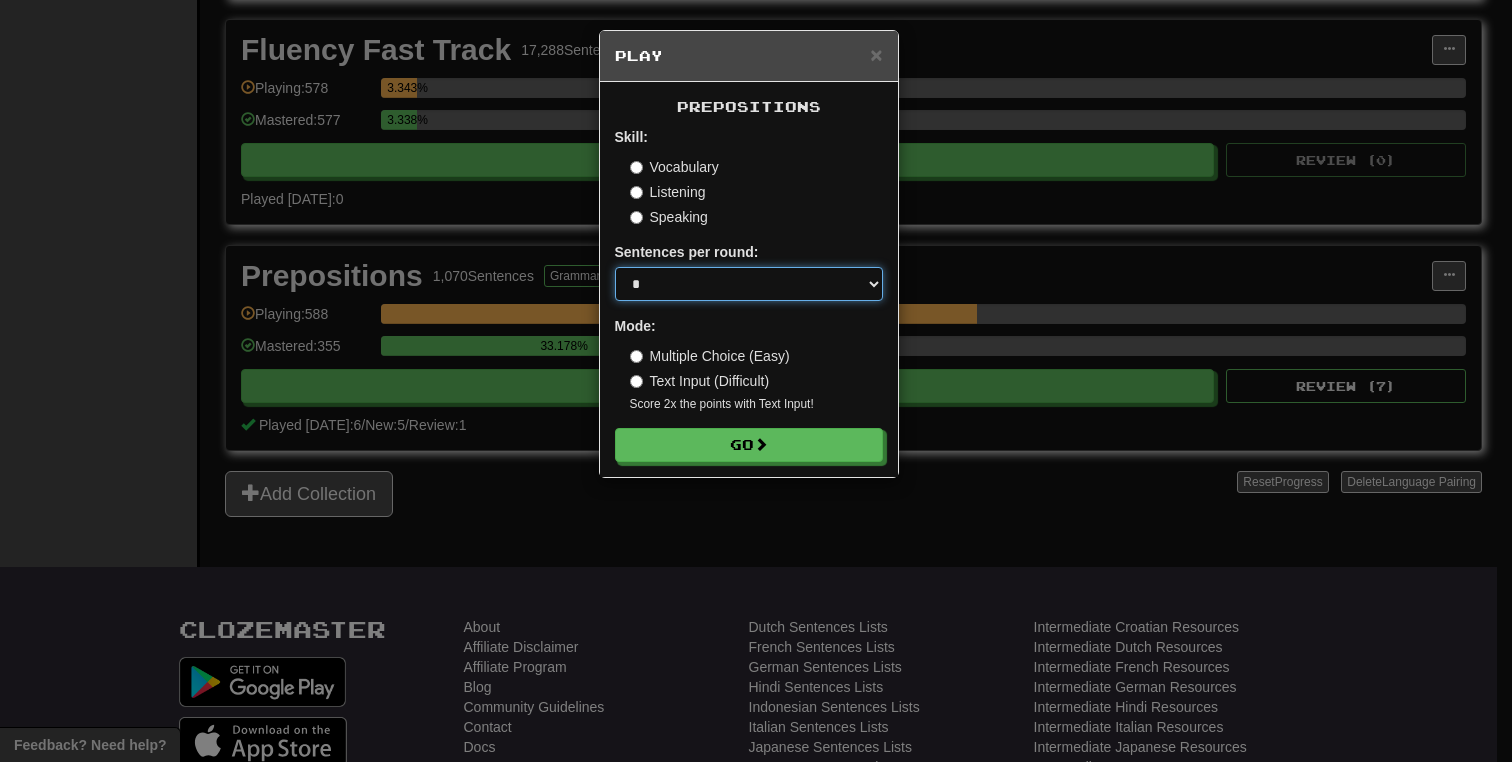 click on "* ** ** ** ** ** *** ********" at bounding box center [749, 284] 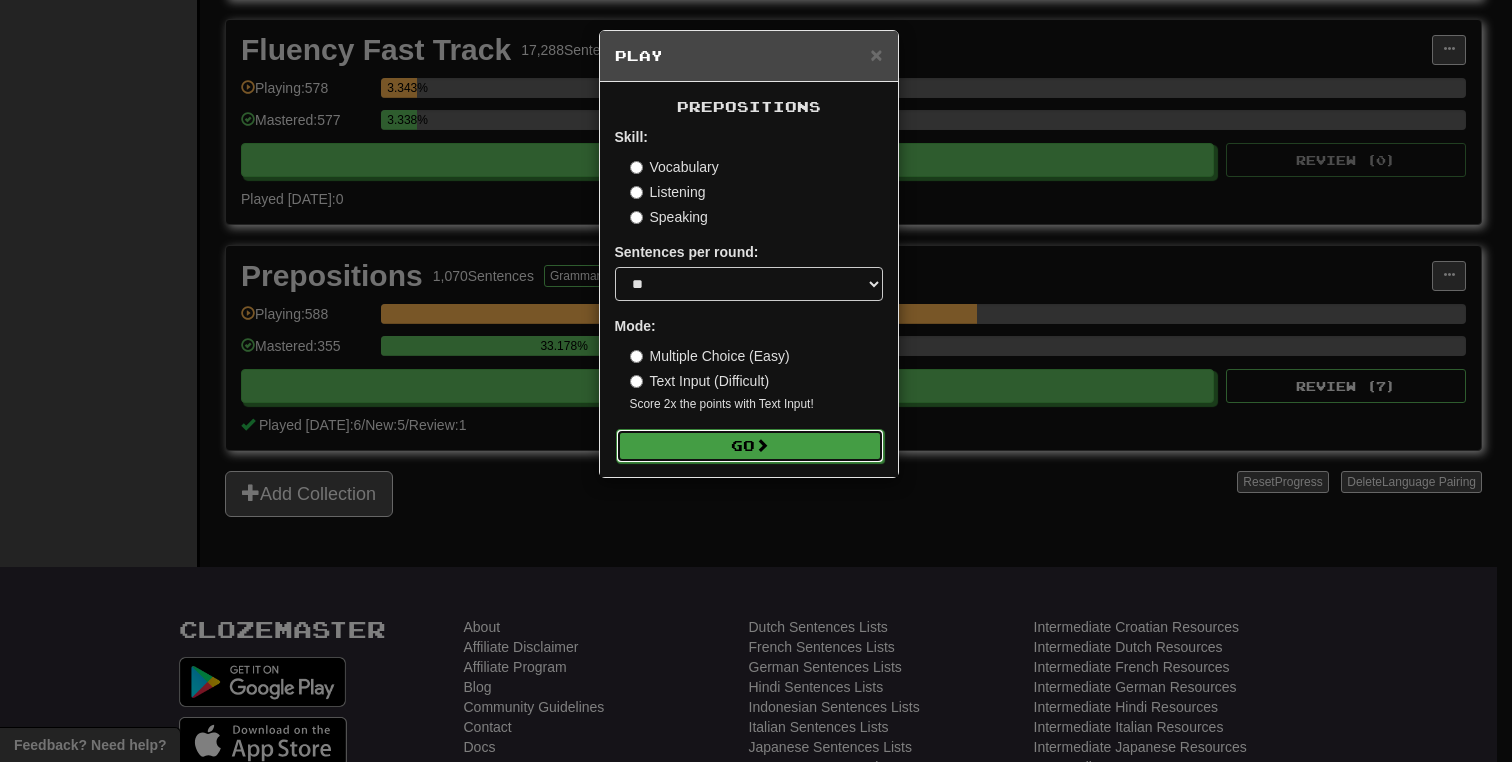 click on "Go" at bounding box center (750, 446) 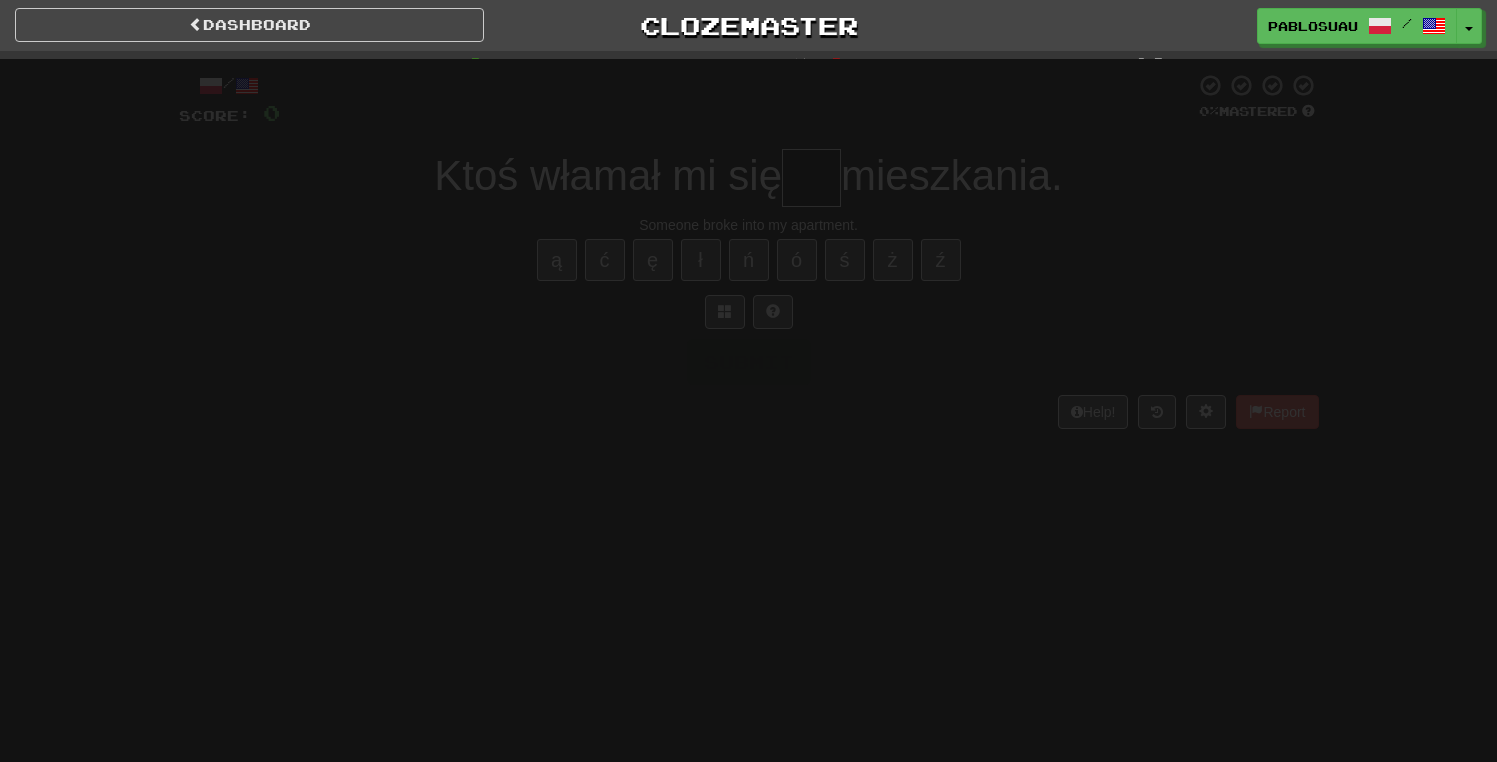 scroll, scrollTop: 0, scrollLeft: 0, axis: both 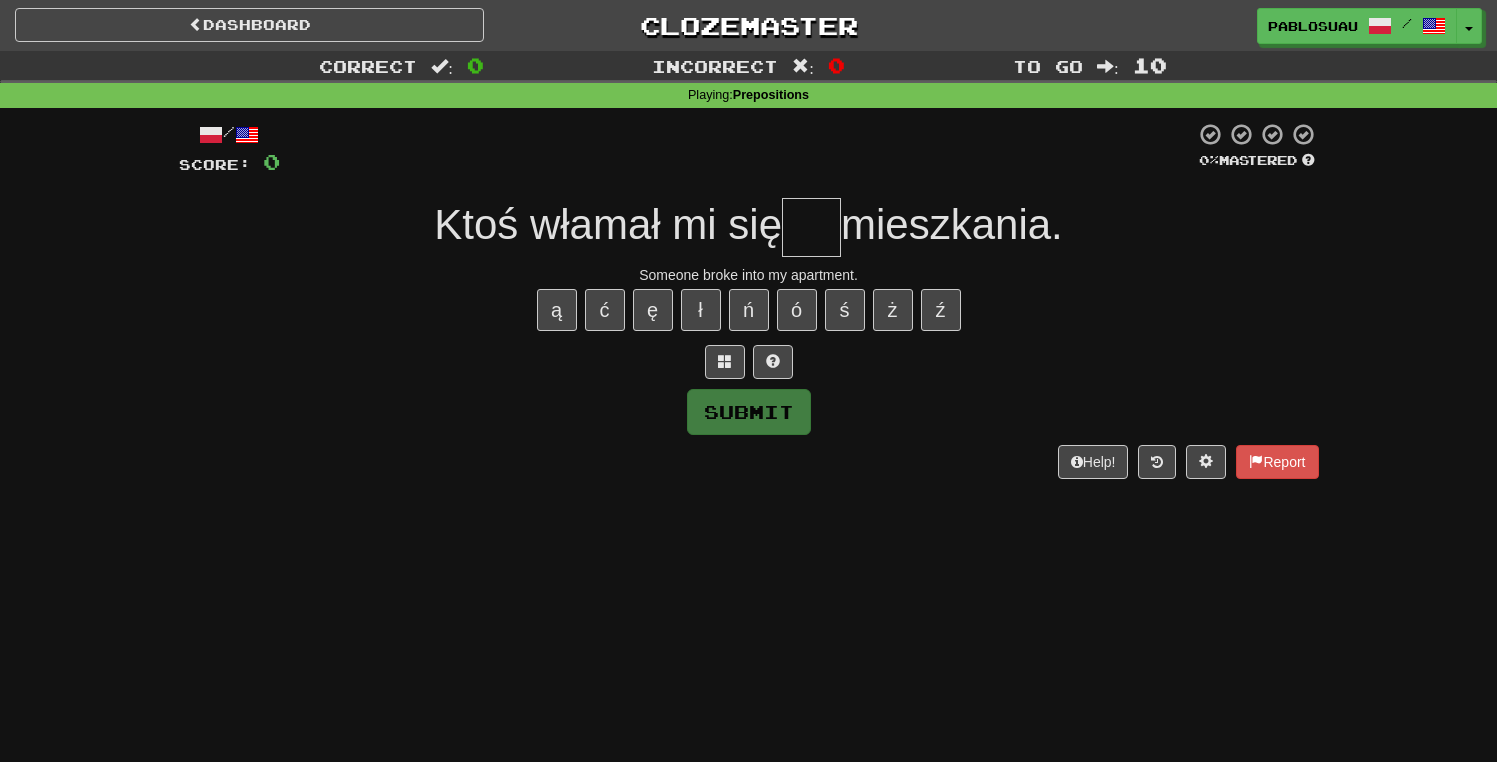 click at bounding box center [811, 227] 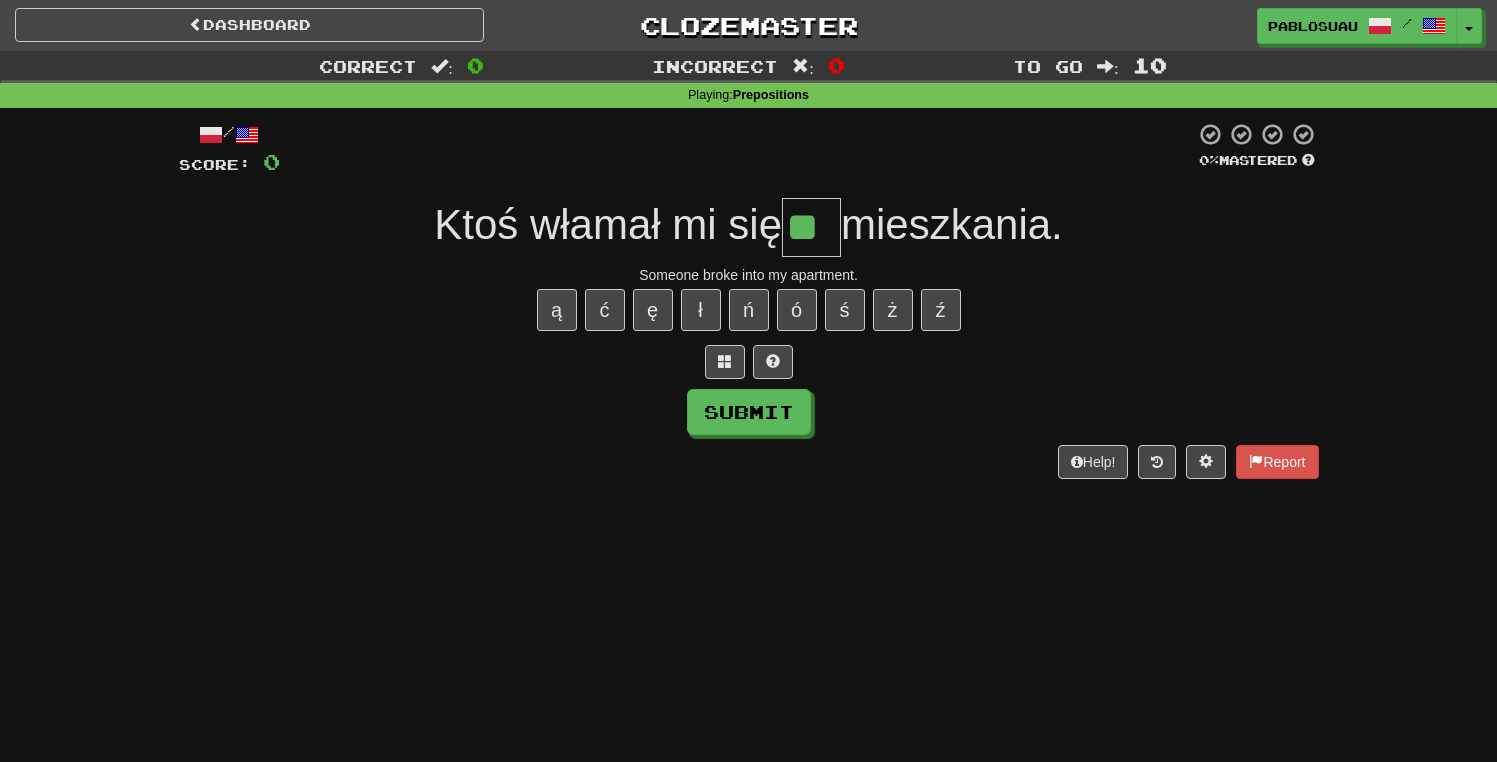 type on "**" 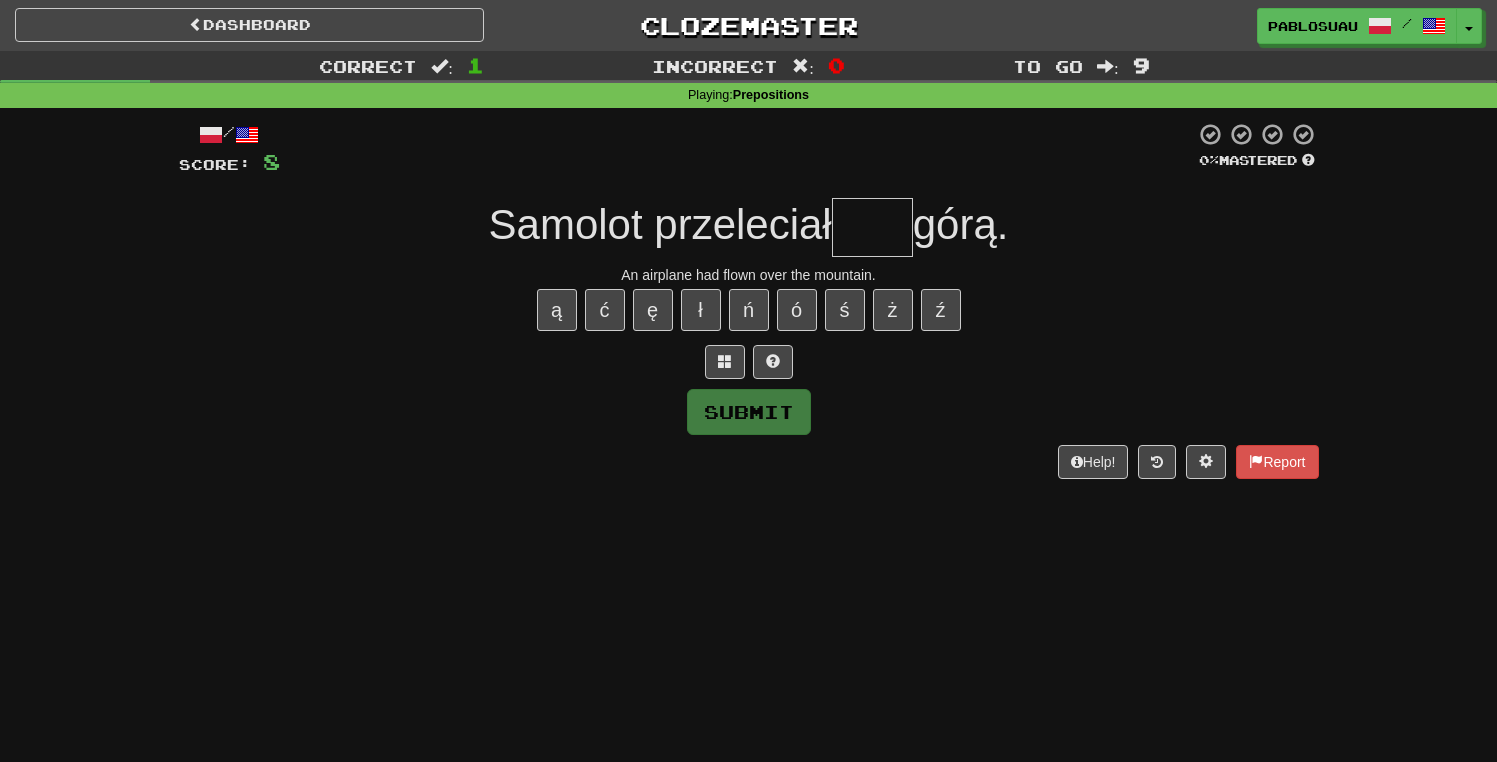 type on "*" 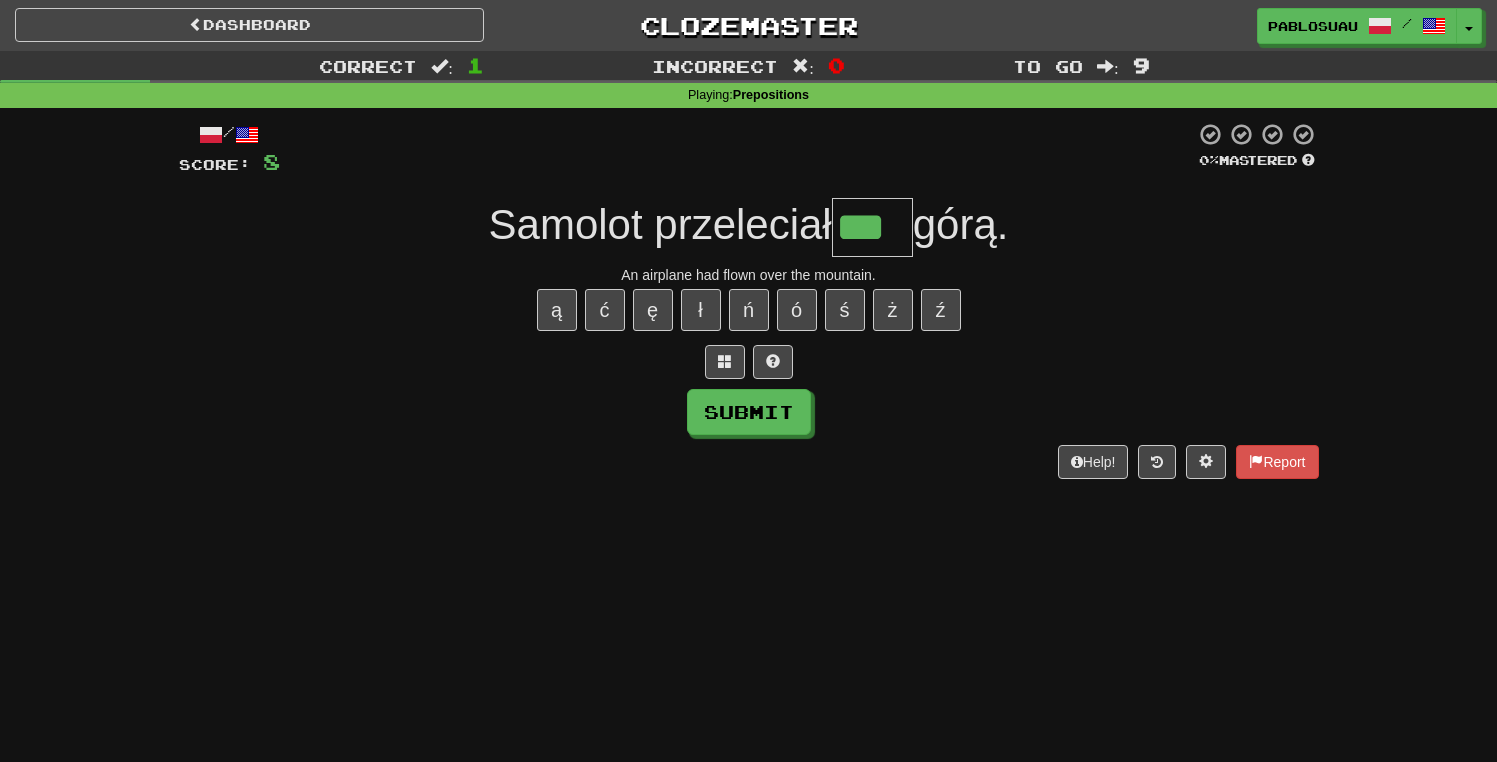 type on "***" 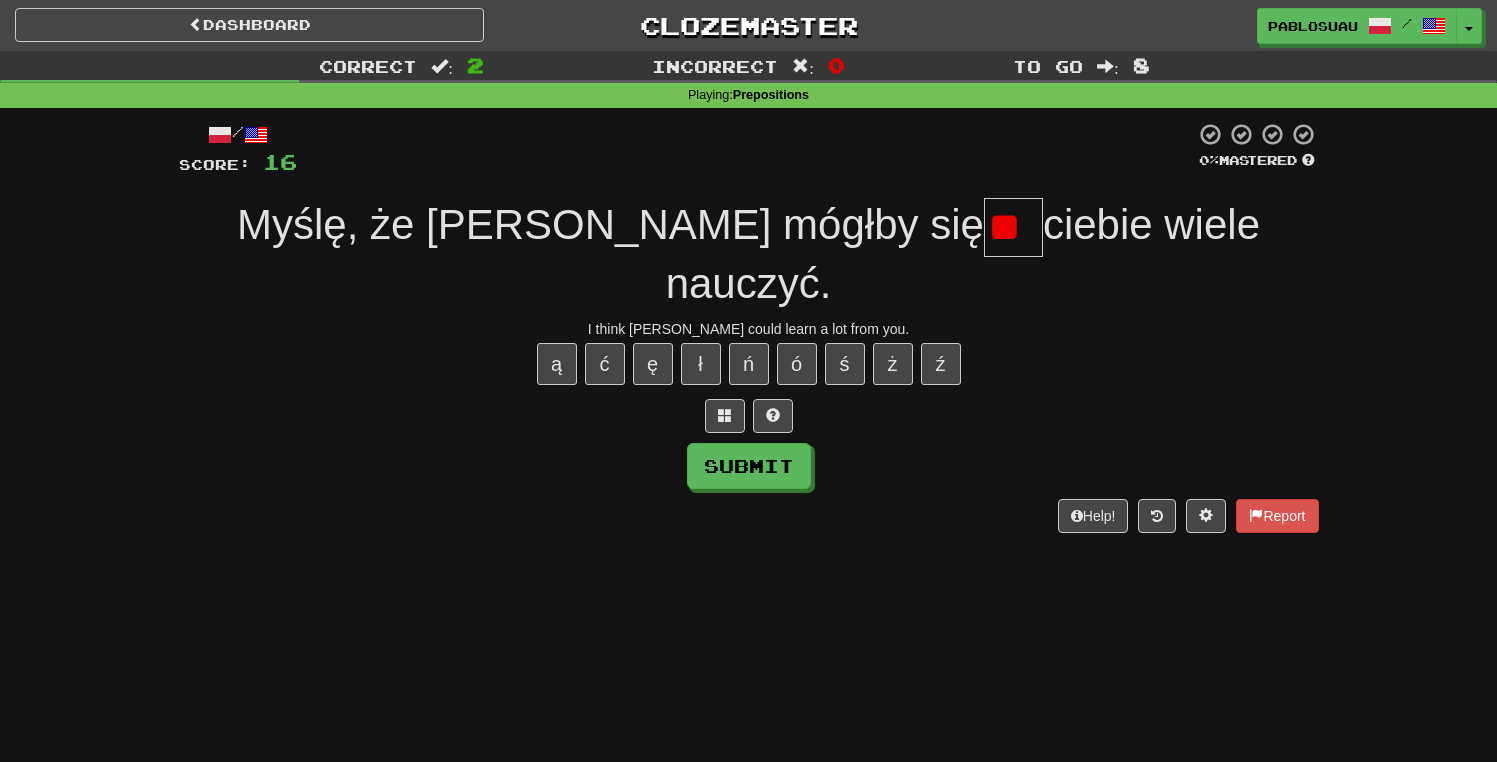 scroll, scrollTop: 0, scrollLeft: 0, axis: both 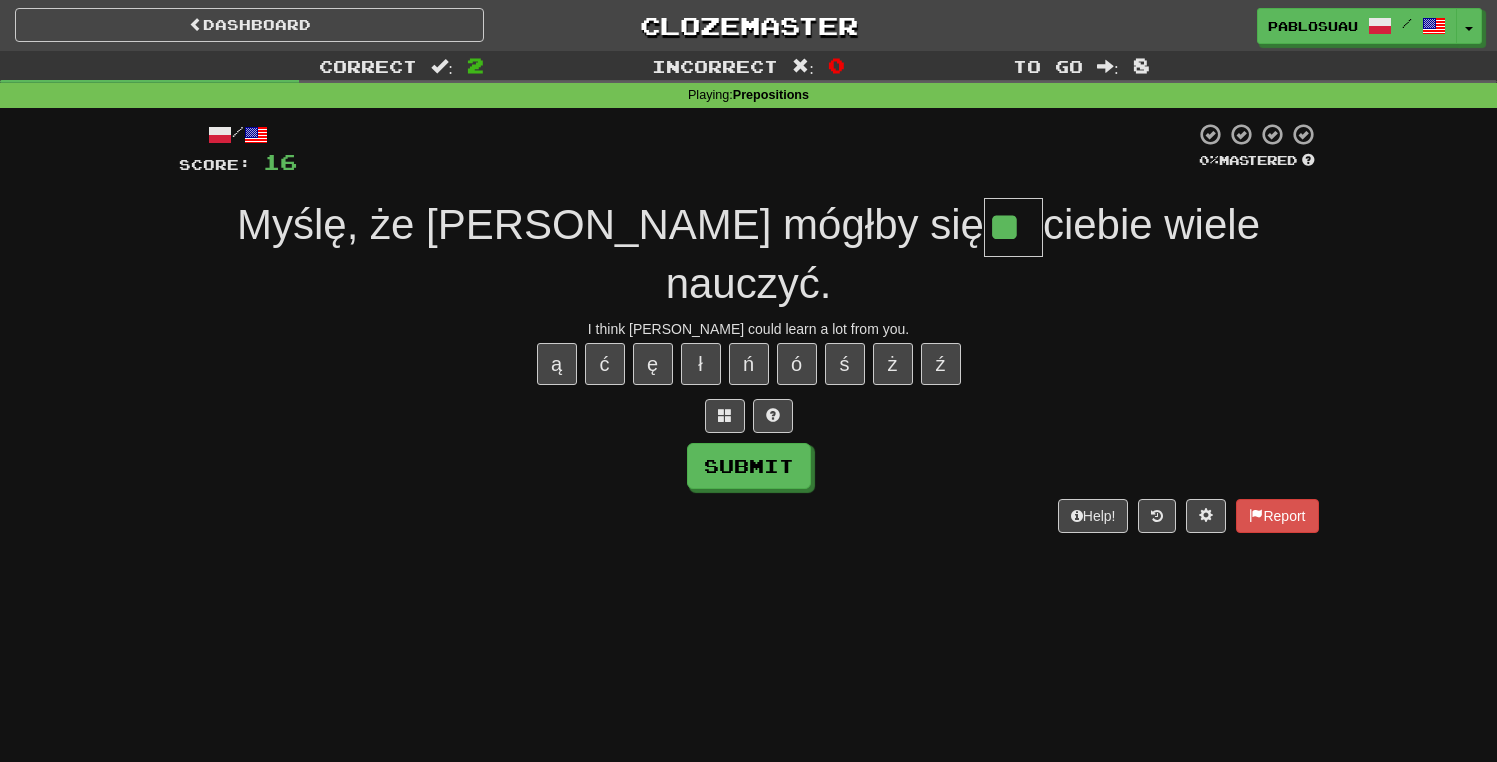 type on "**" 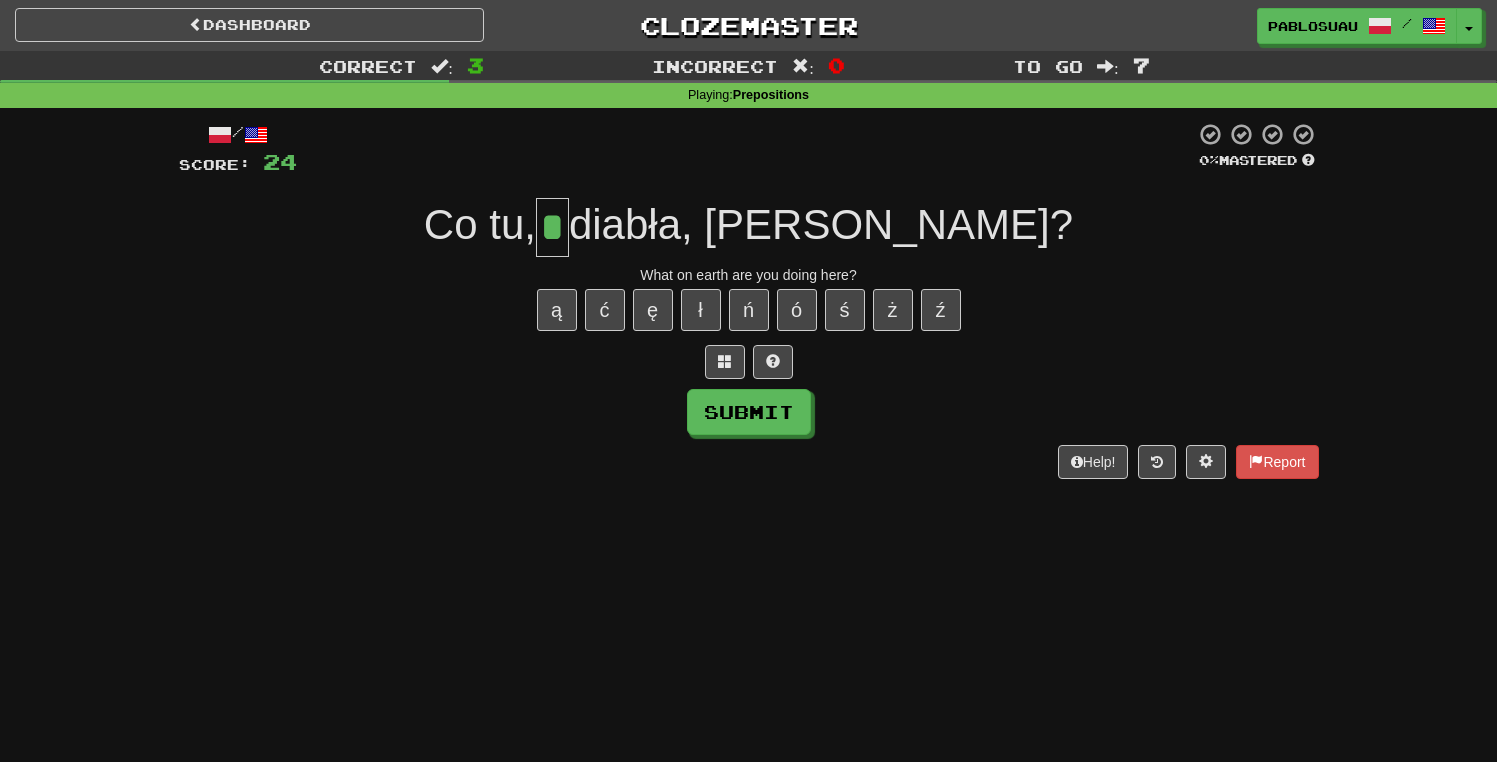 type on "*" 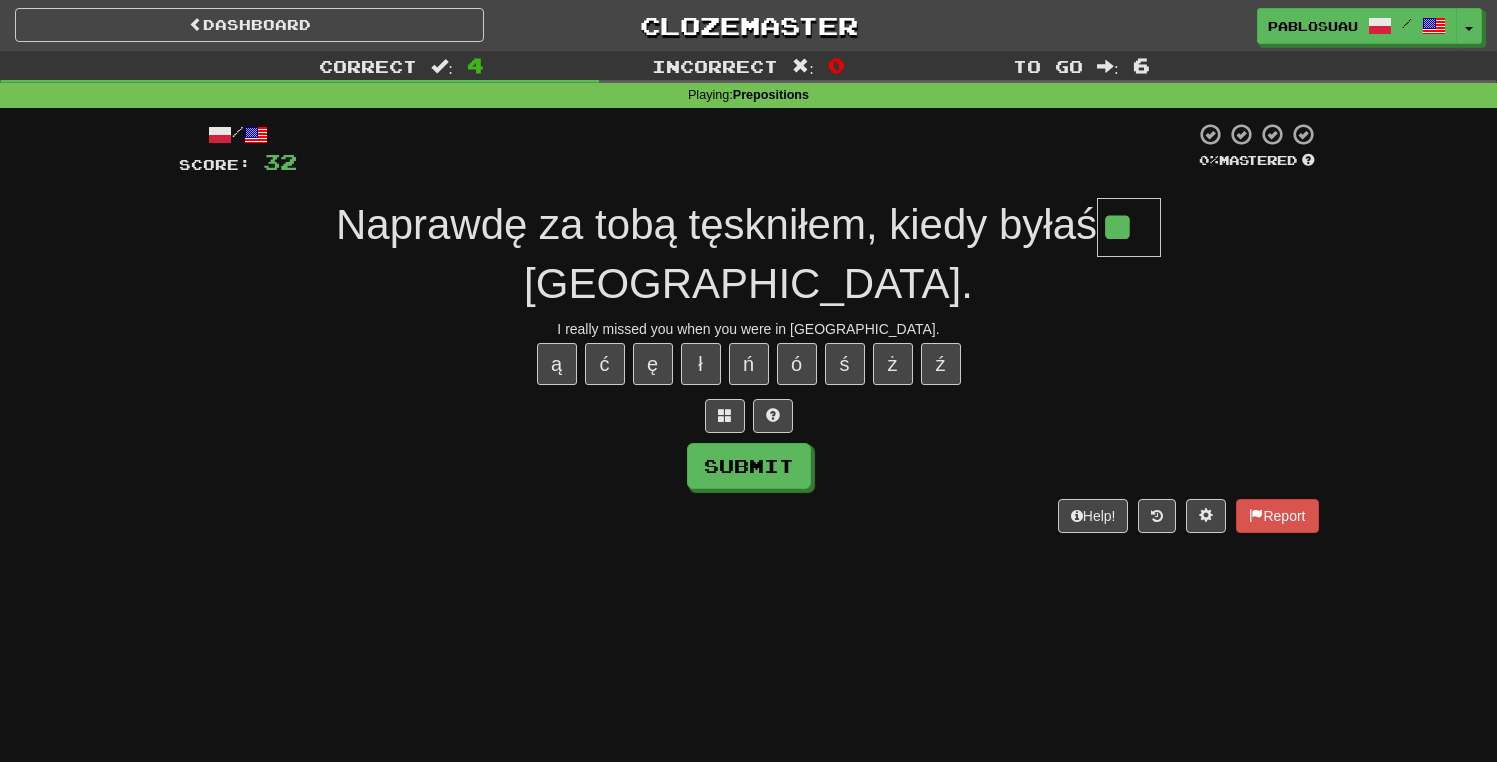 type on "**" 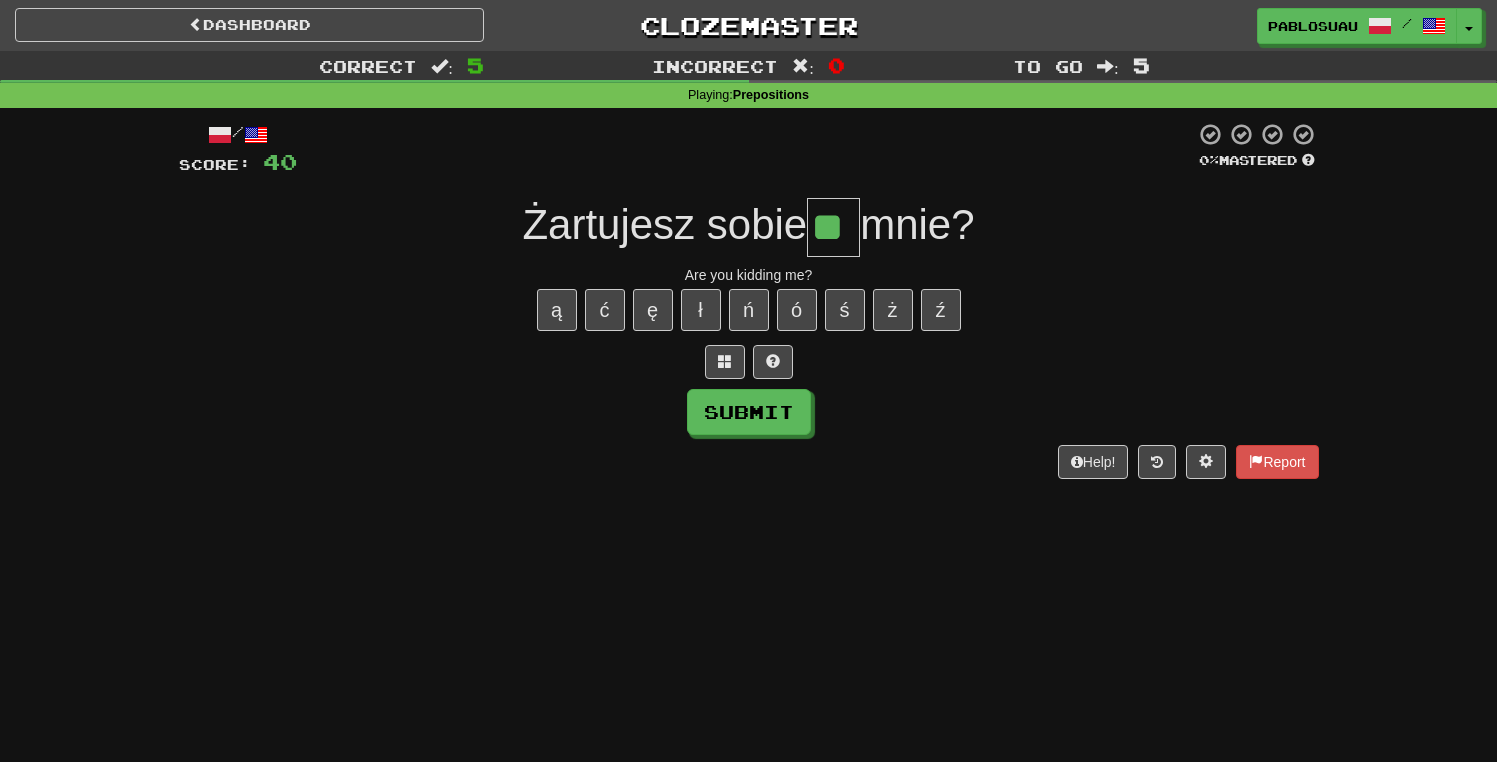 type on "**" 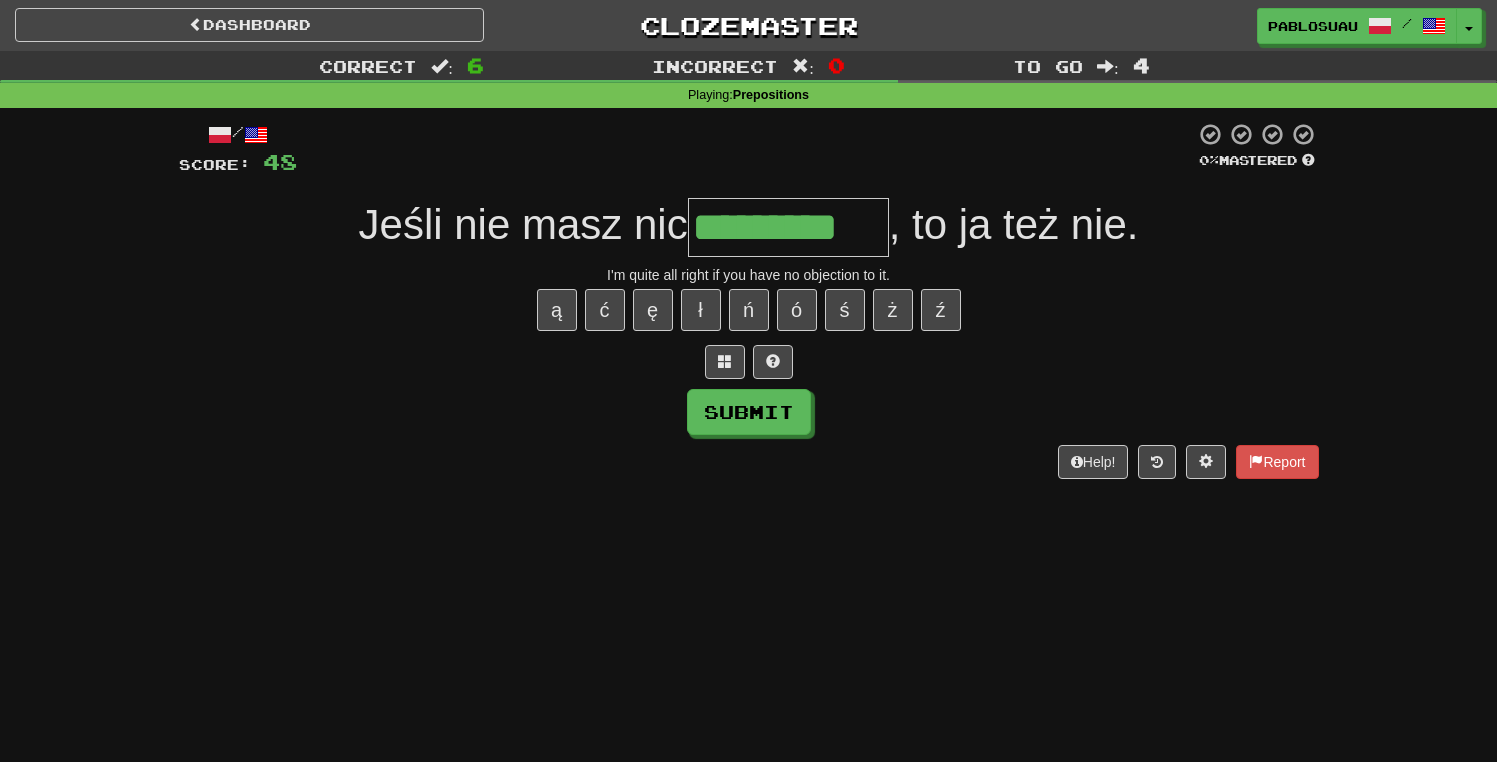 type on "*********" 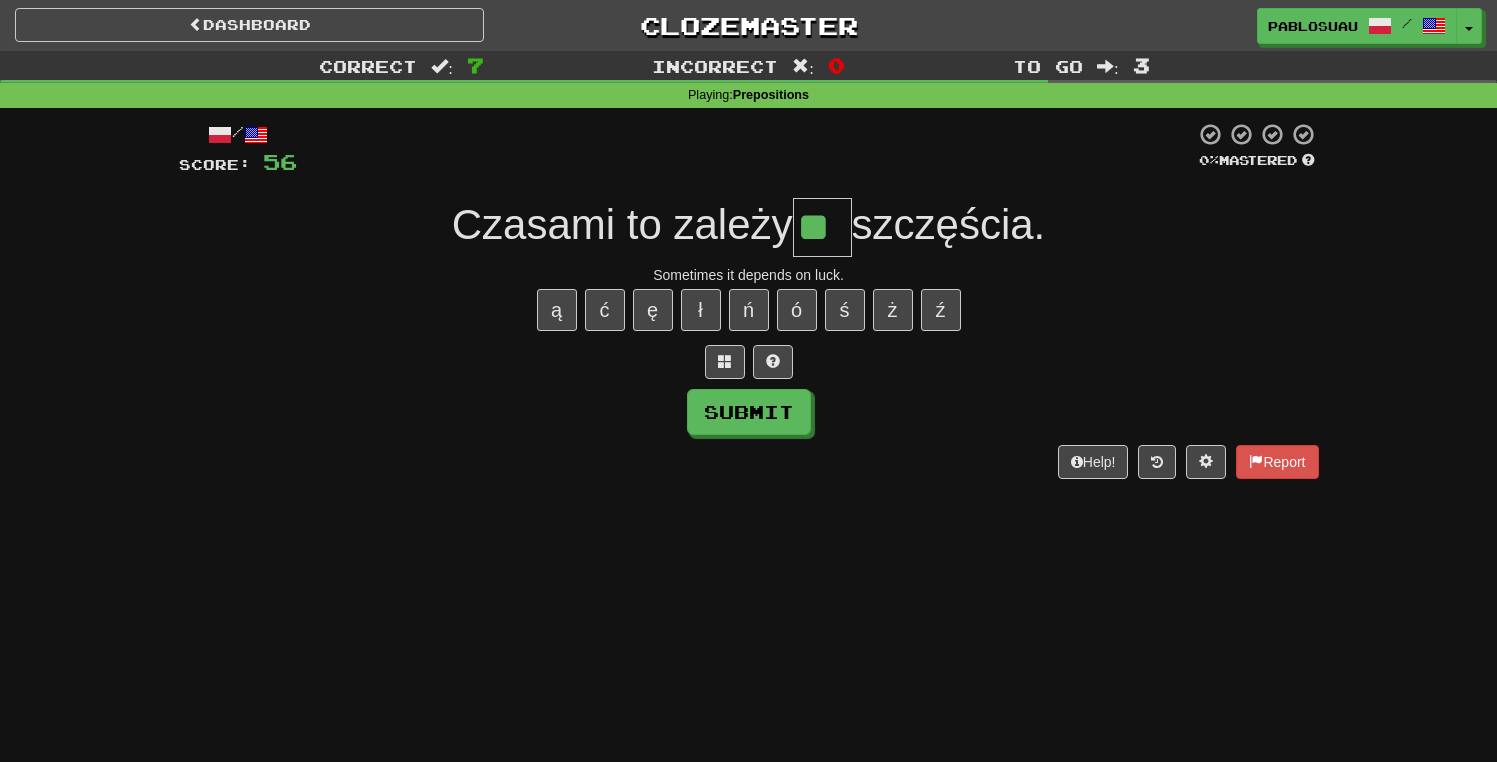 type on "**" 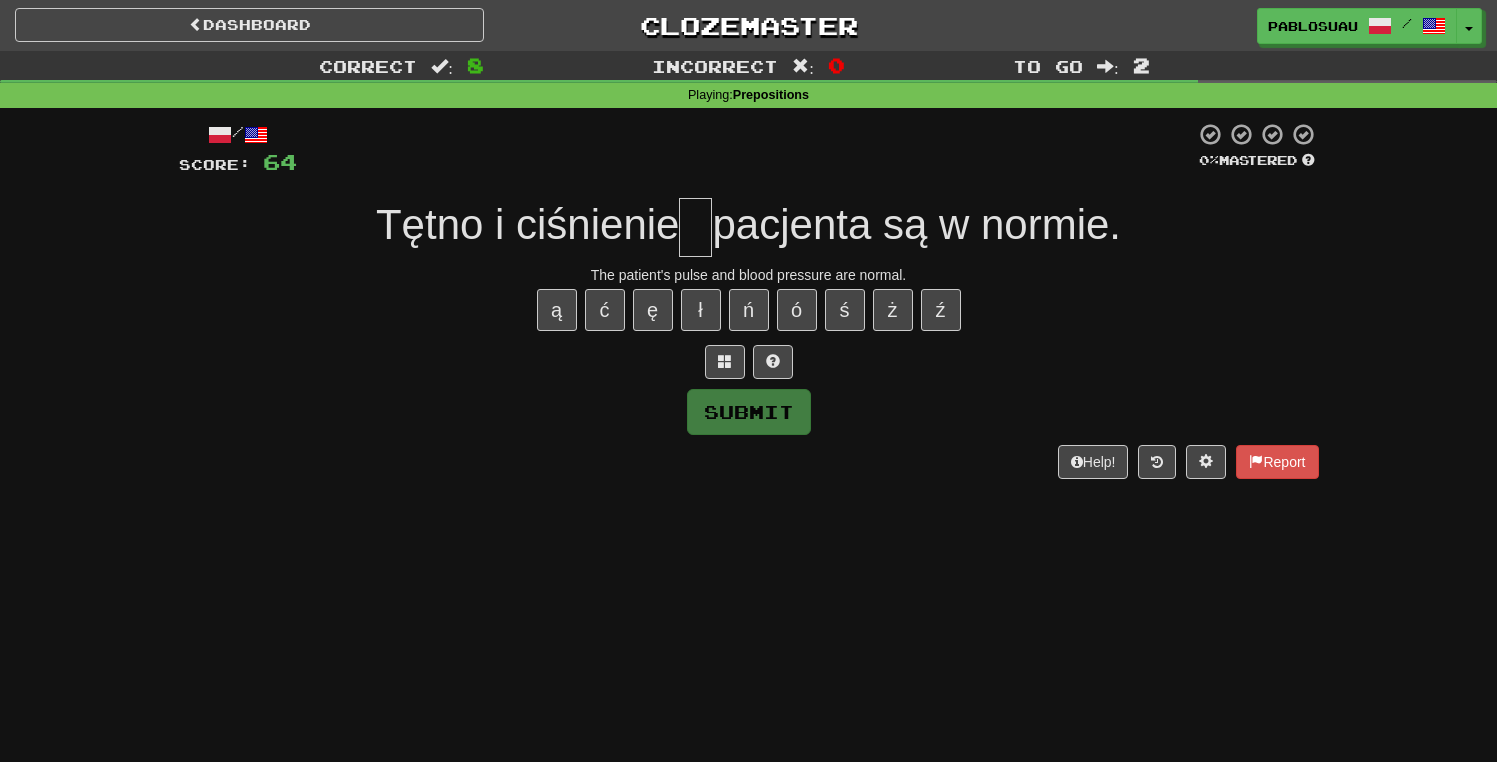 type on "*" 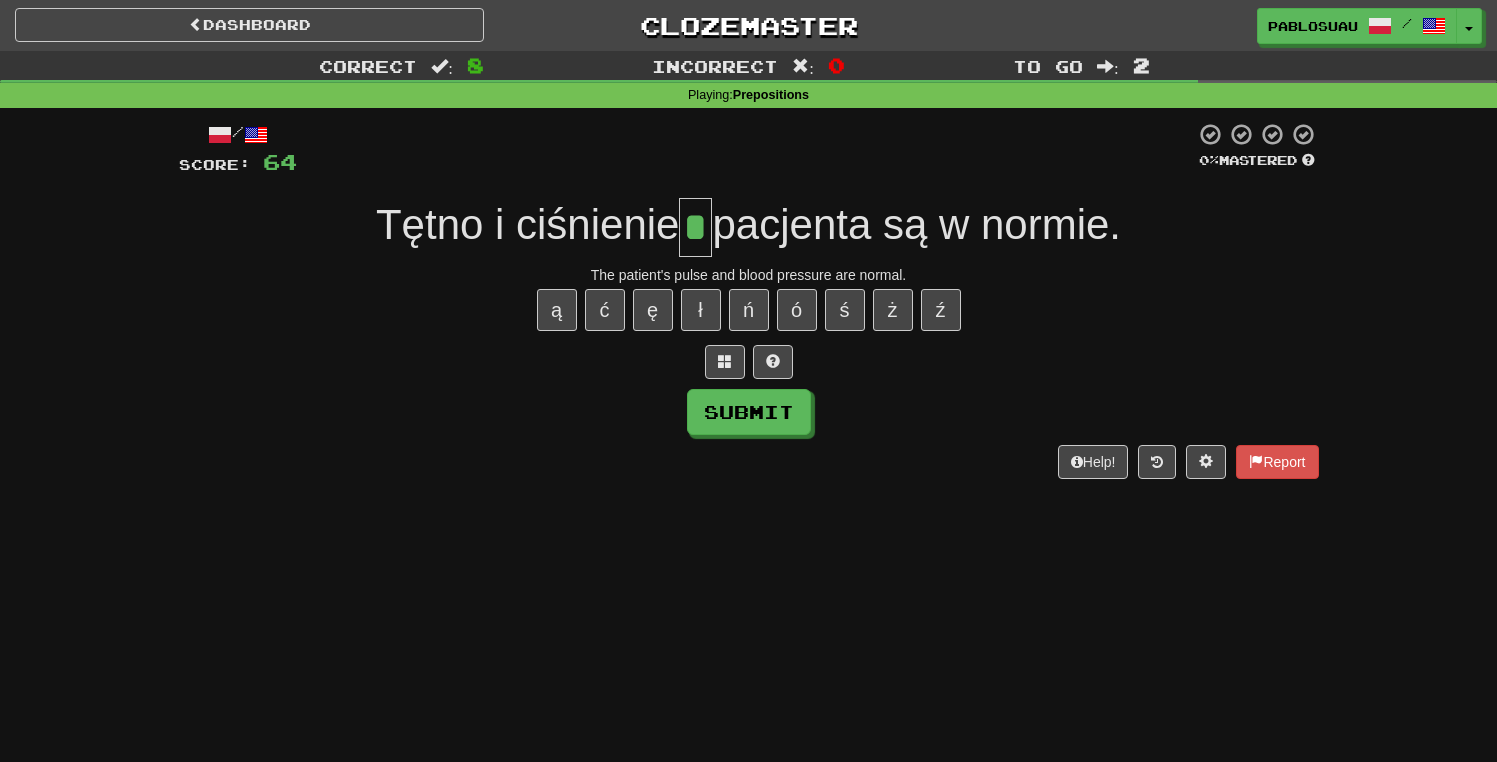 type on "*" 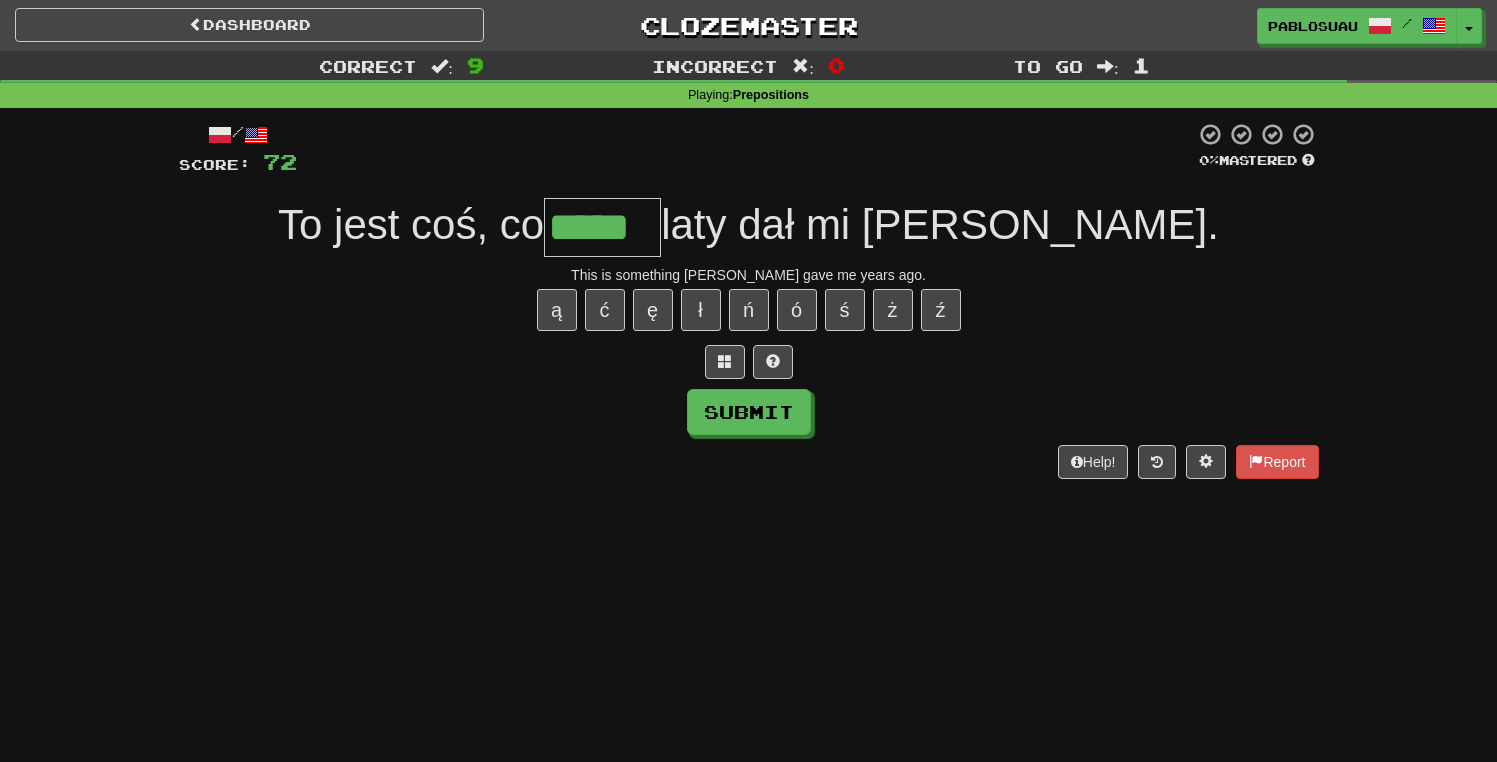 type on "*****" 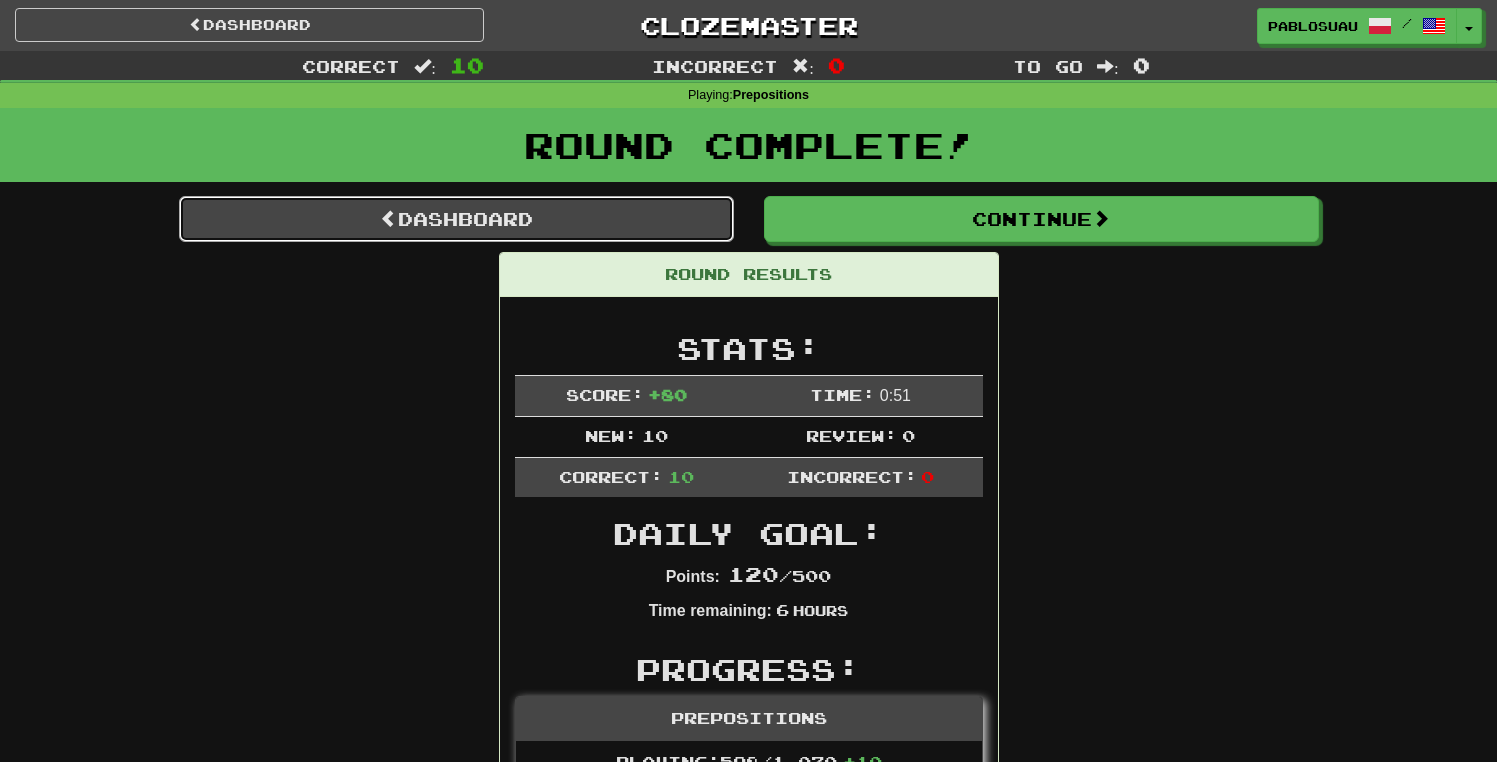 click on "Dashboard" at bounding box center (456, 219) 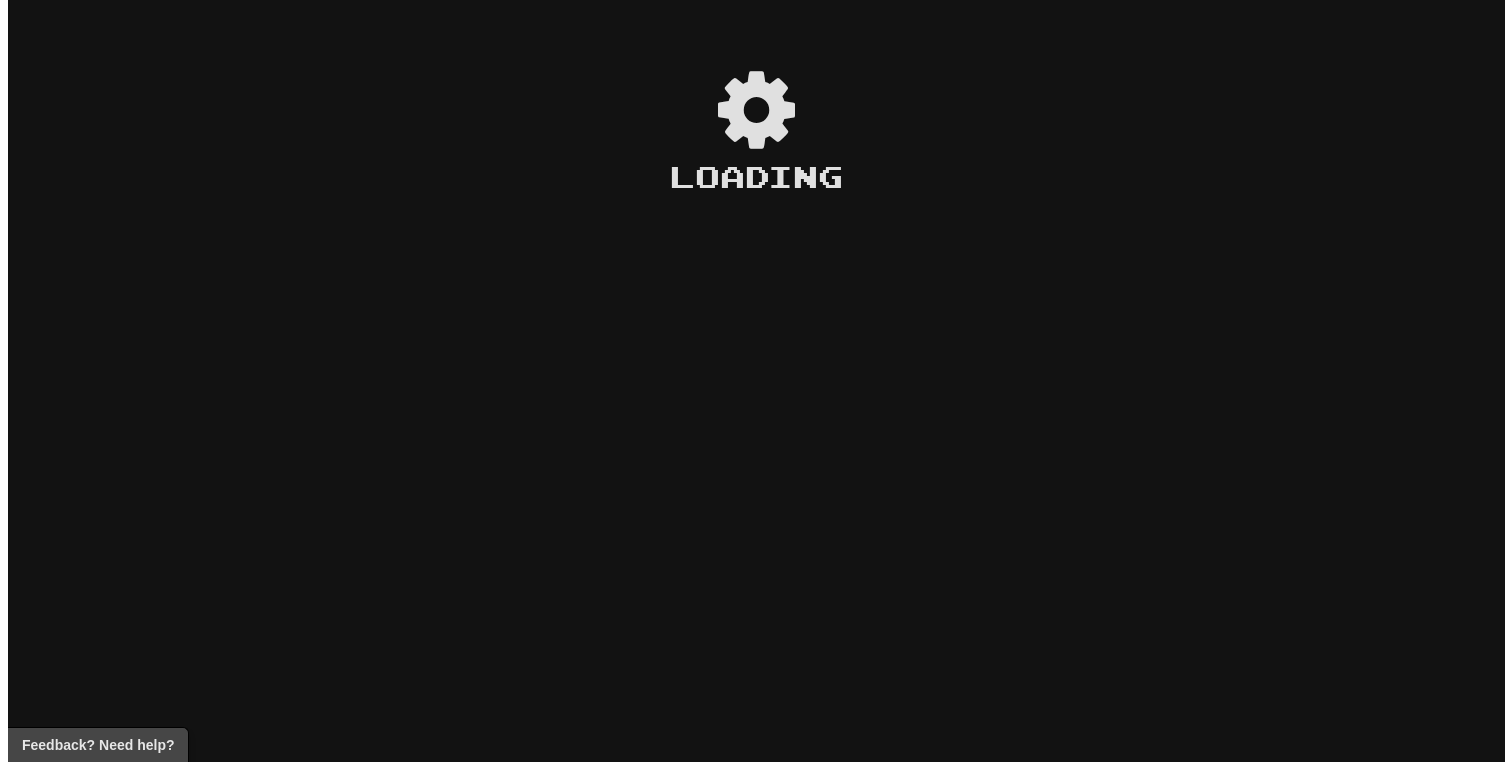 scroll, scrollTop: 0, scrollLeft: 0, axis: both 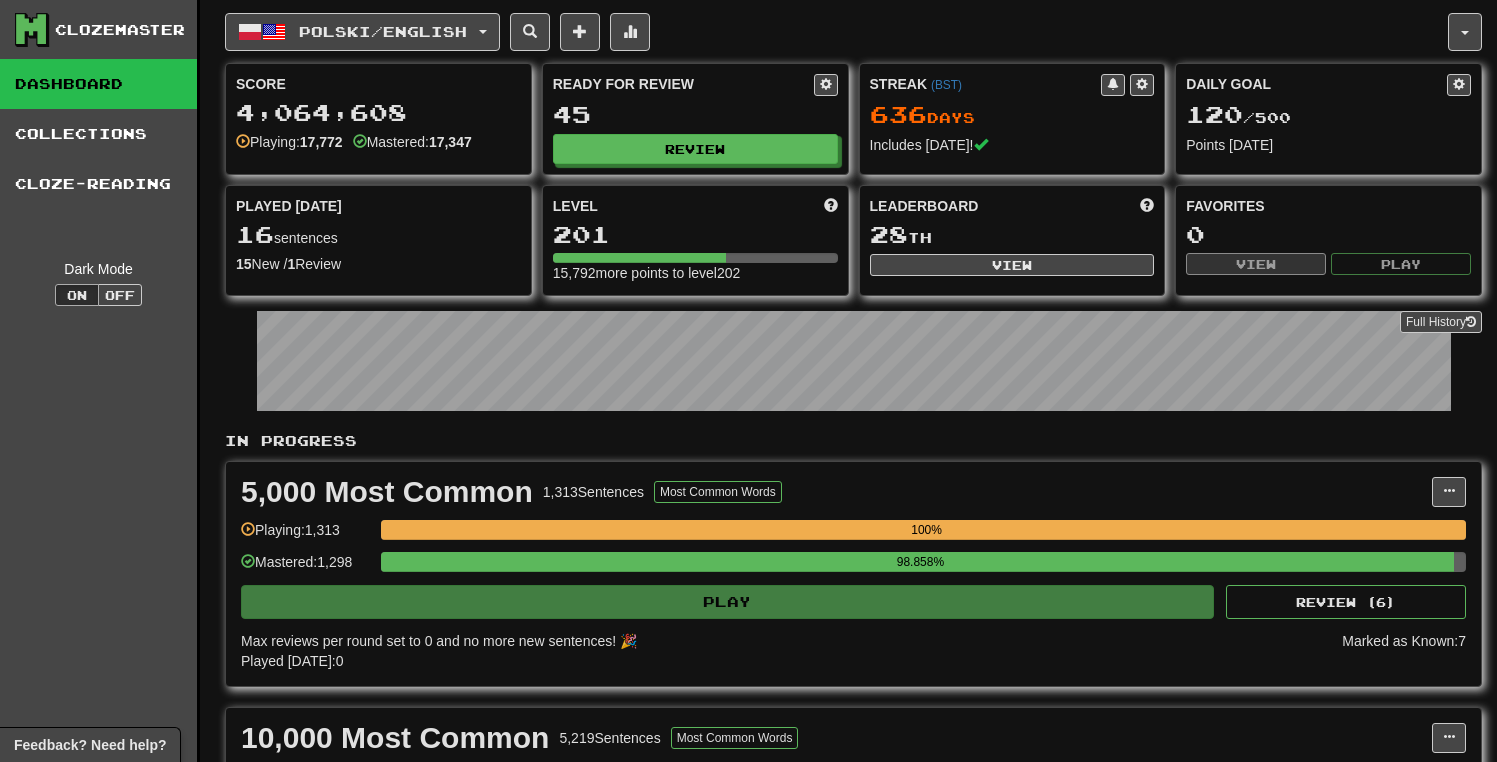 click on "Ready for Review 45   Review" at bounding box center (695, 119) 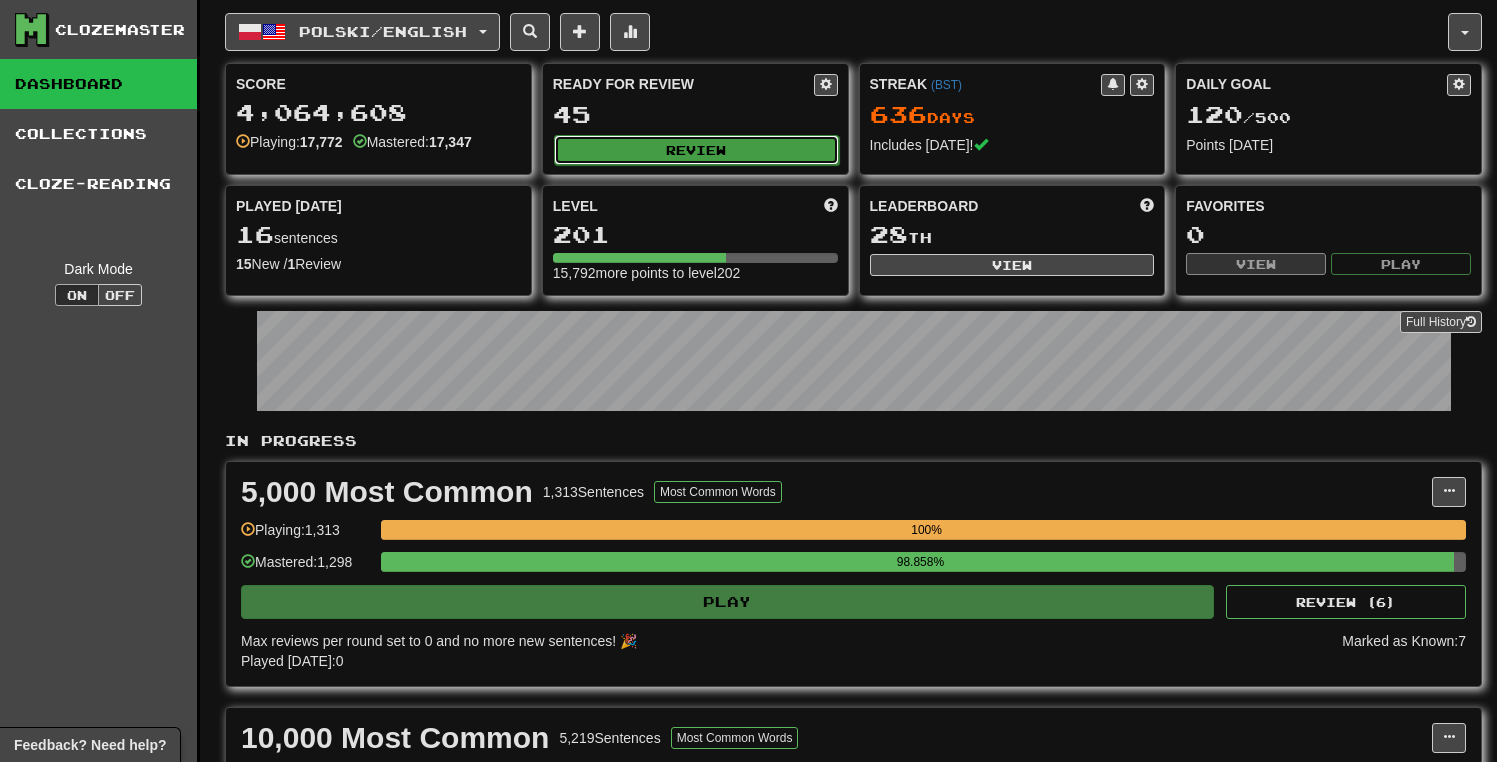 click on "Review" at bounding box center (696, 150) 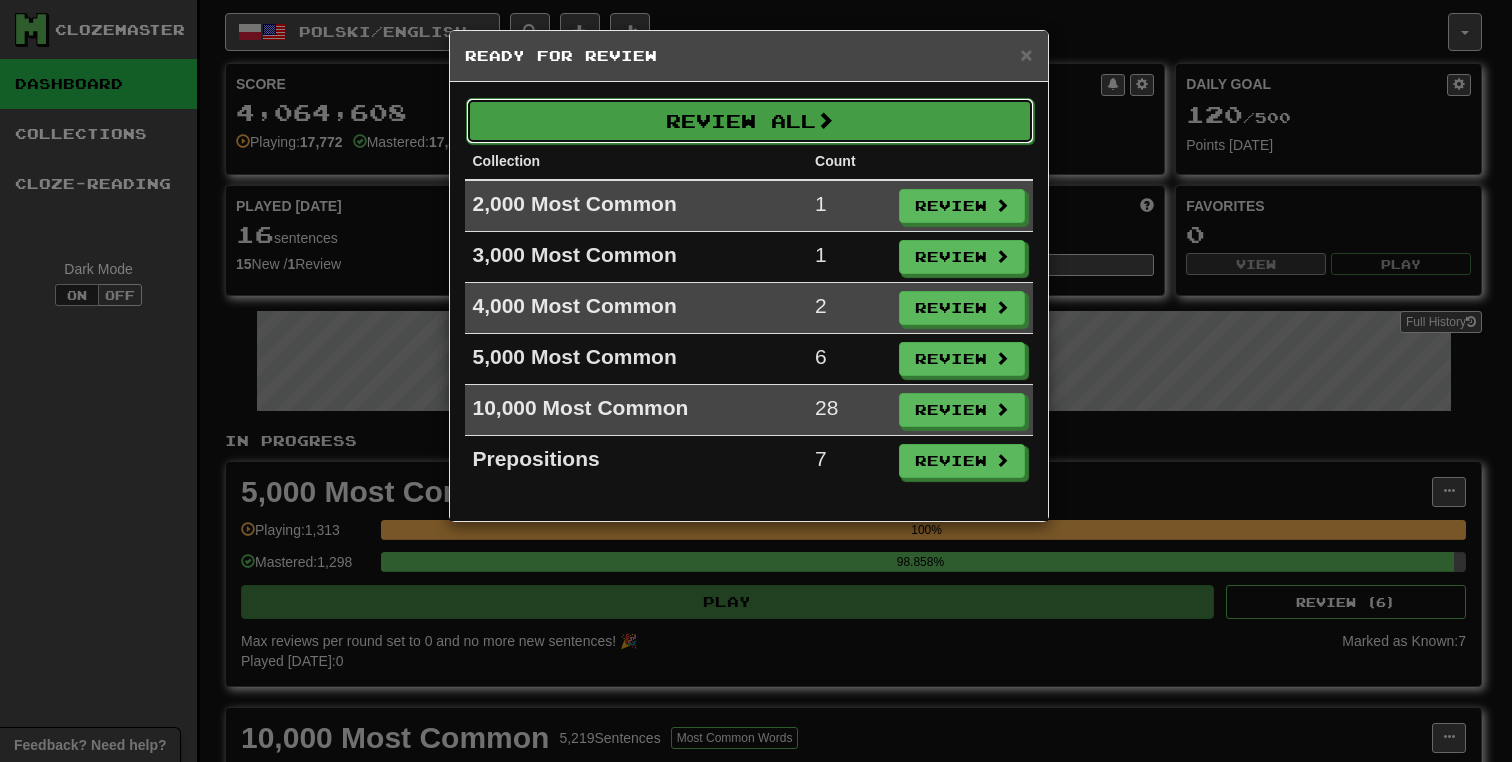 click on "Review All" at bounding box center [750, 121] 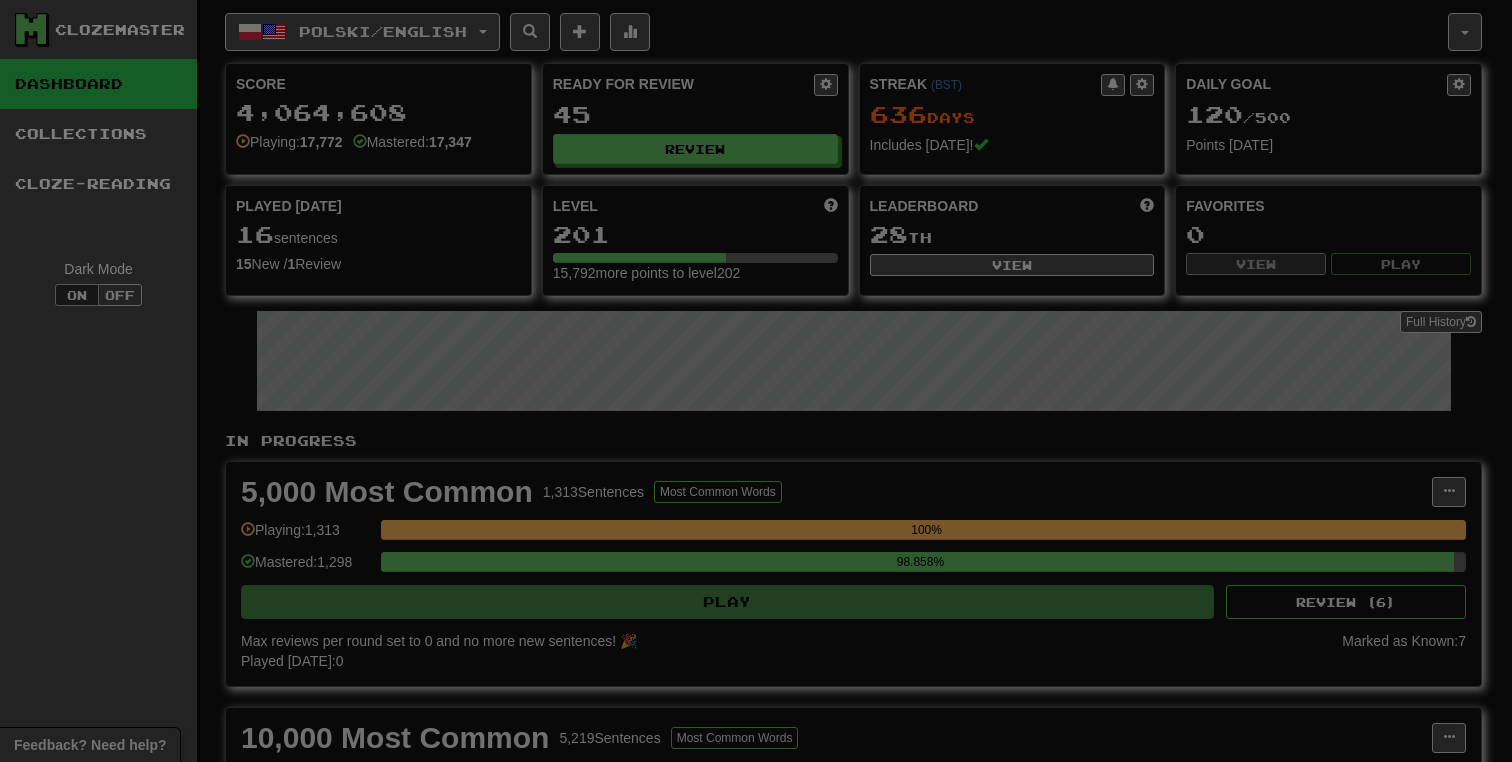 select on "**" 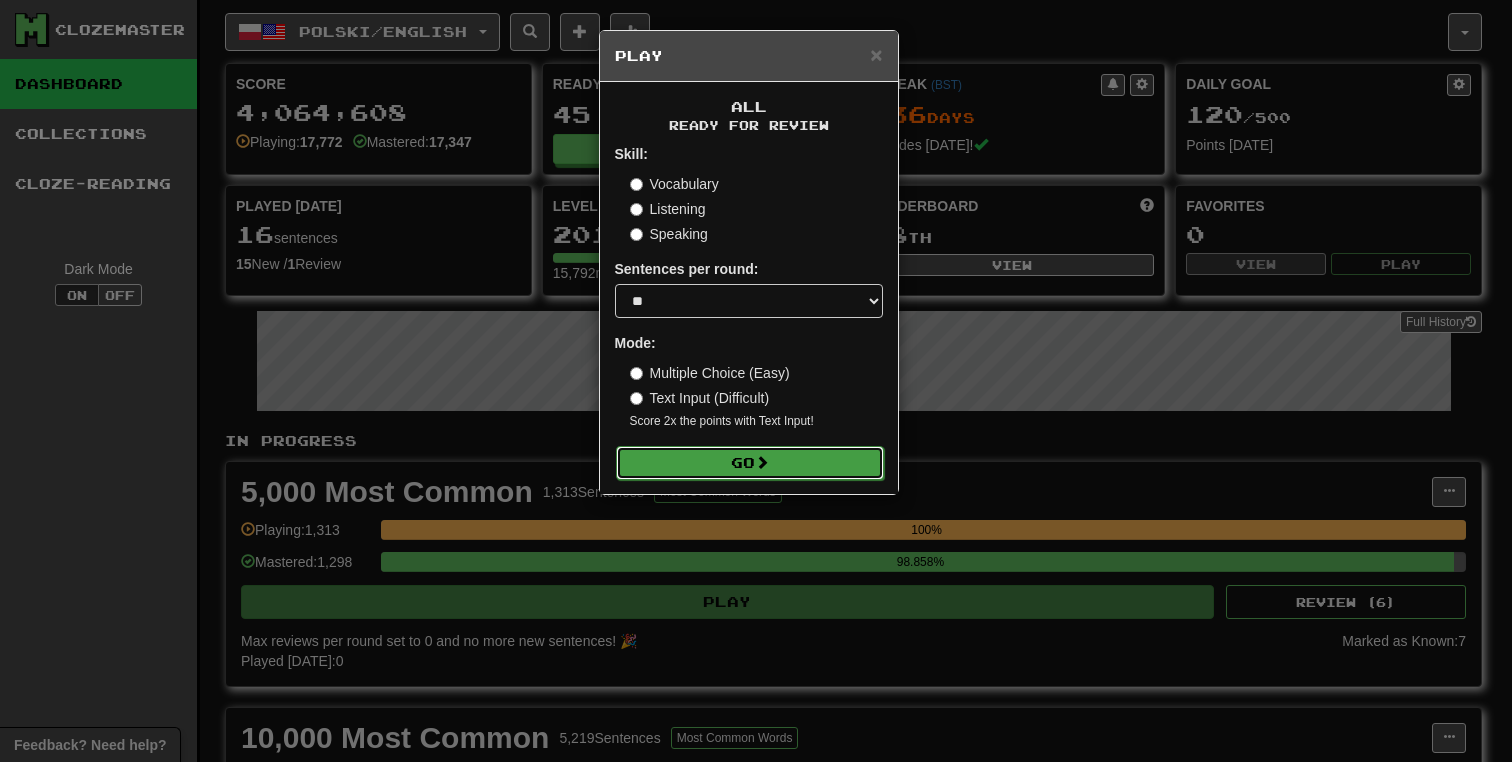 click on "Go" at bounding box center [750, 463] 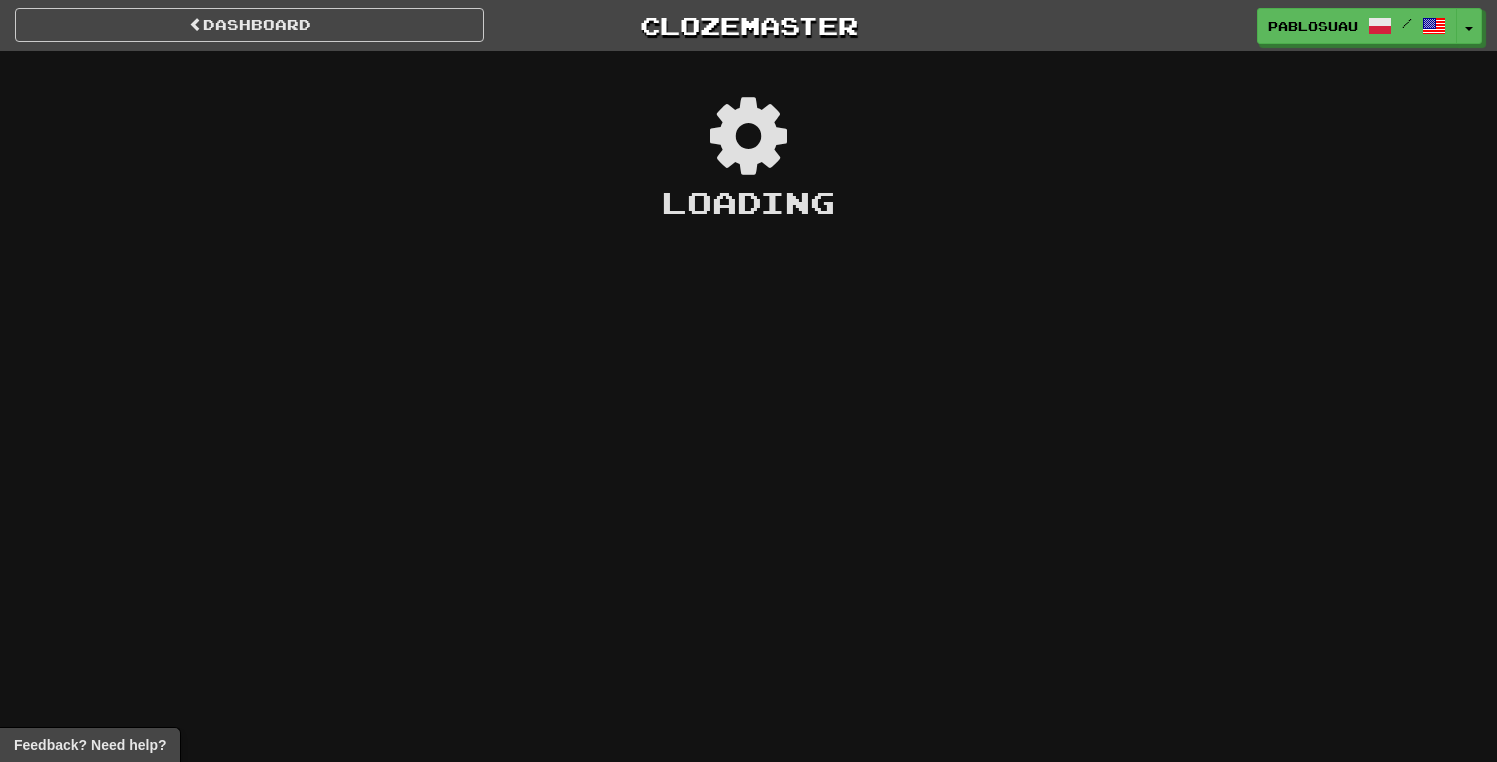 scroll, scrollTop: 0, scrollLeft: 0, axis: both 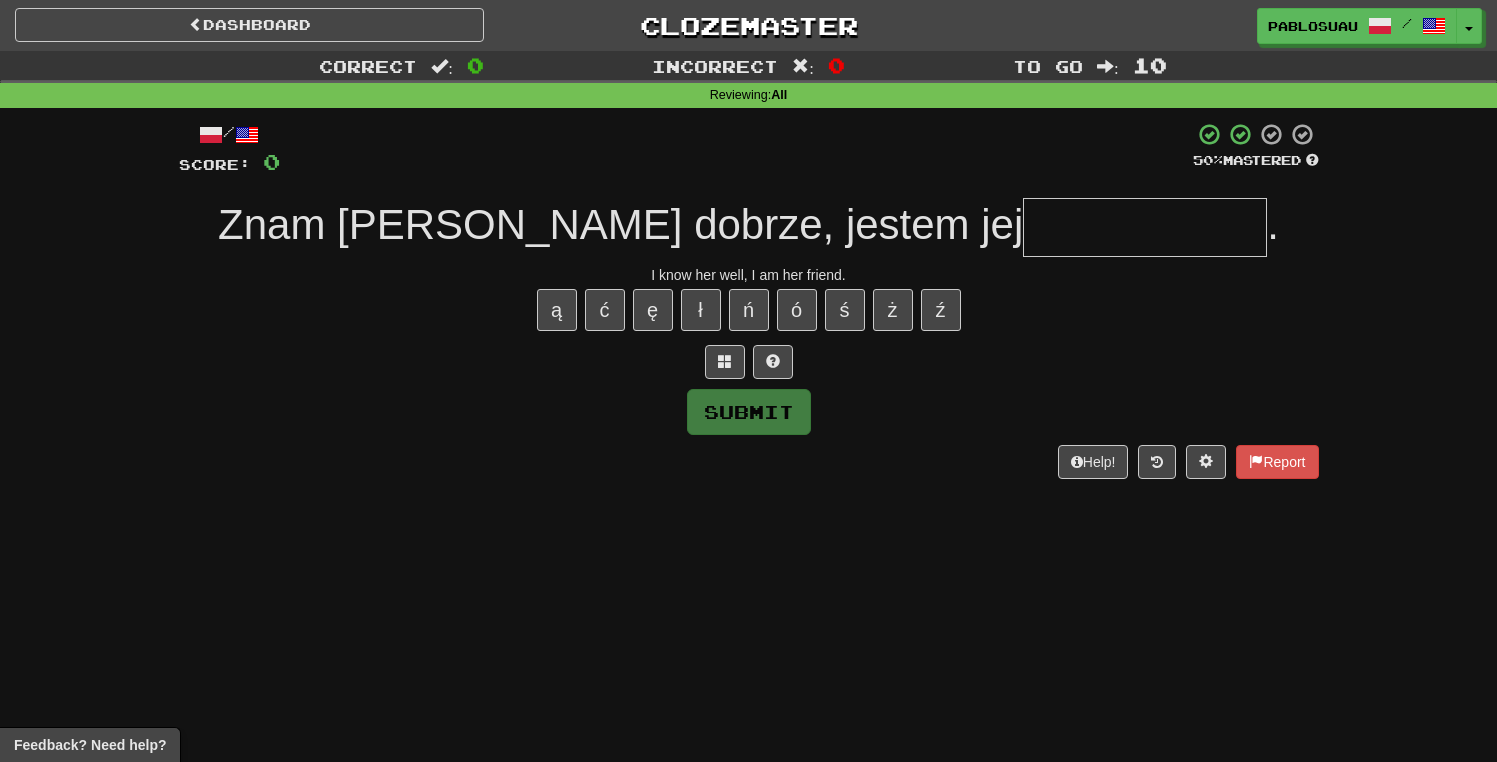 click at bounding box center (1145, 227) 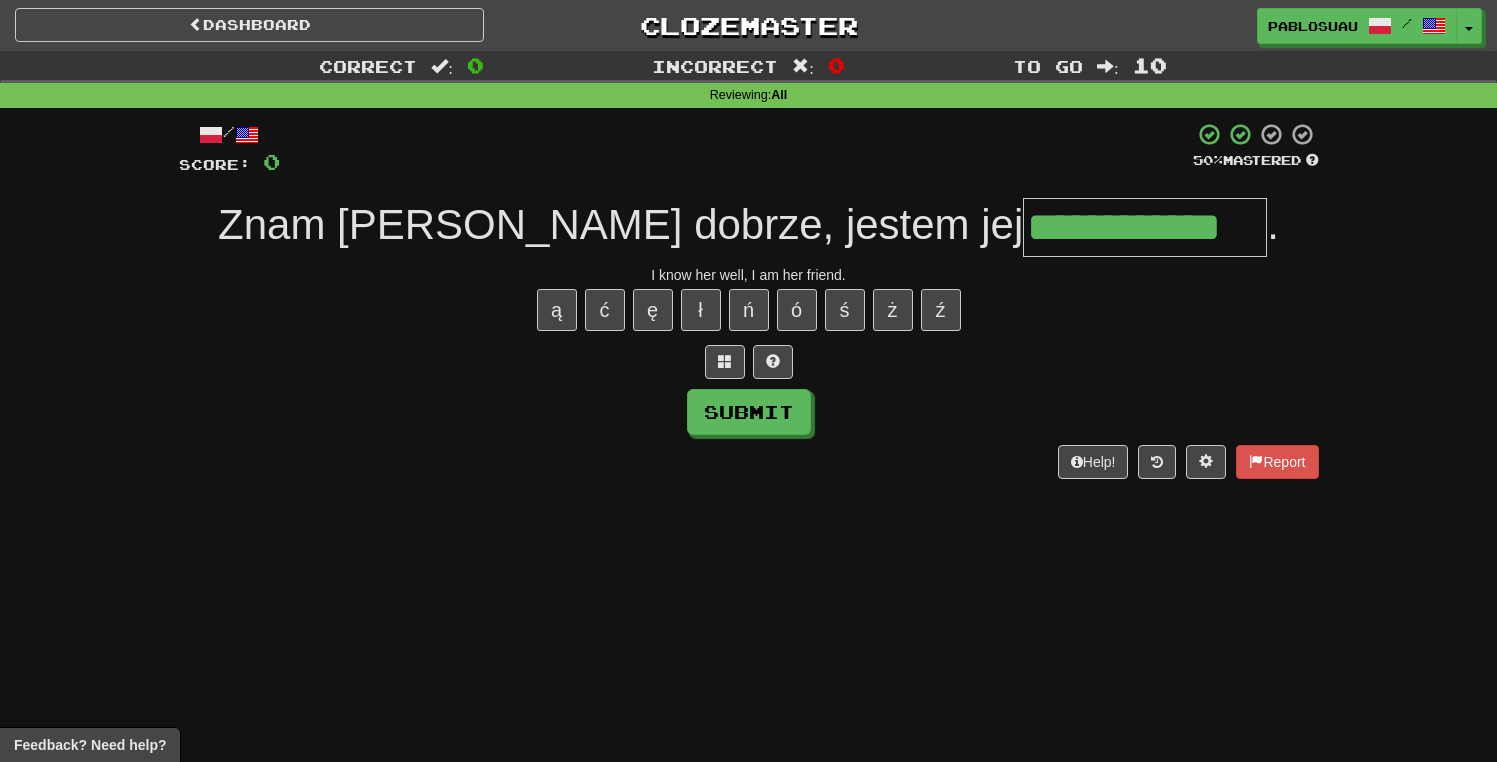 type on "**********" 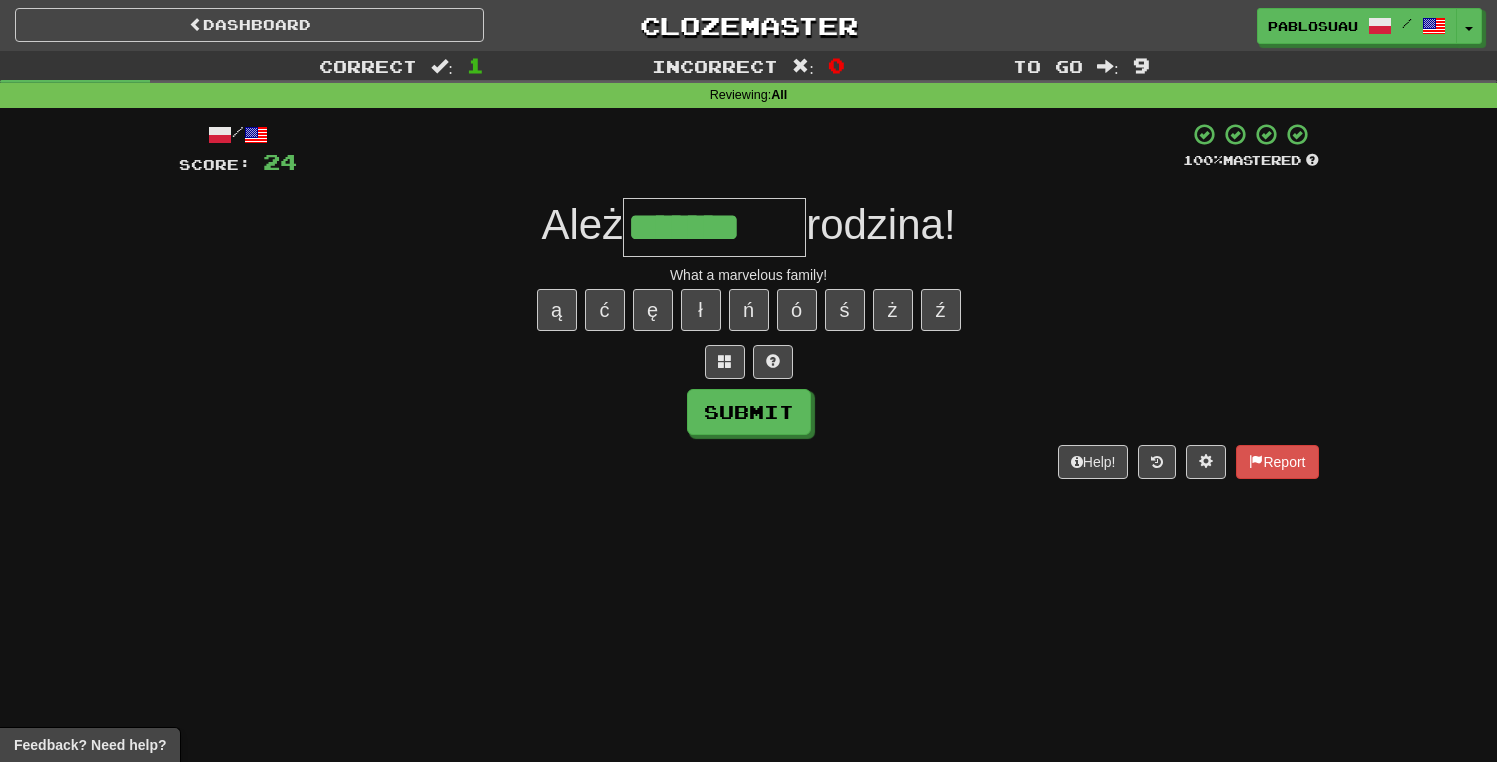 type on "*******" 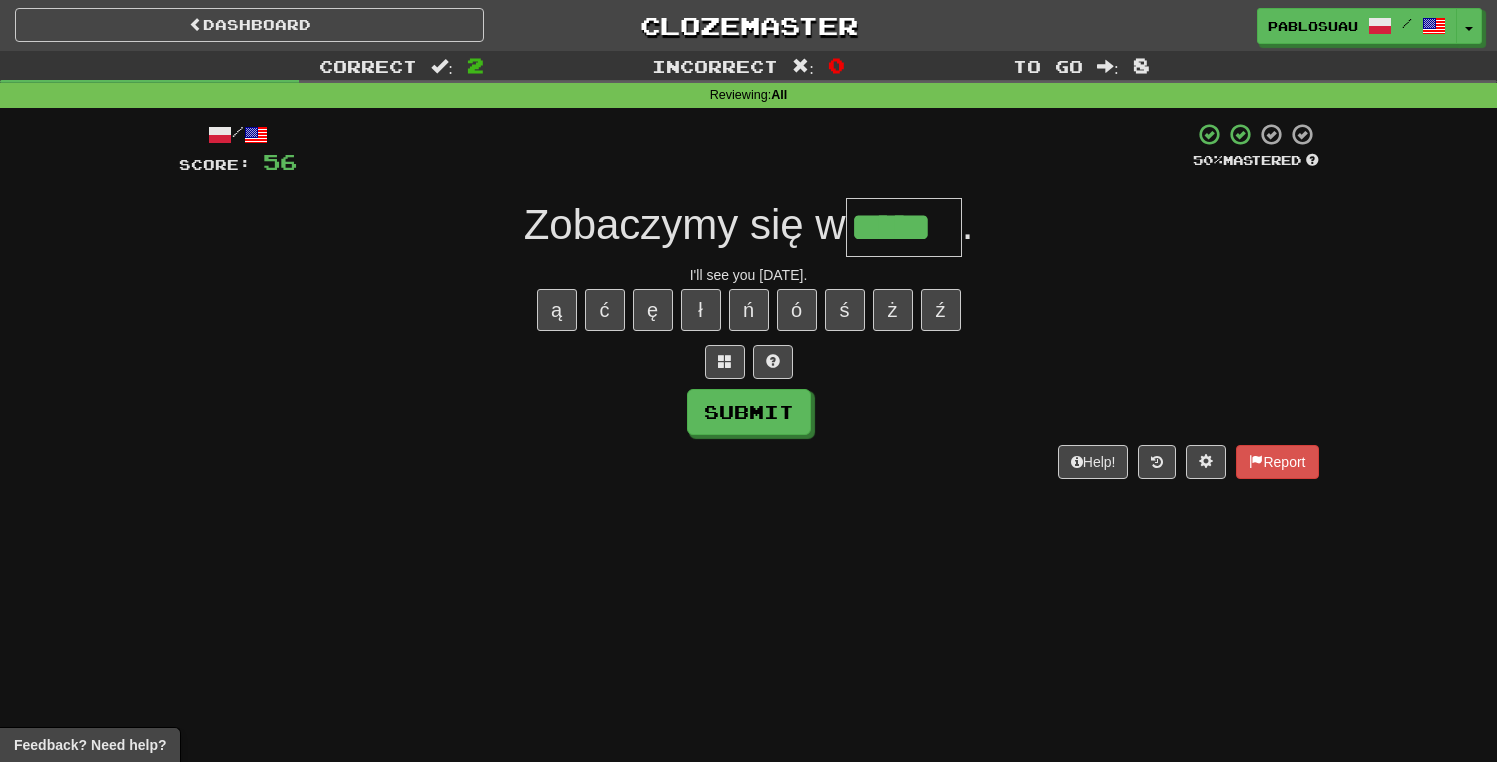 type on "*****" 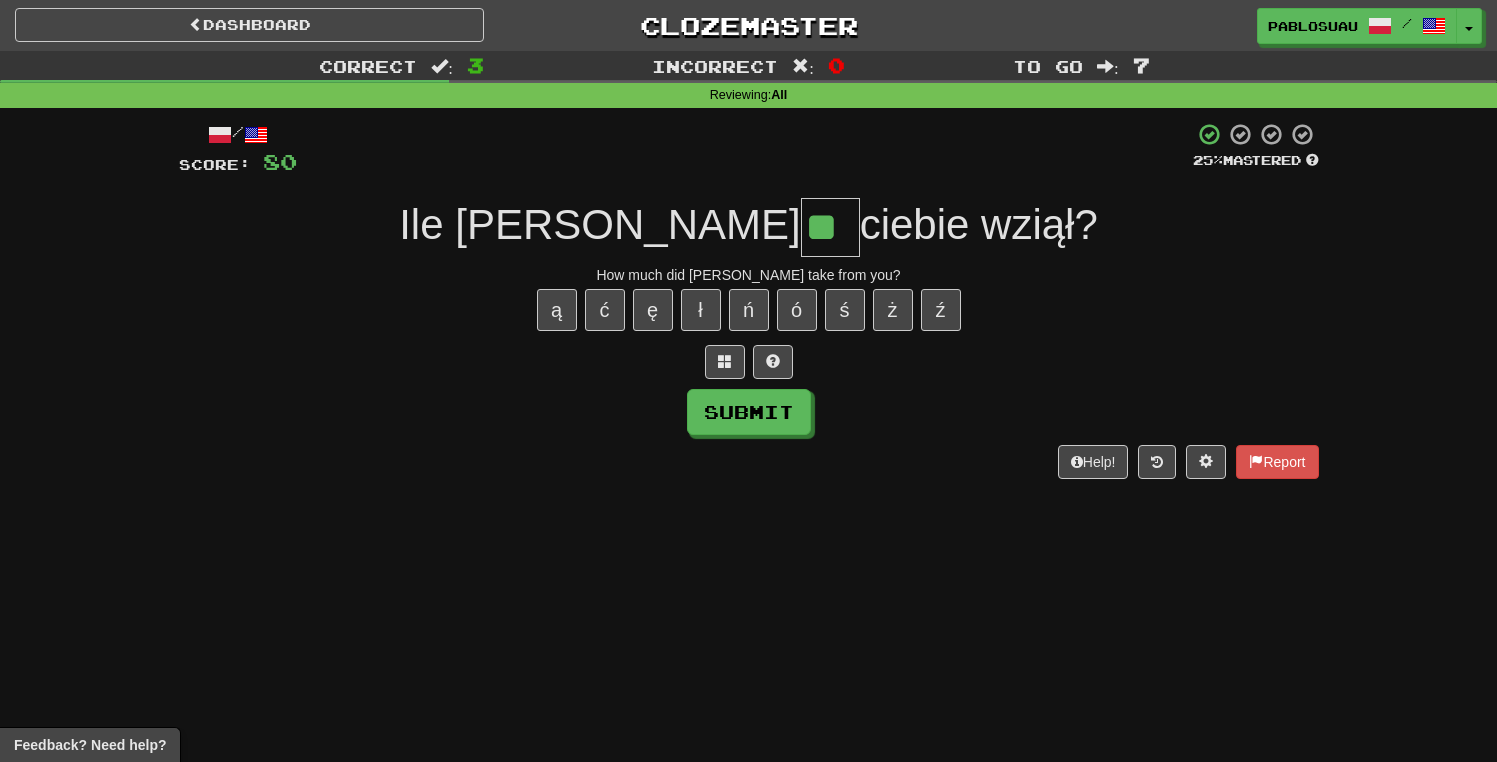 type on "**" 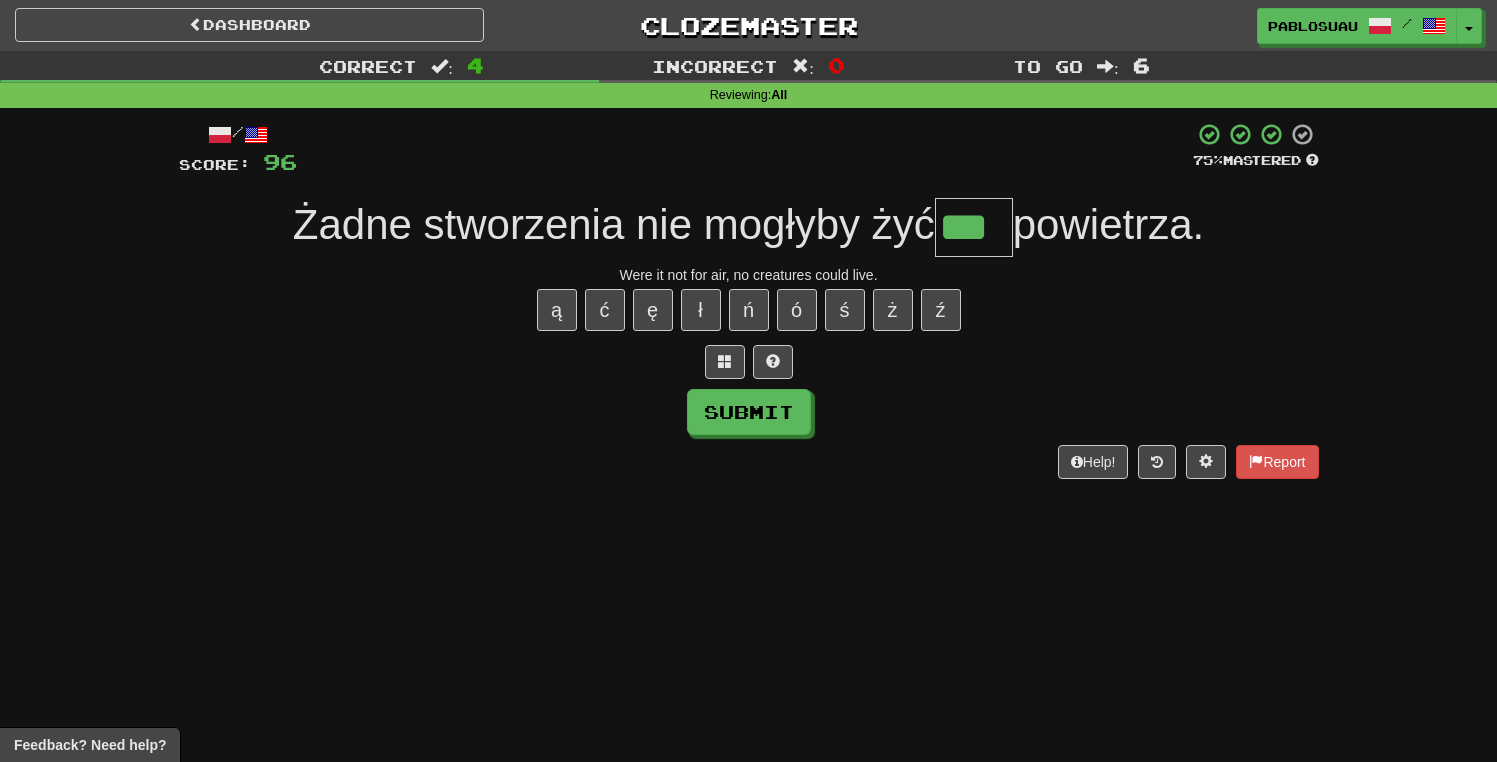 type on "***" 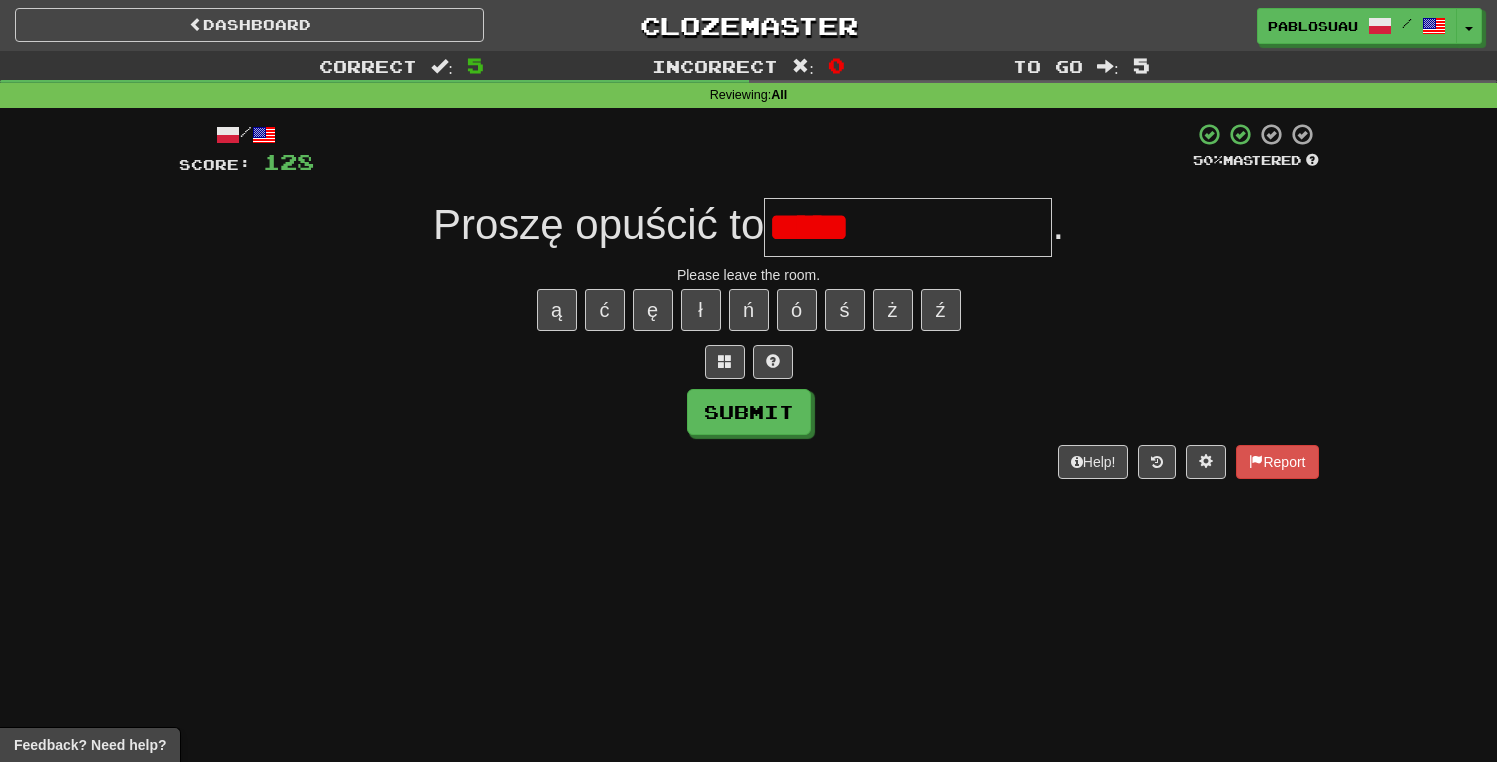 type on "****" 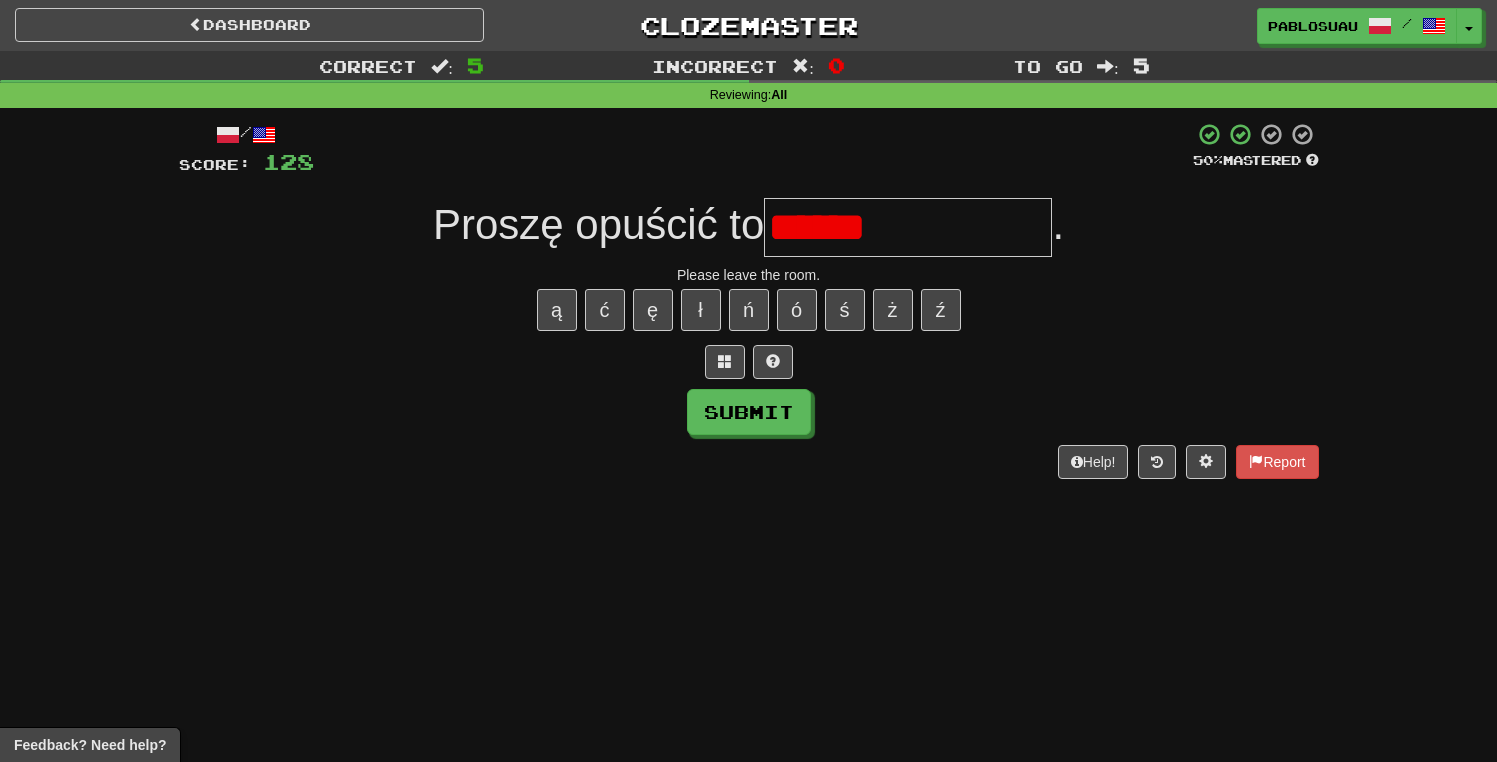 type on "**********" 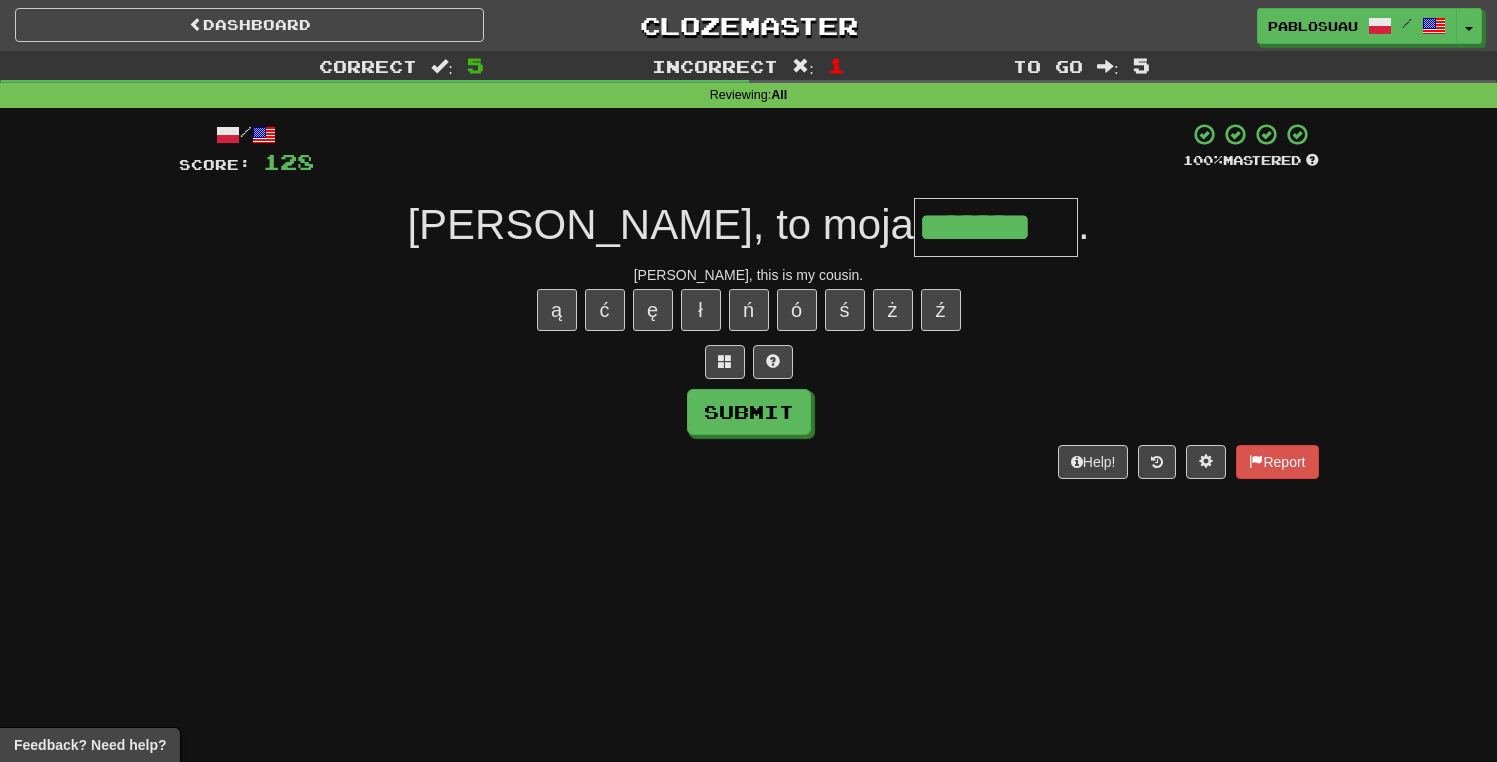 type on "*******" 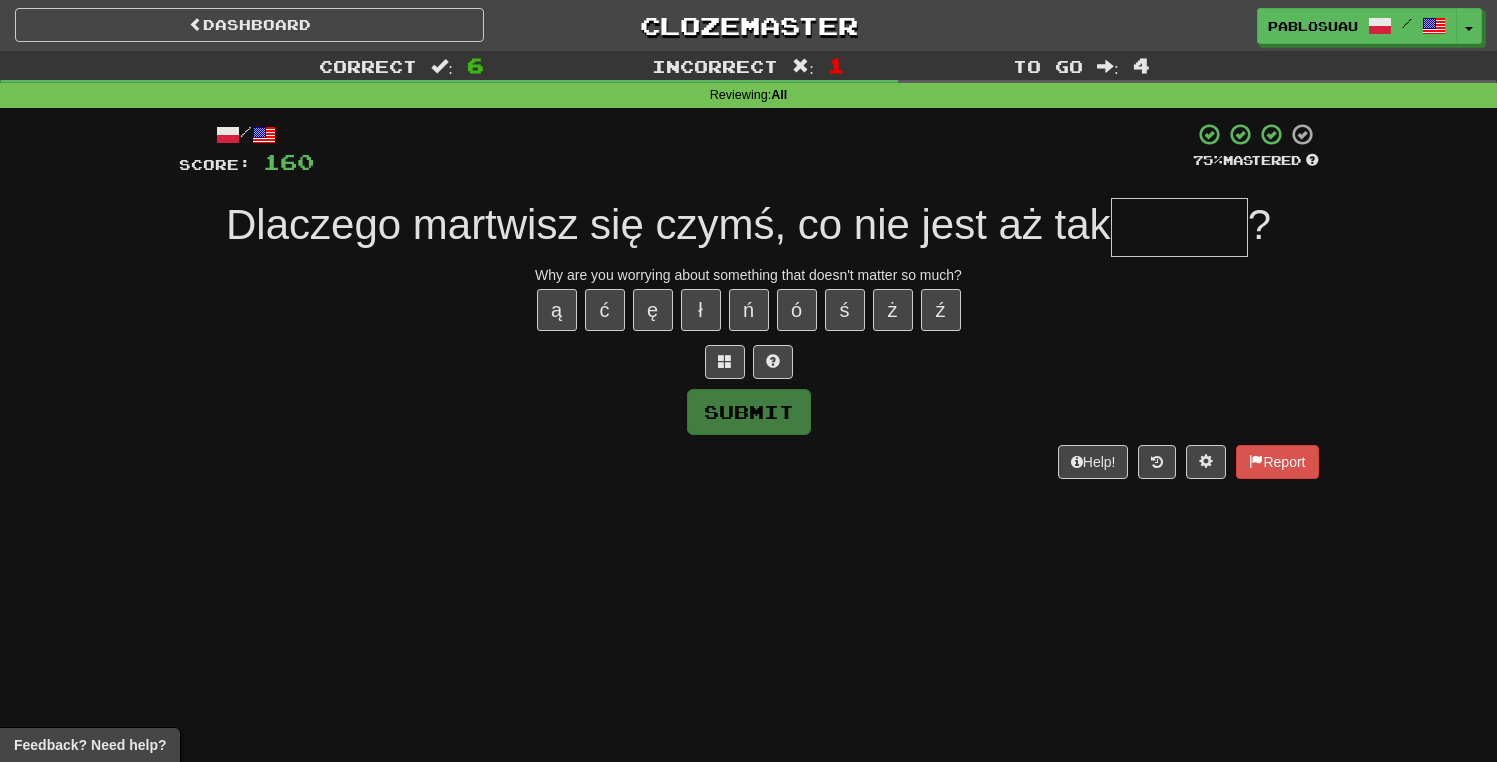 click at bounding box center [1179, 227] 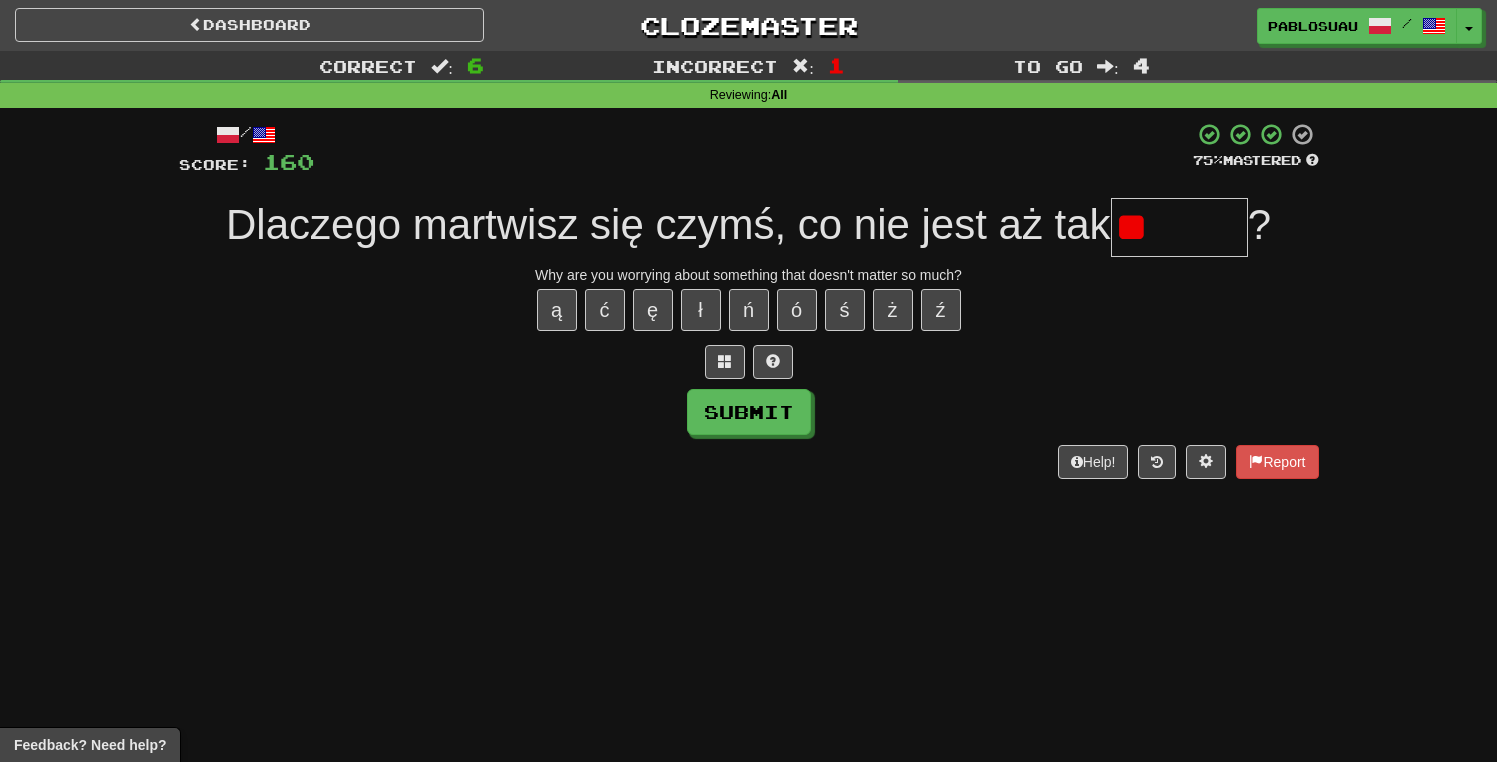 type on "*" 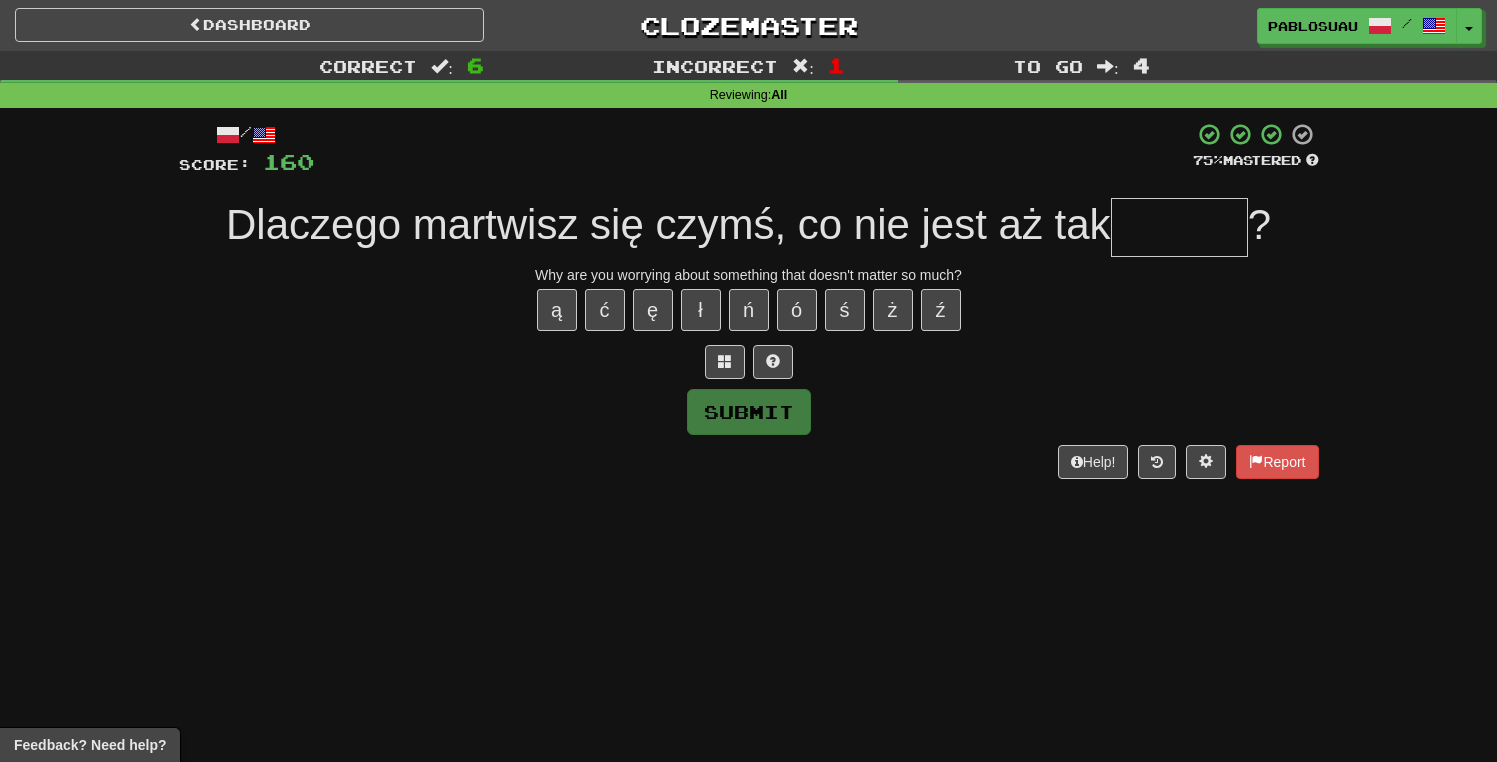 type on "*" 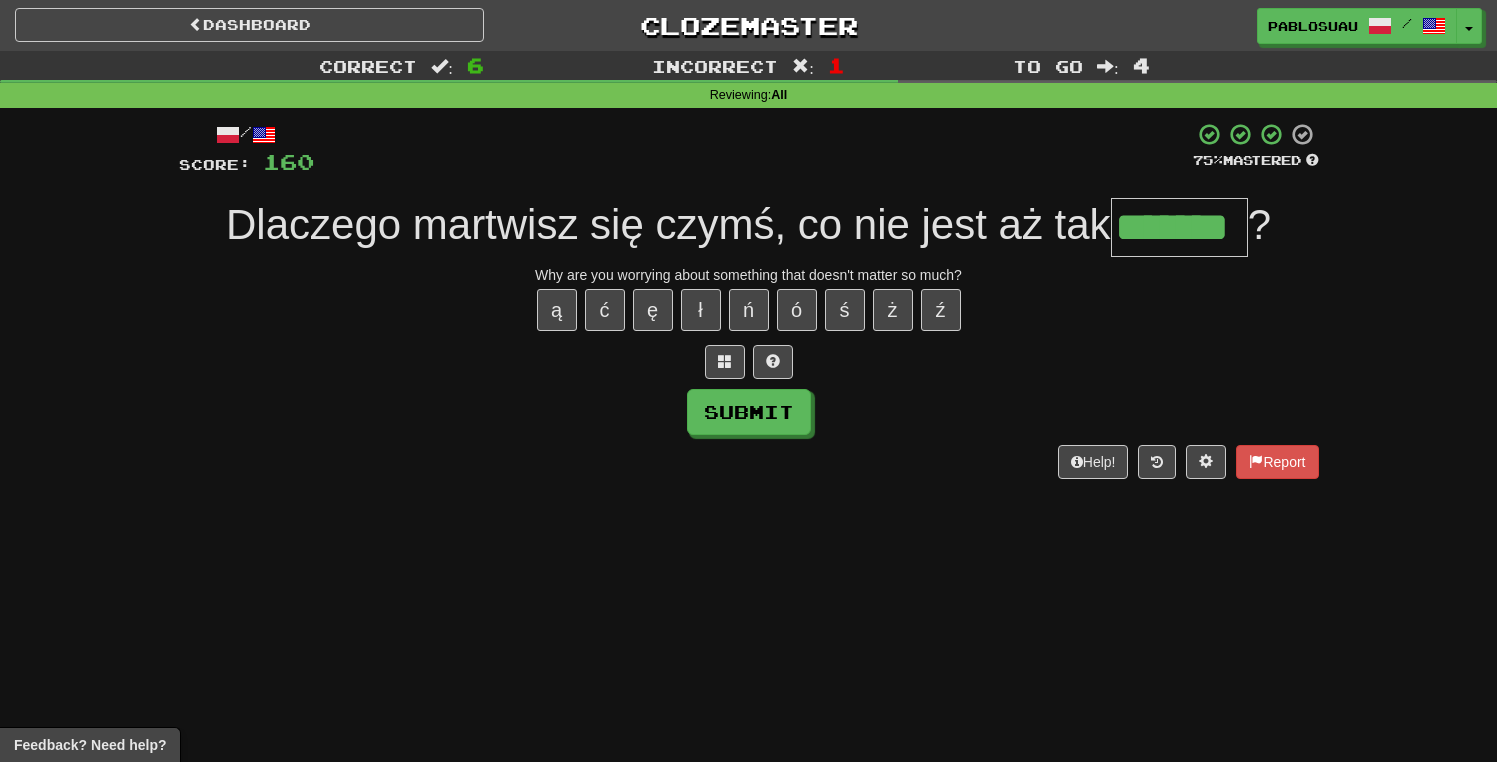 type on "*******" 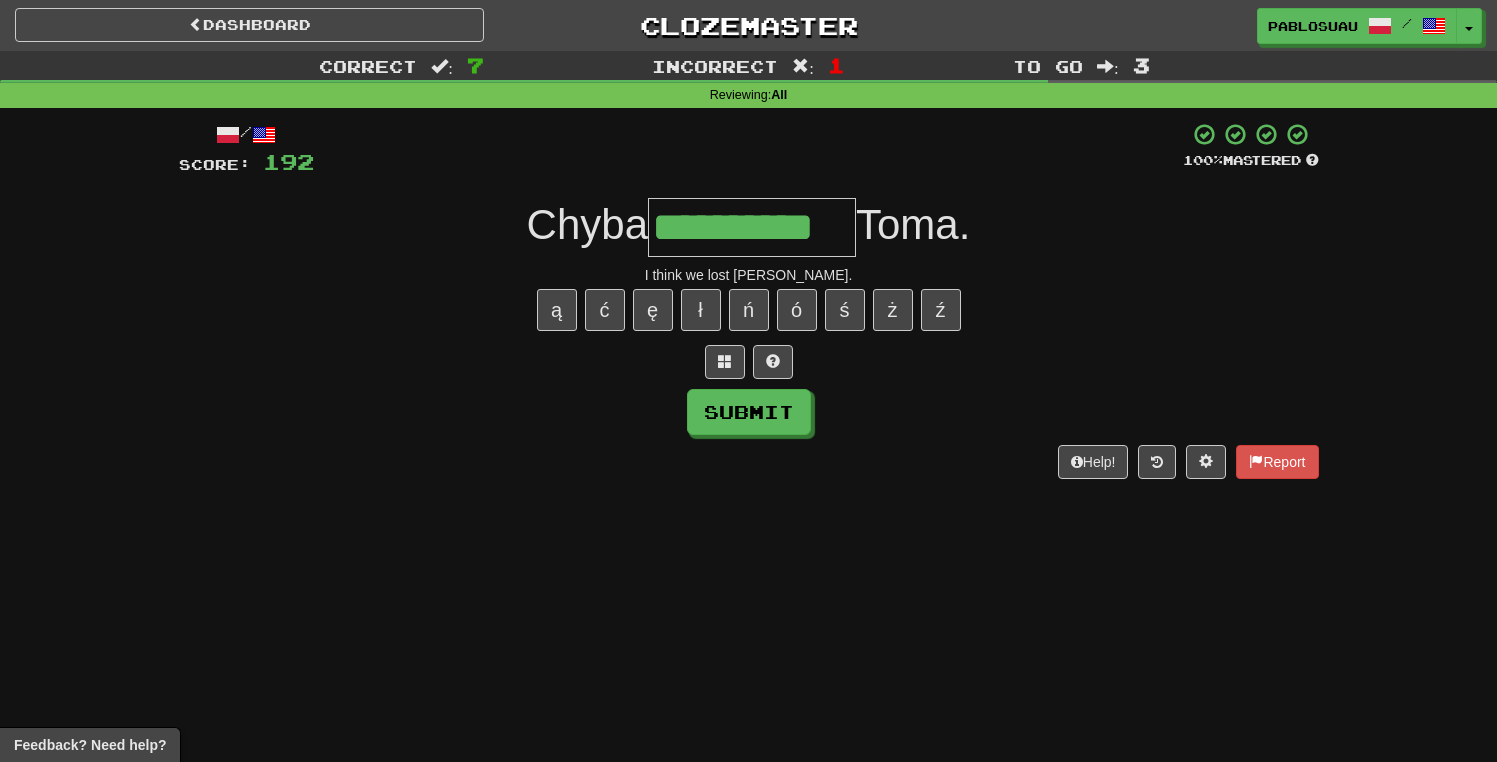 type on "**********" 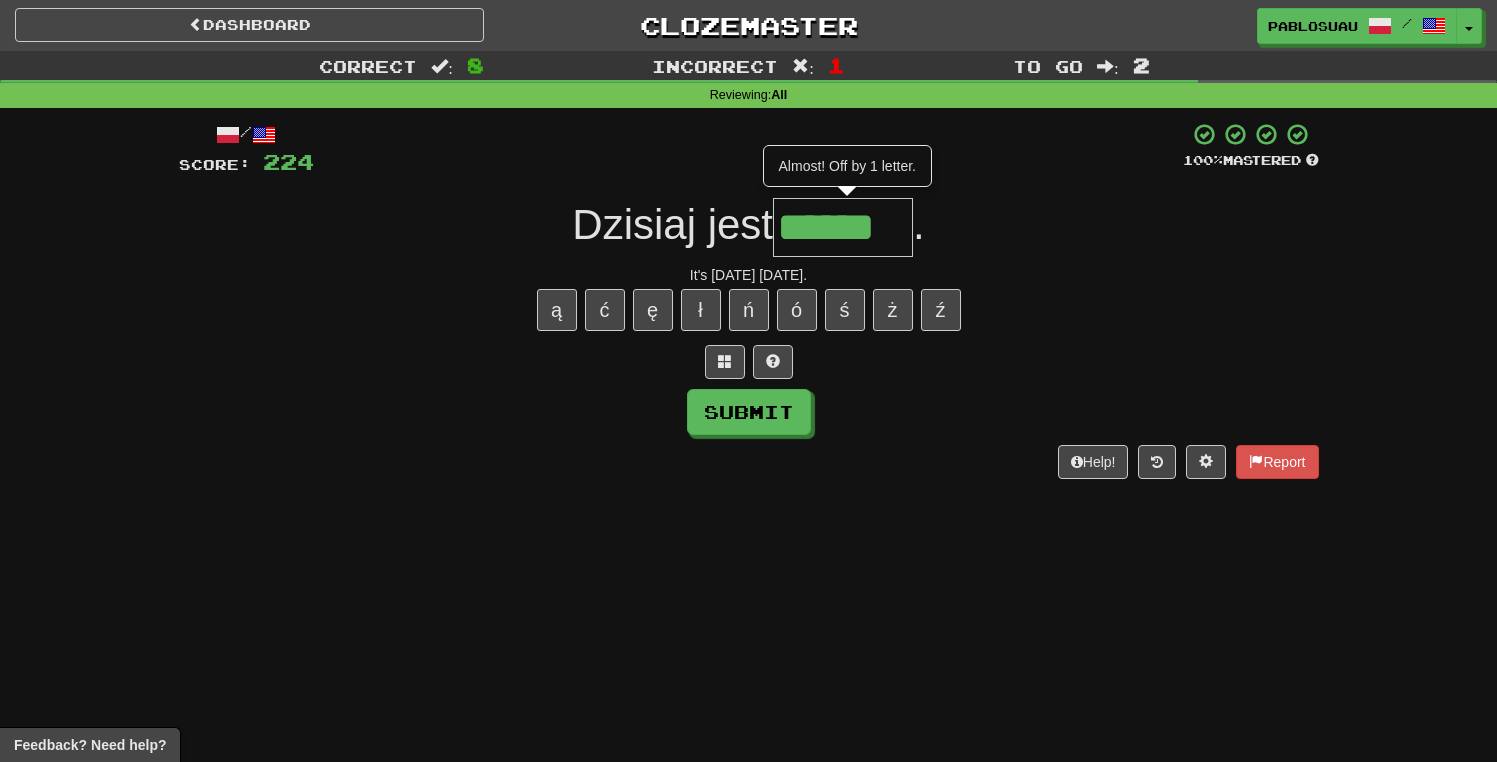 type on "******" 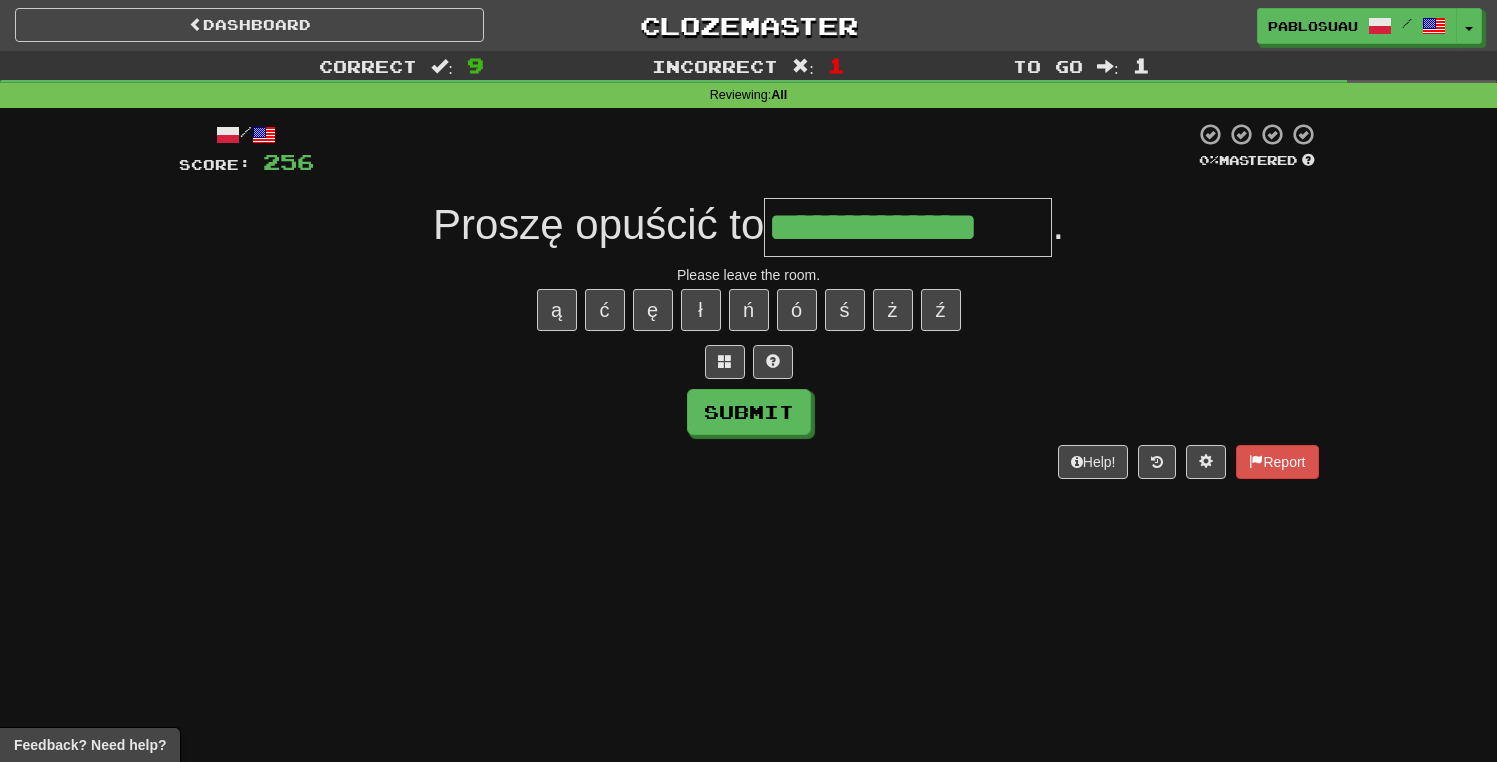 type on "**********" 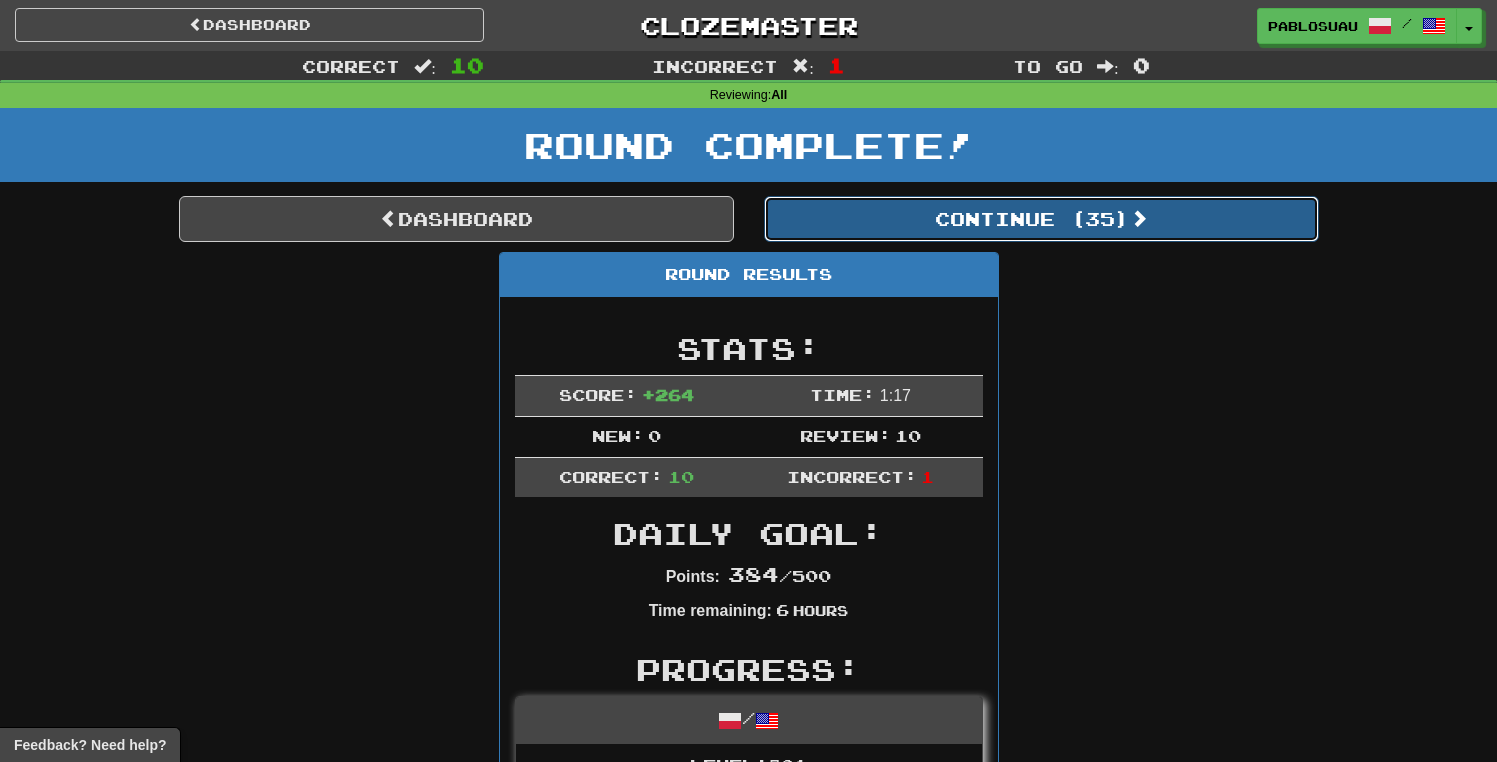 click on "Continue ( 35 )" at bounding box center (1041, 219) 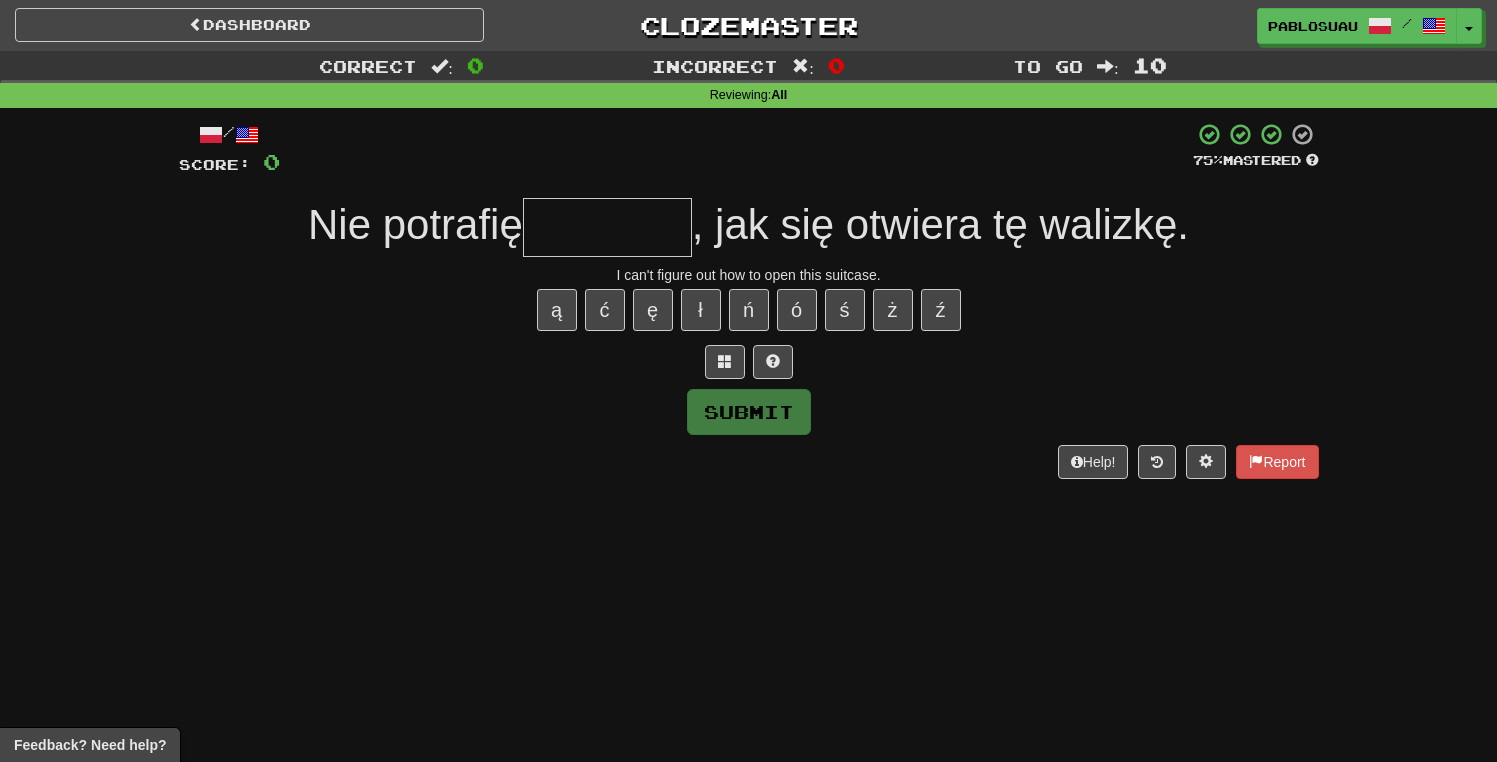 click at bounding box center [607, 227] 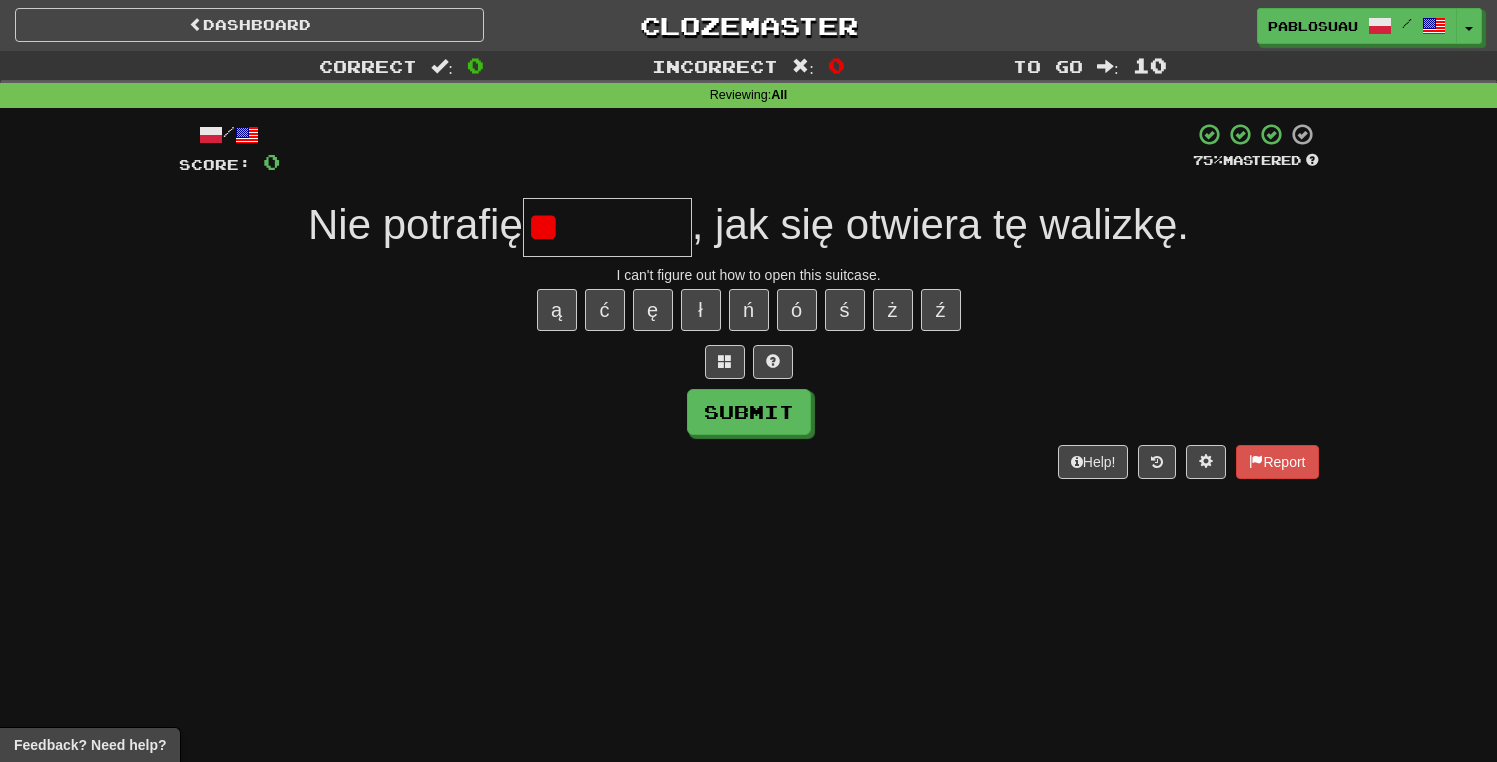 type on "*" 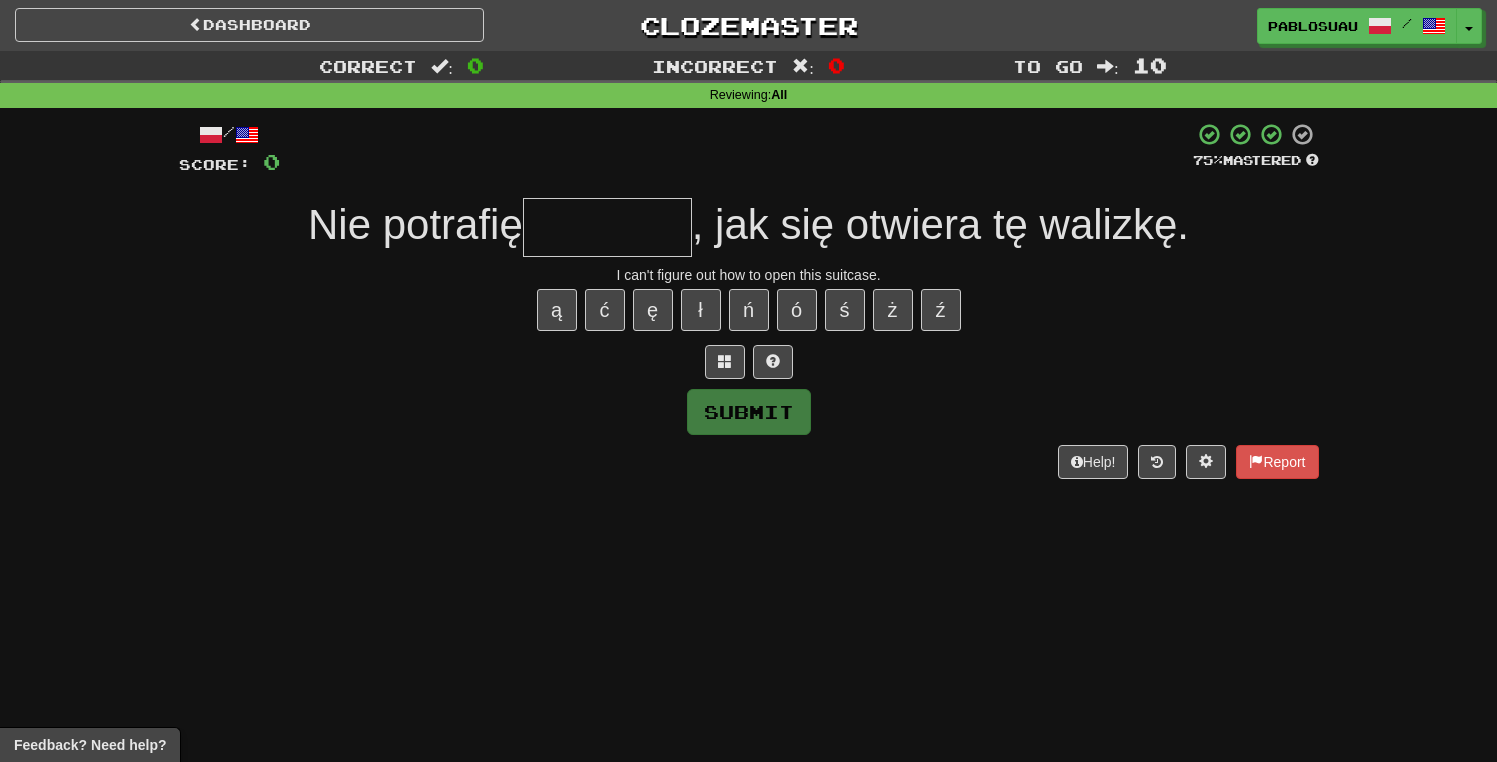 type on "*" 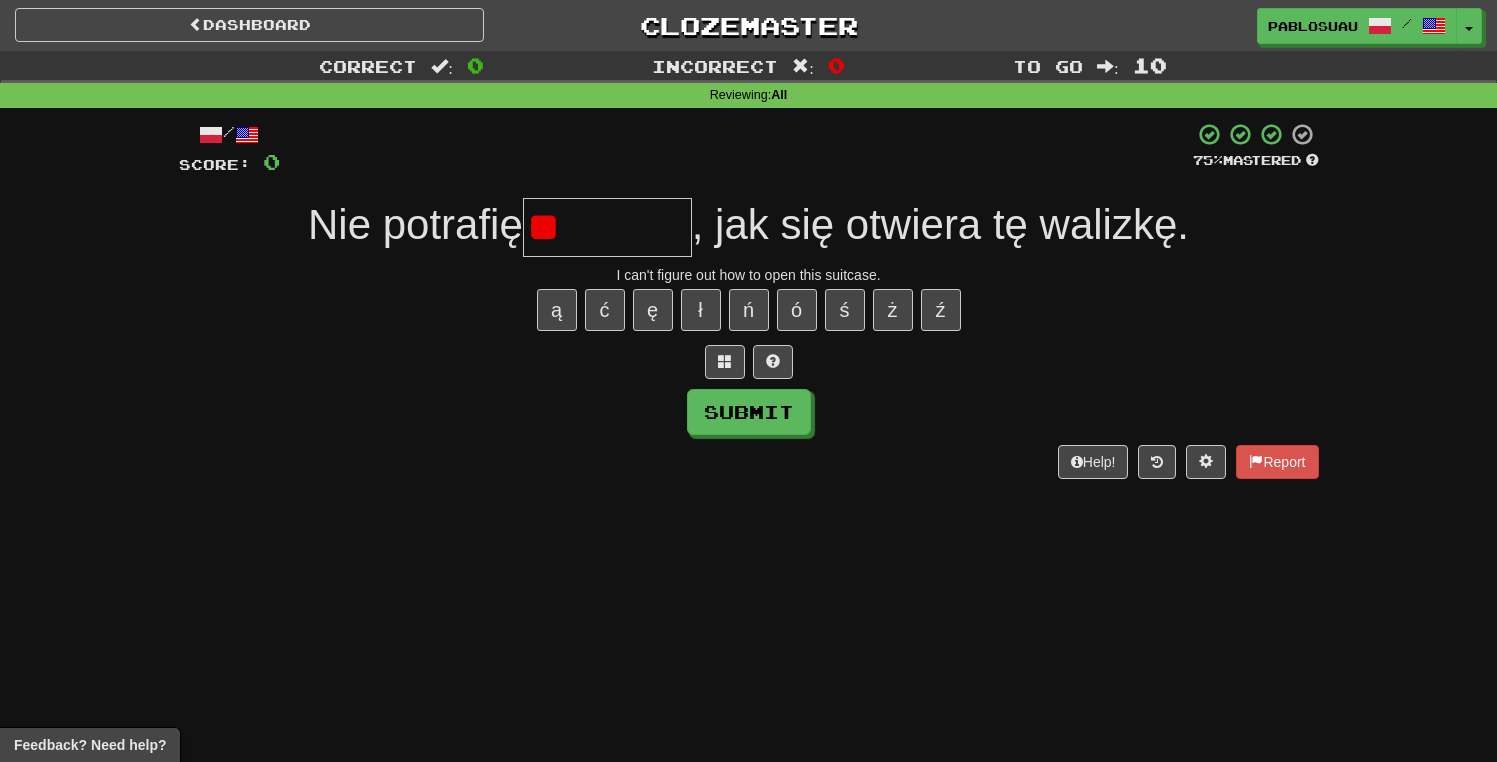type on "*" 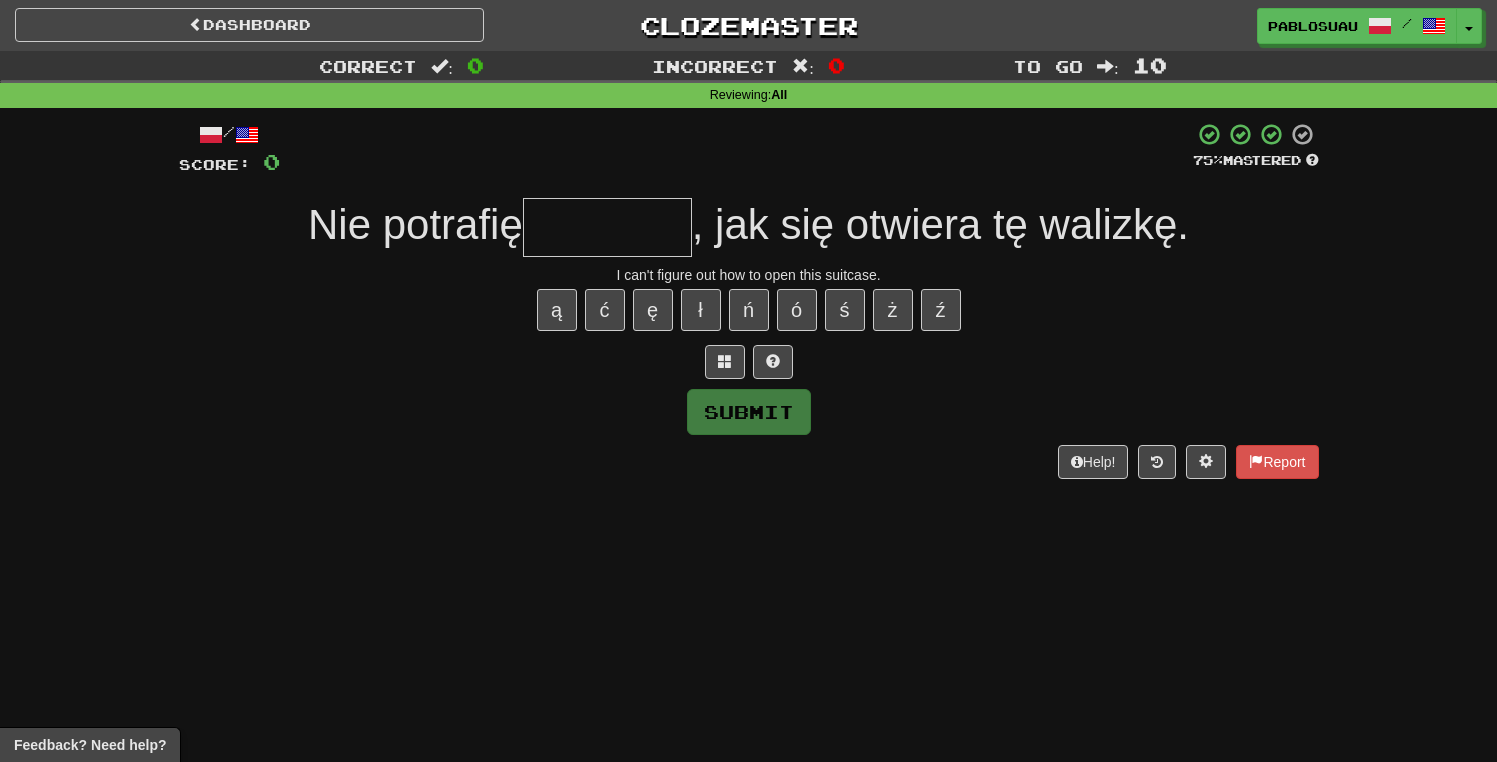 type on "********" 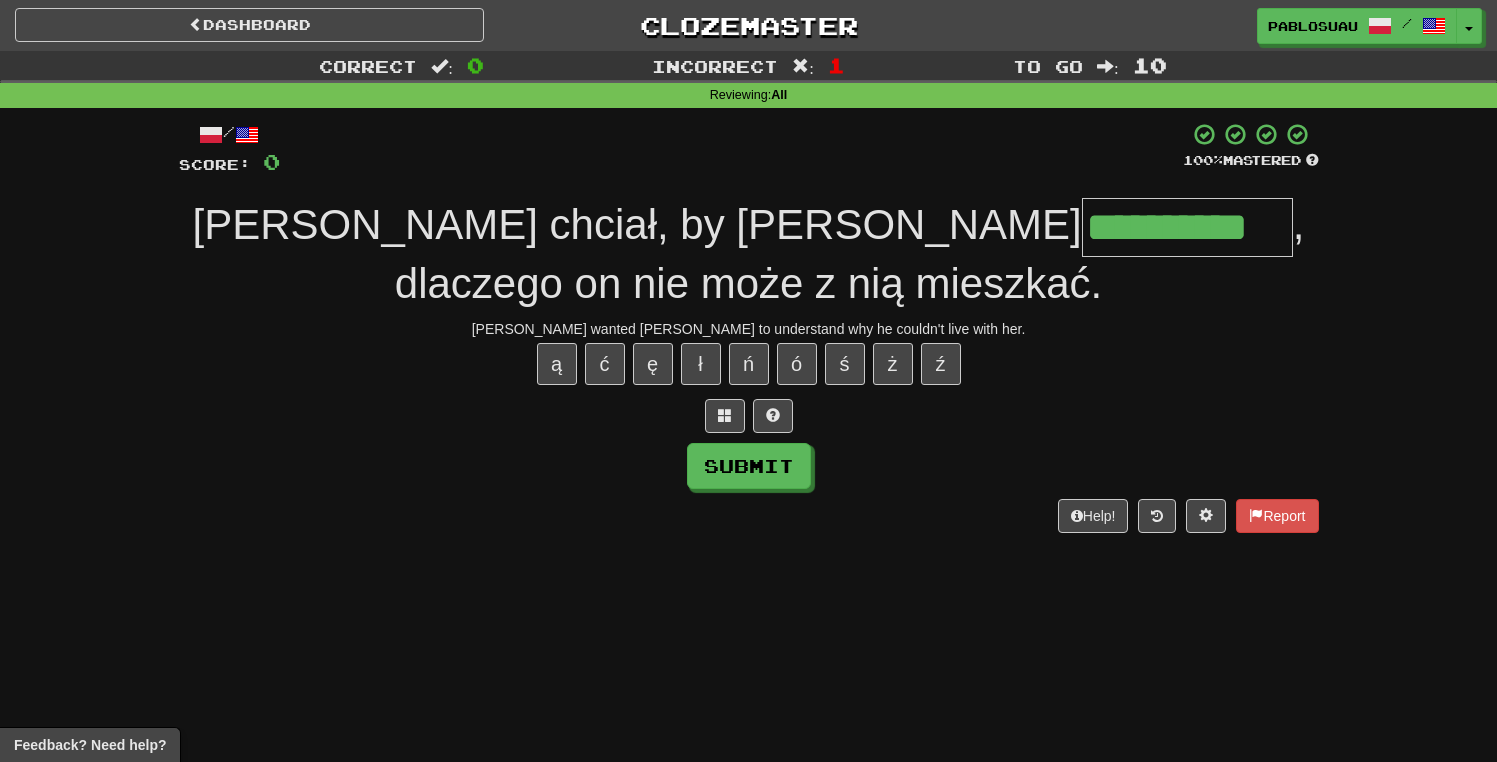 type on "**********" 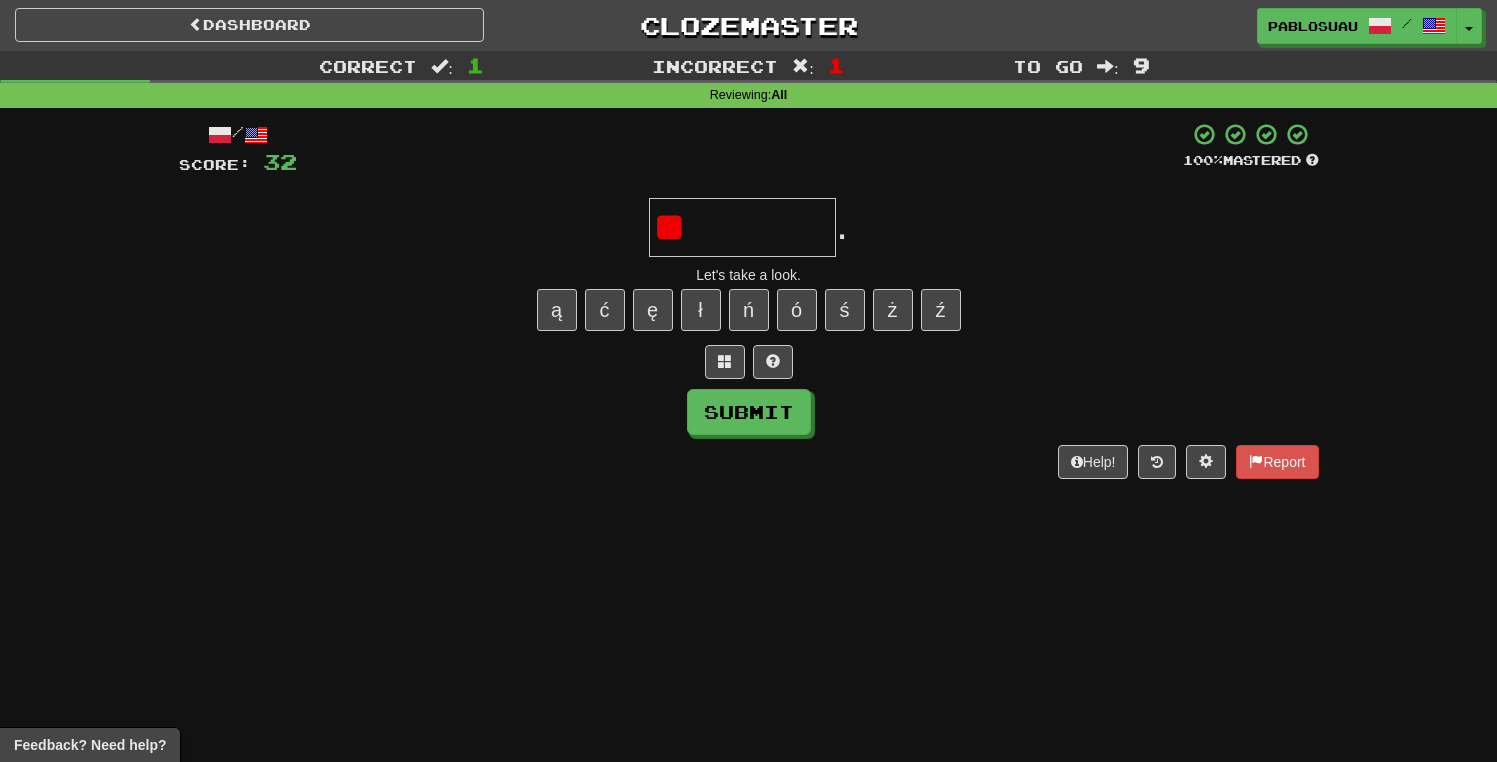 type on "*" 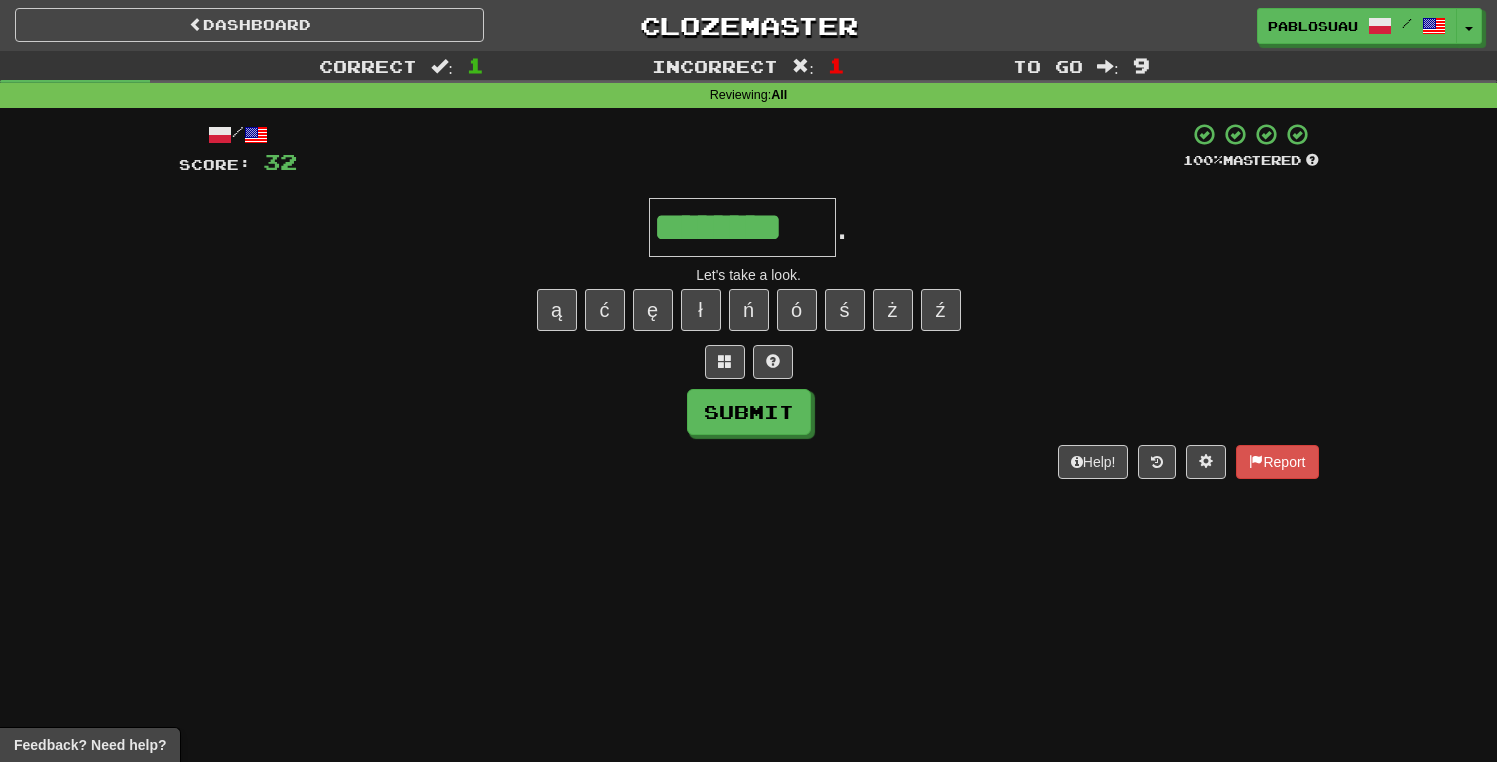 type on "********" 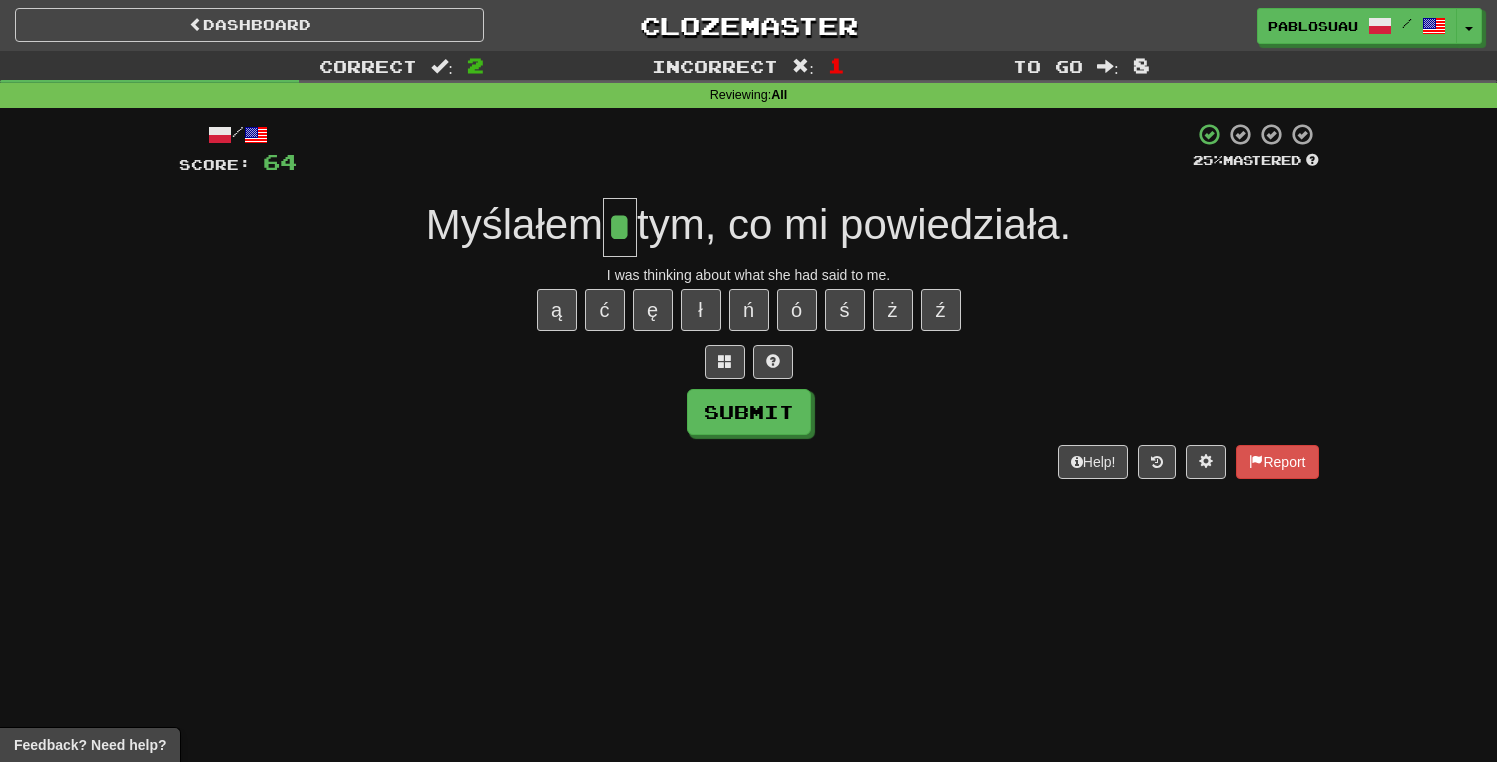 type on "*" 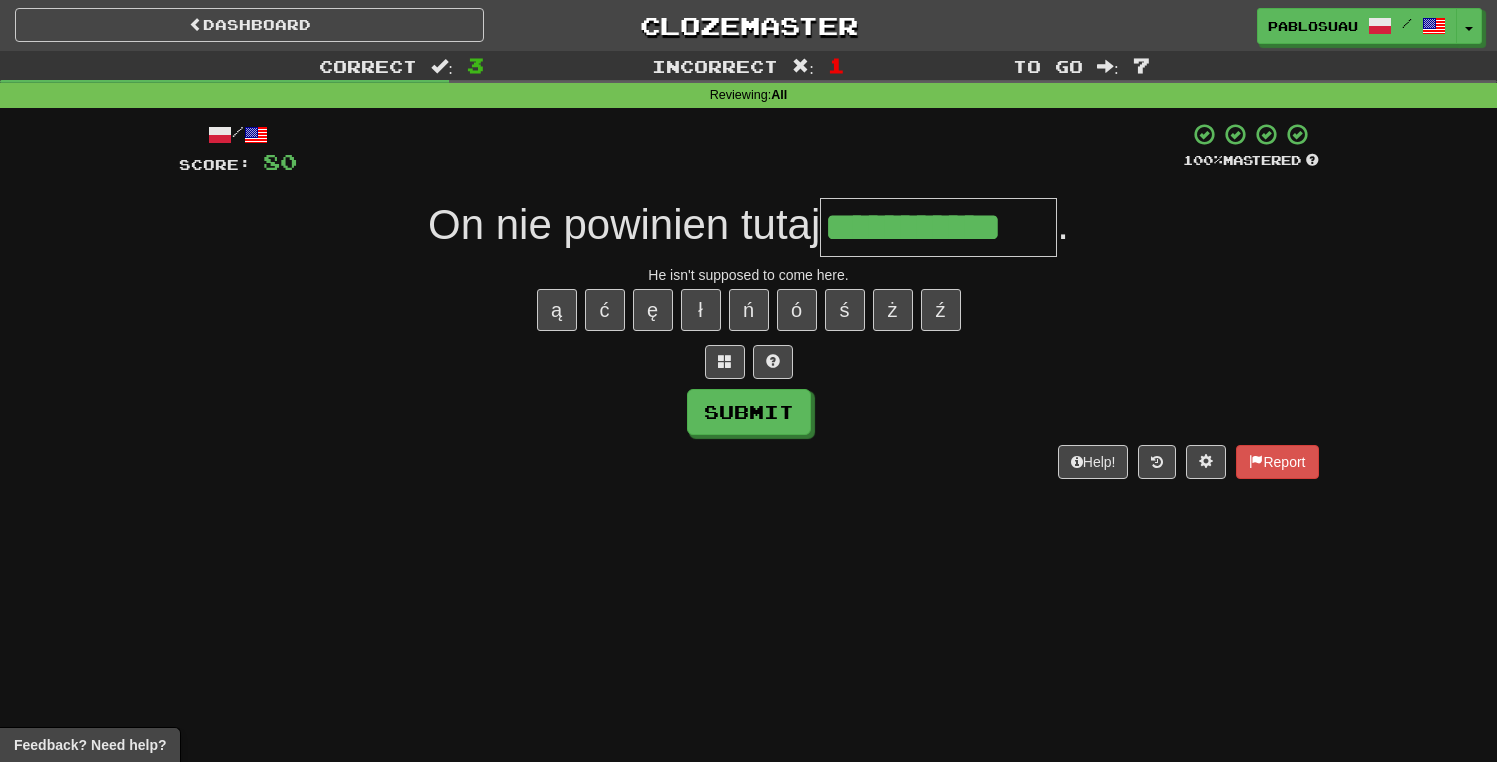 type on "**********" 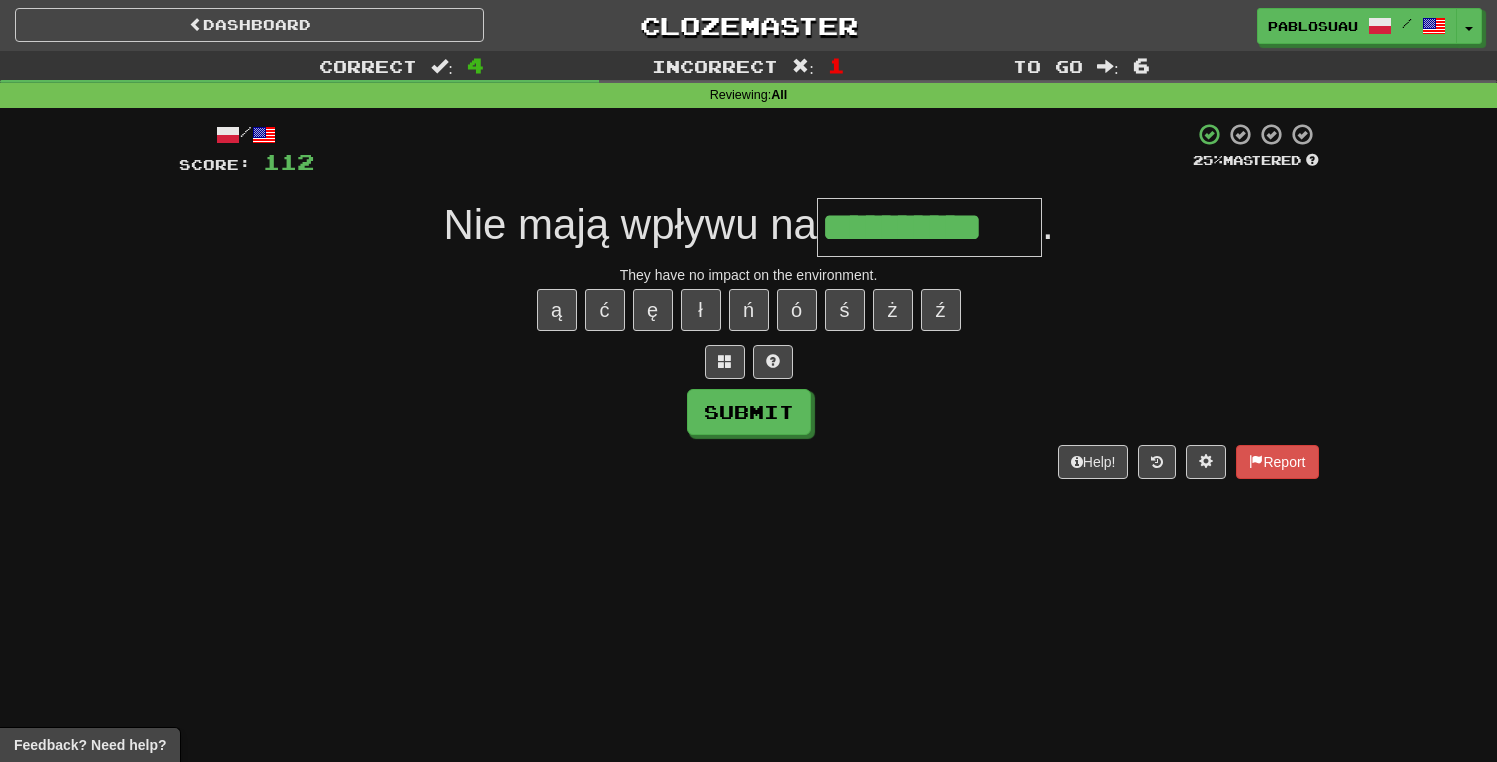 type on "**********" 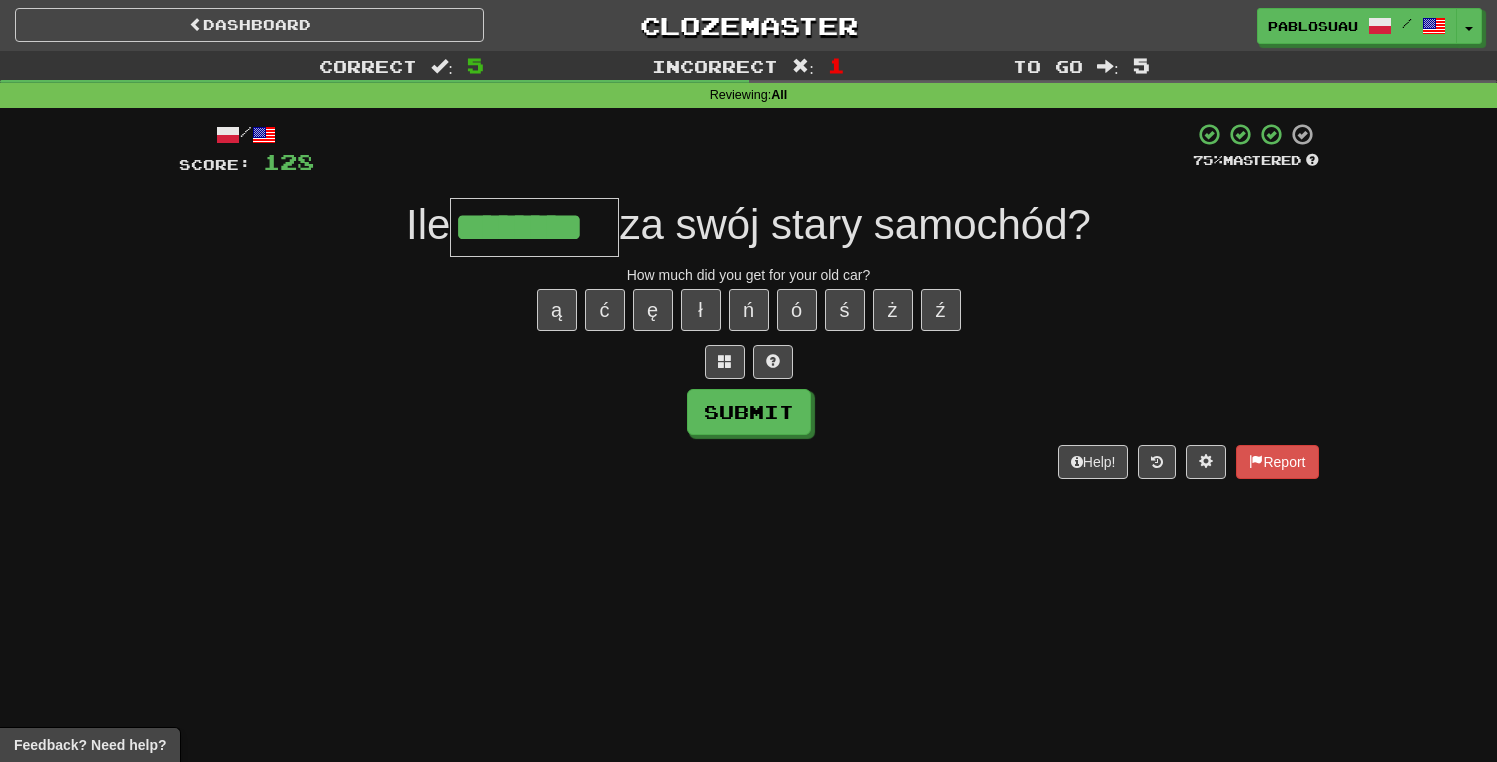 type on "********" 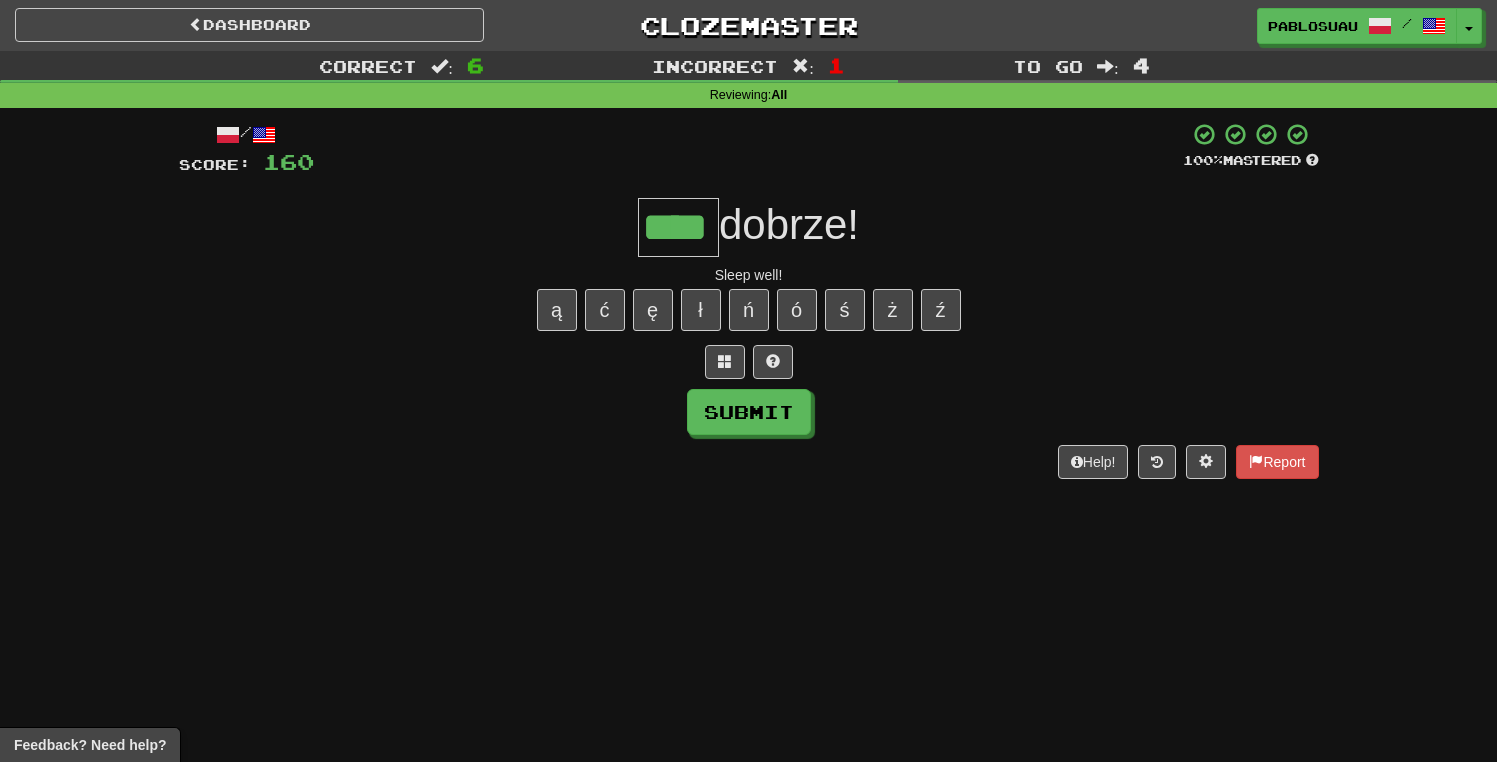 type on "****" 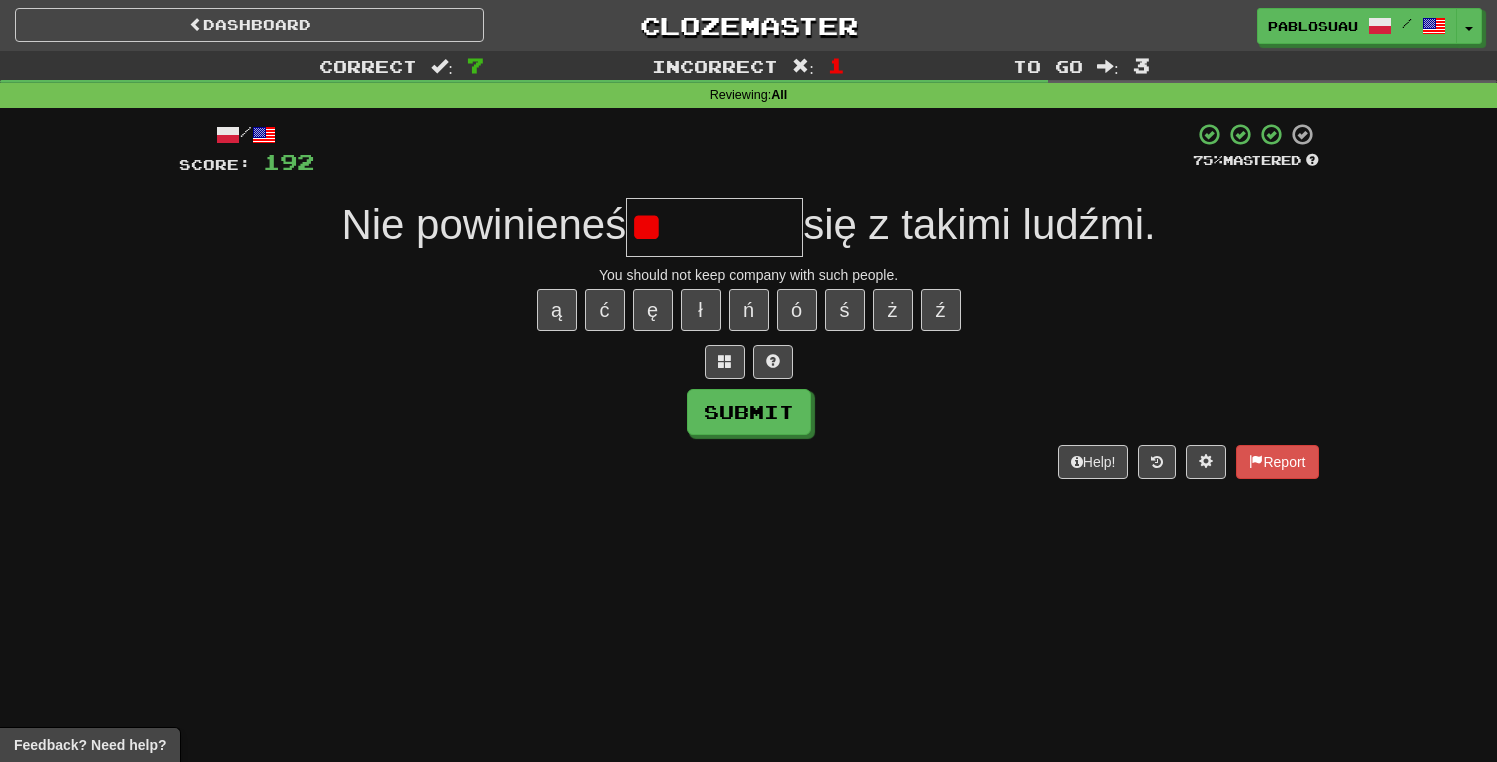 type on "*" 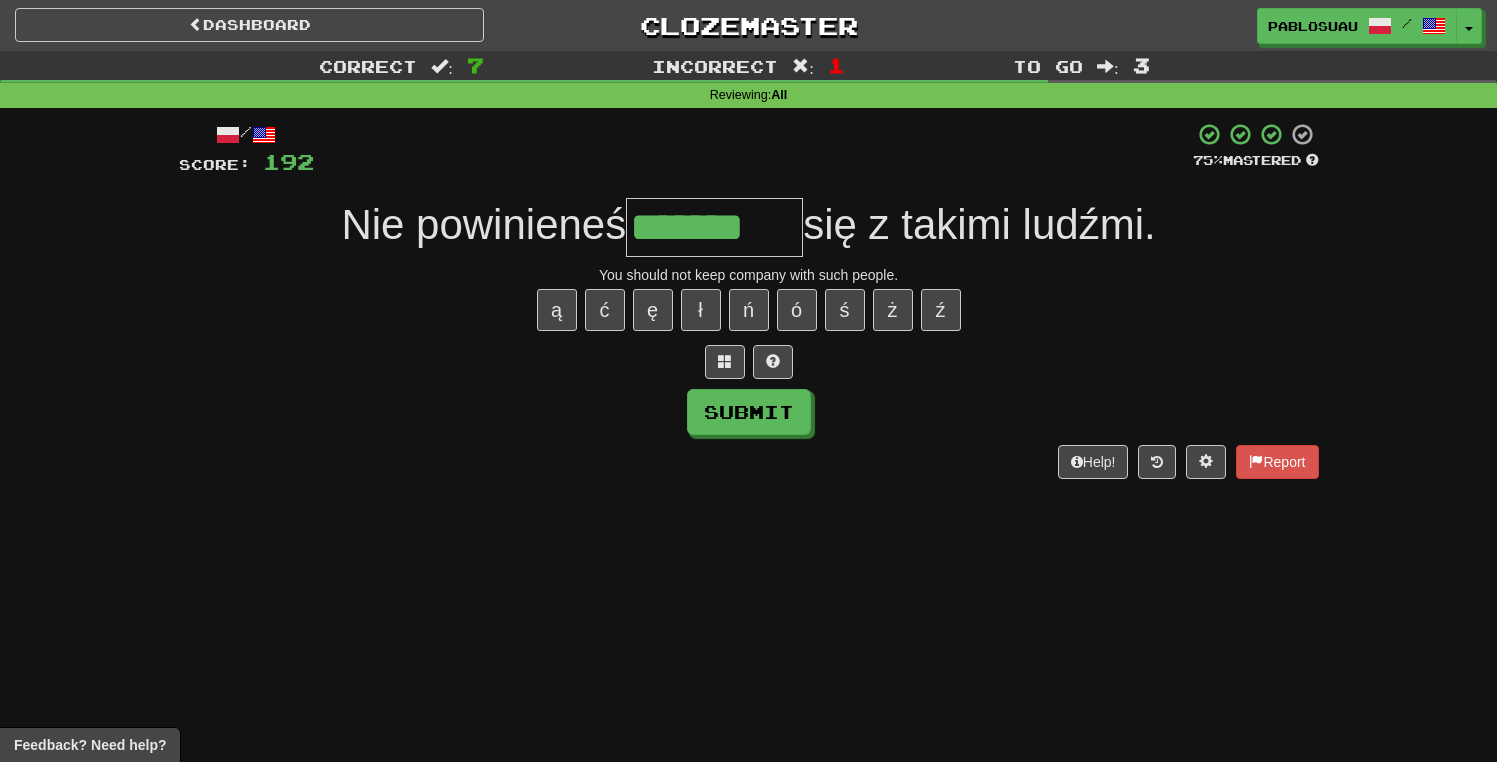 type on "*******" 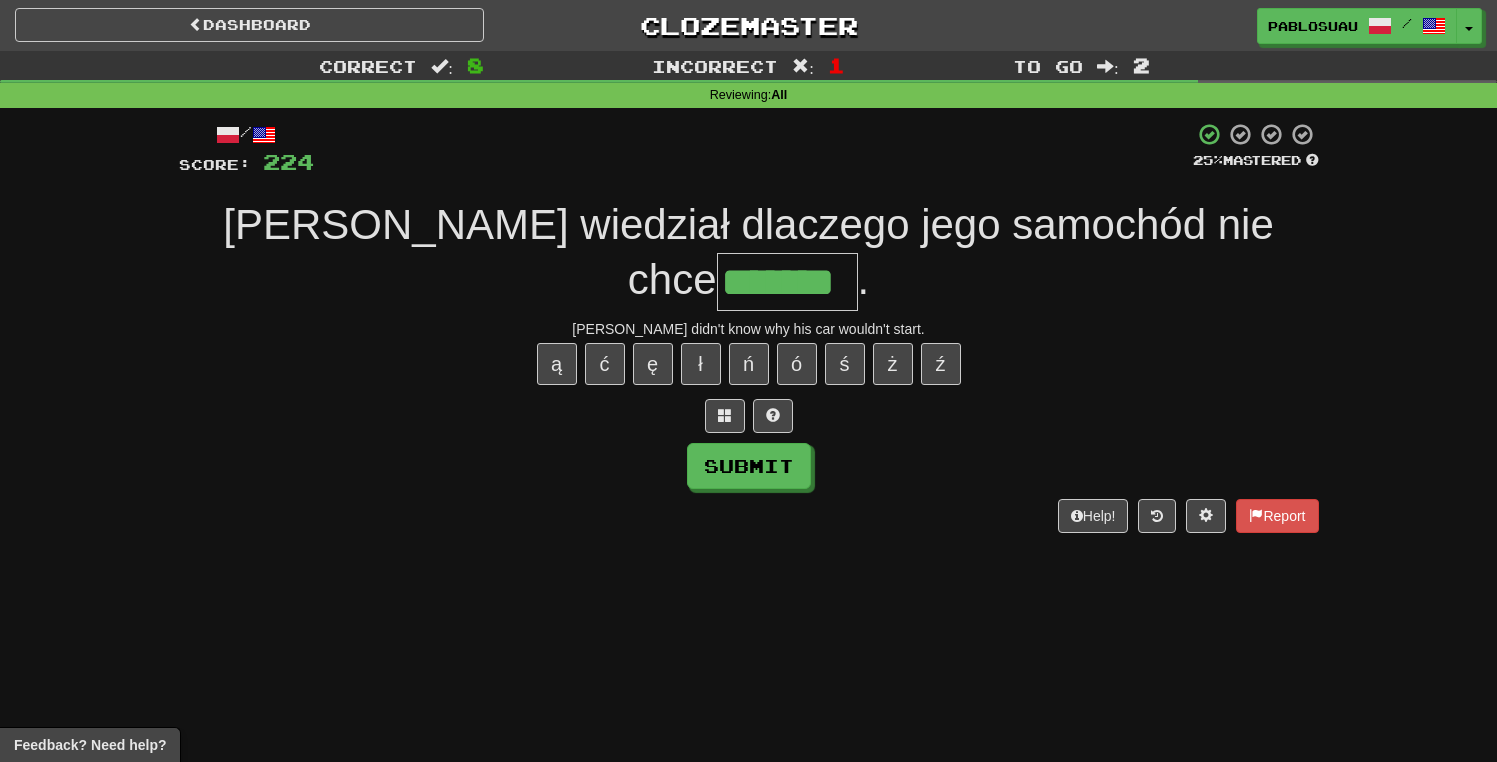 type on "*******" 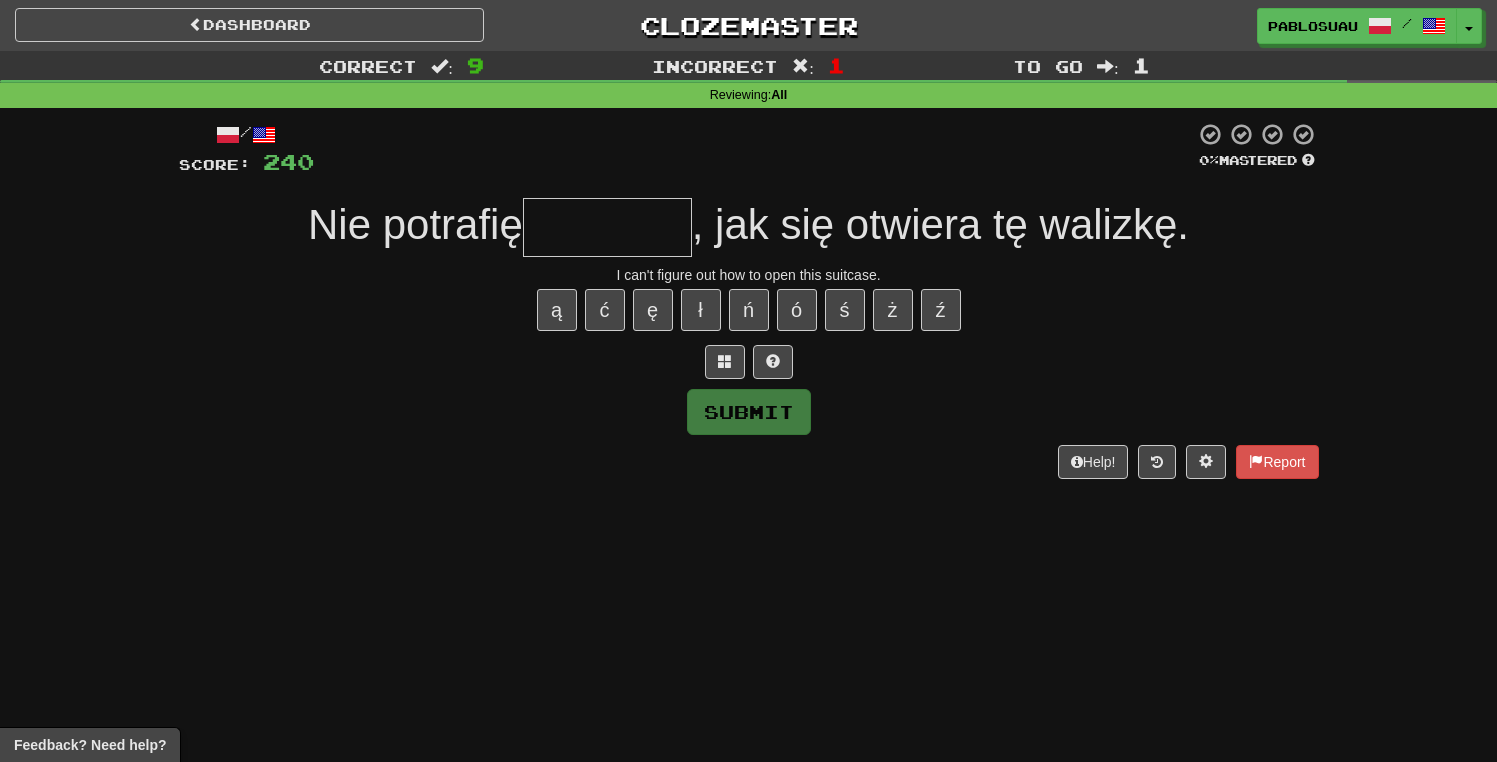 type on "********" 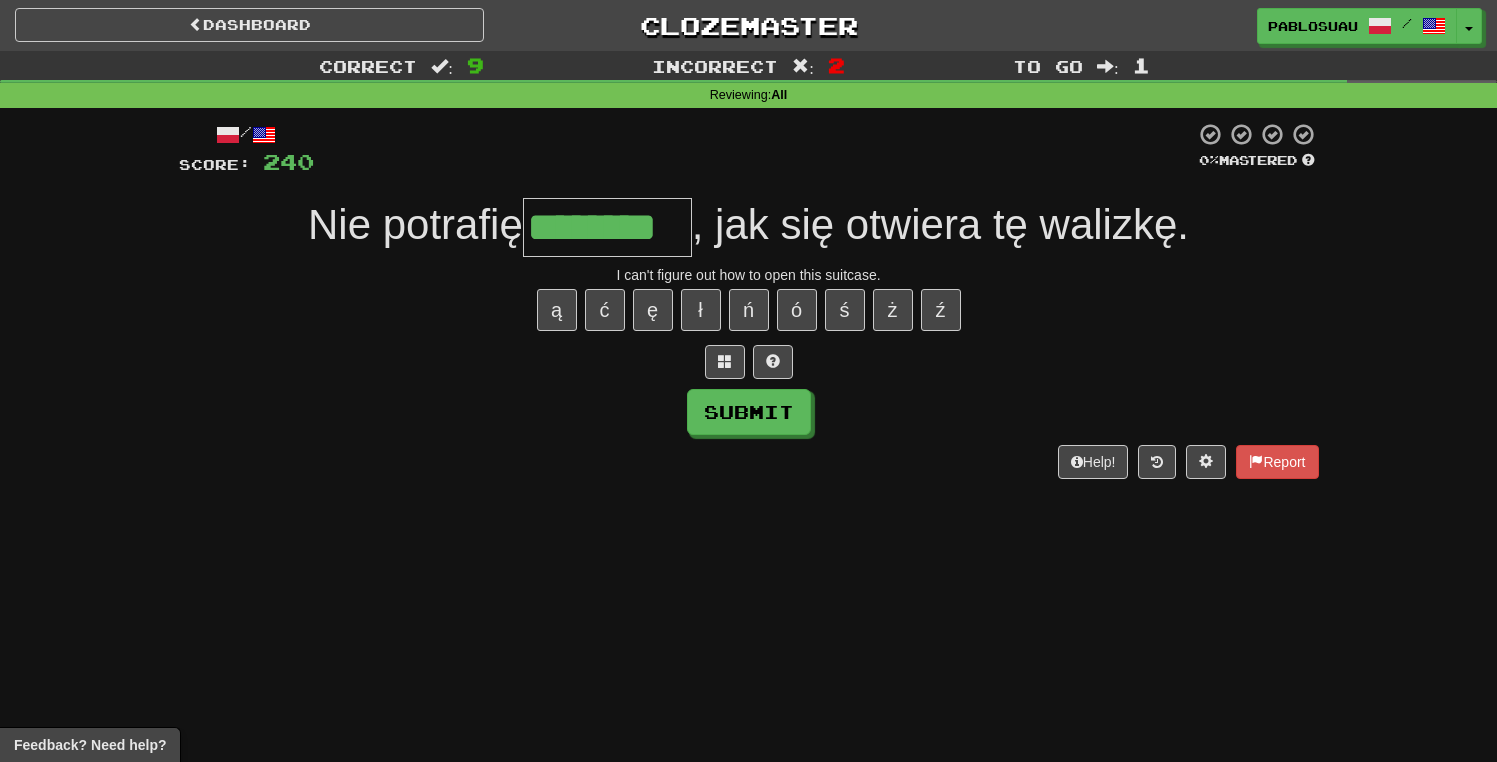 type on "********" 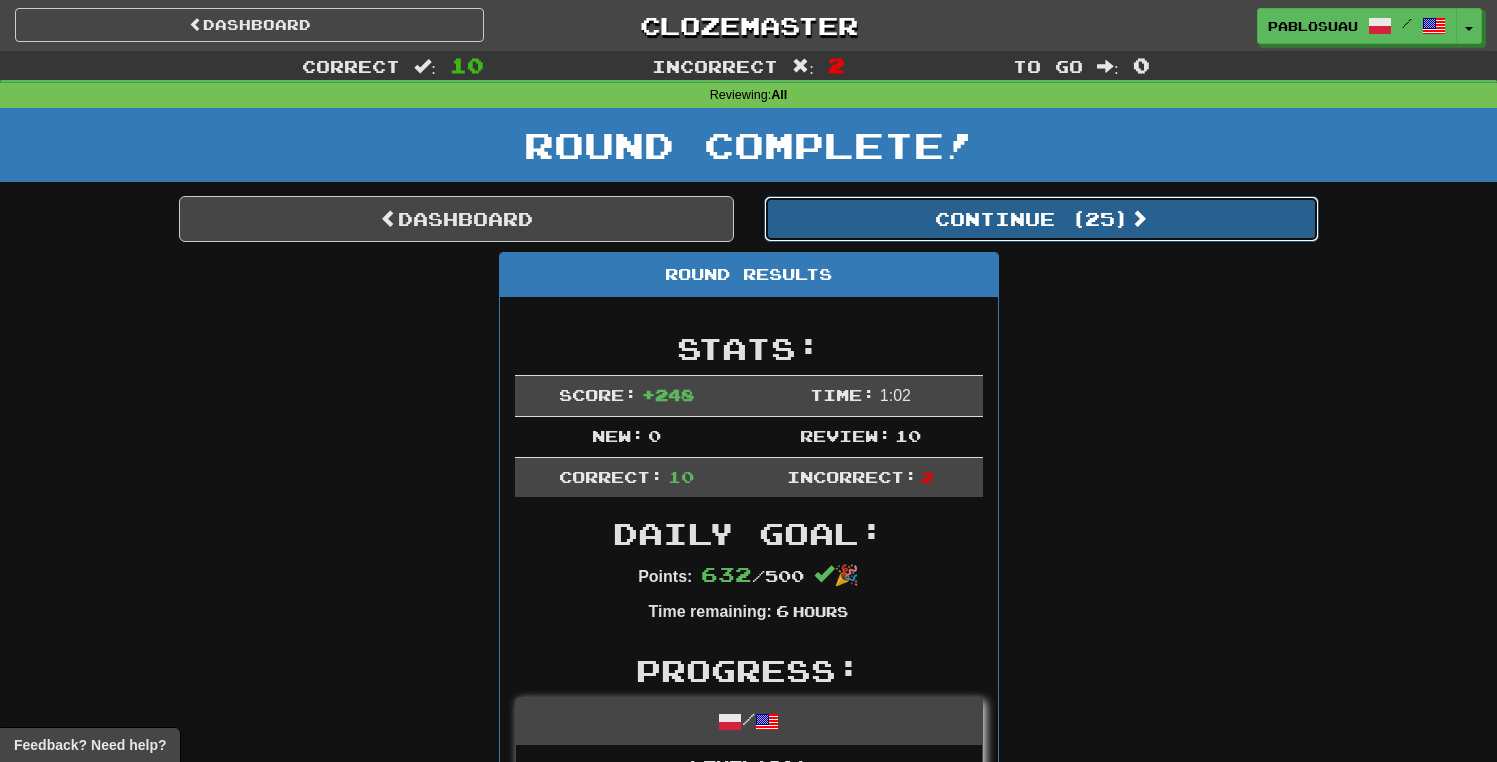 click on "Continue ( 25 )" at bounding box center (1041, 219) 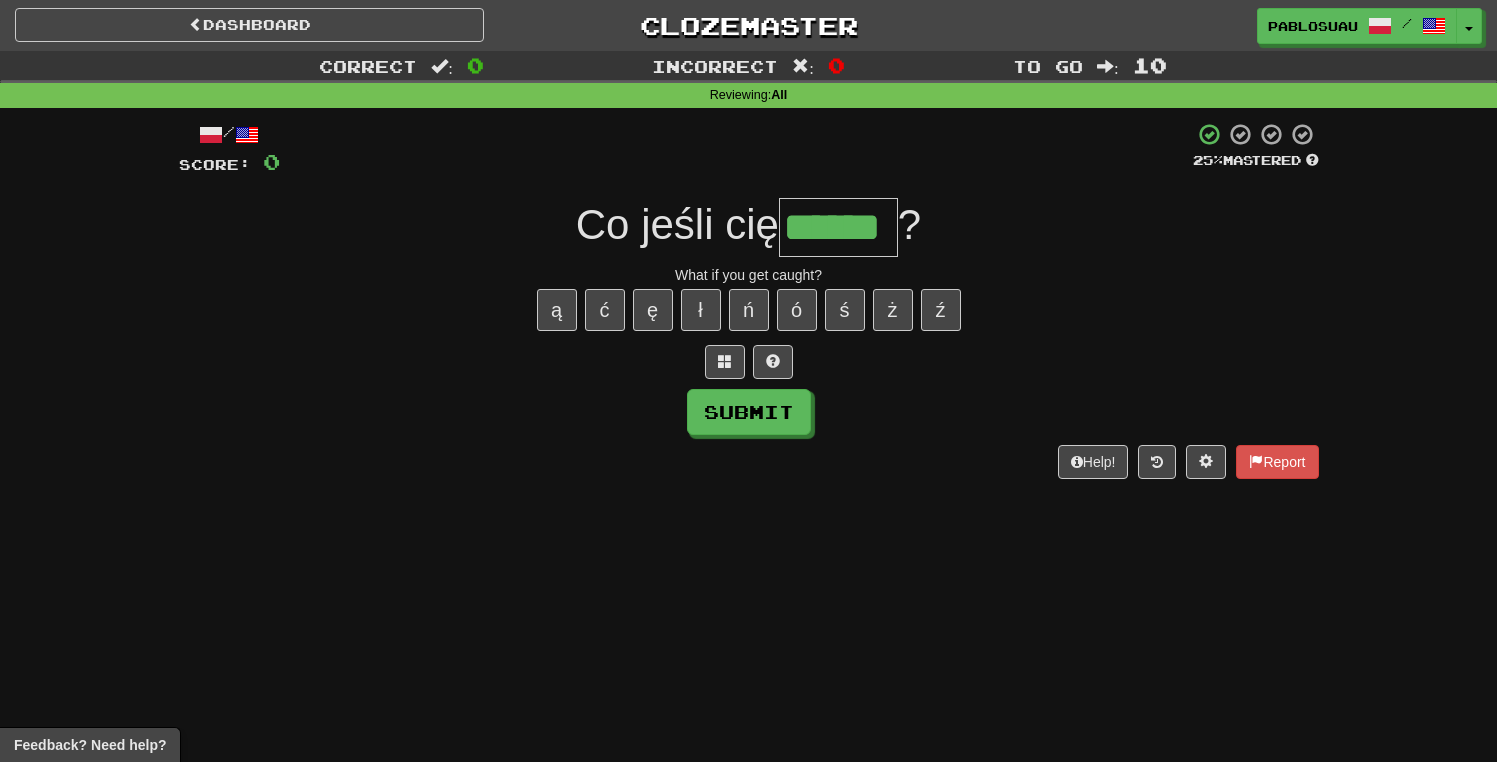 type on "******" 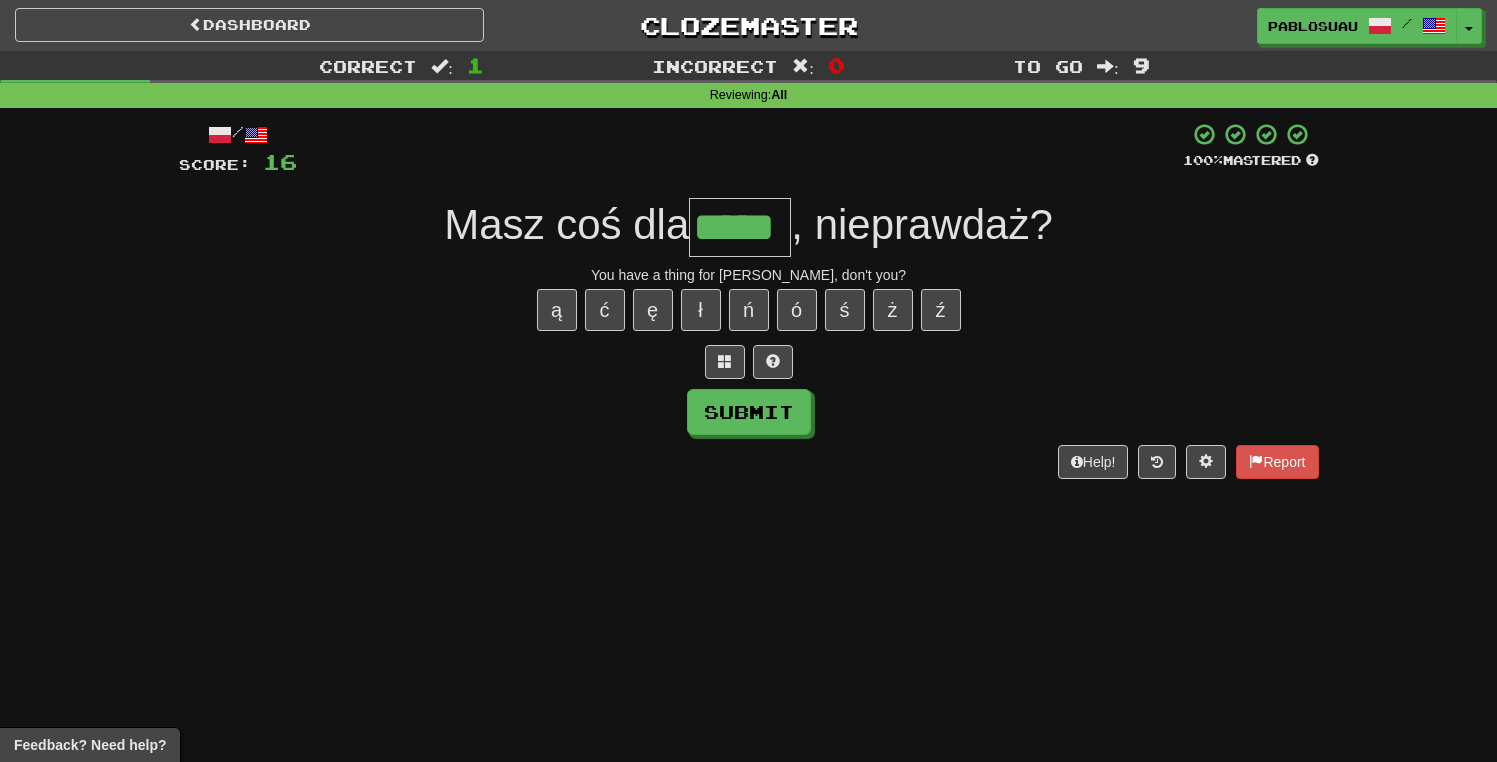 type on "*****" 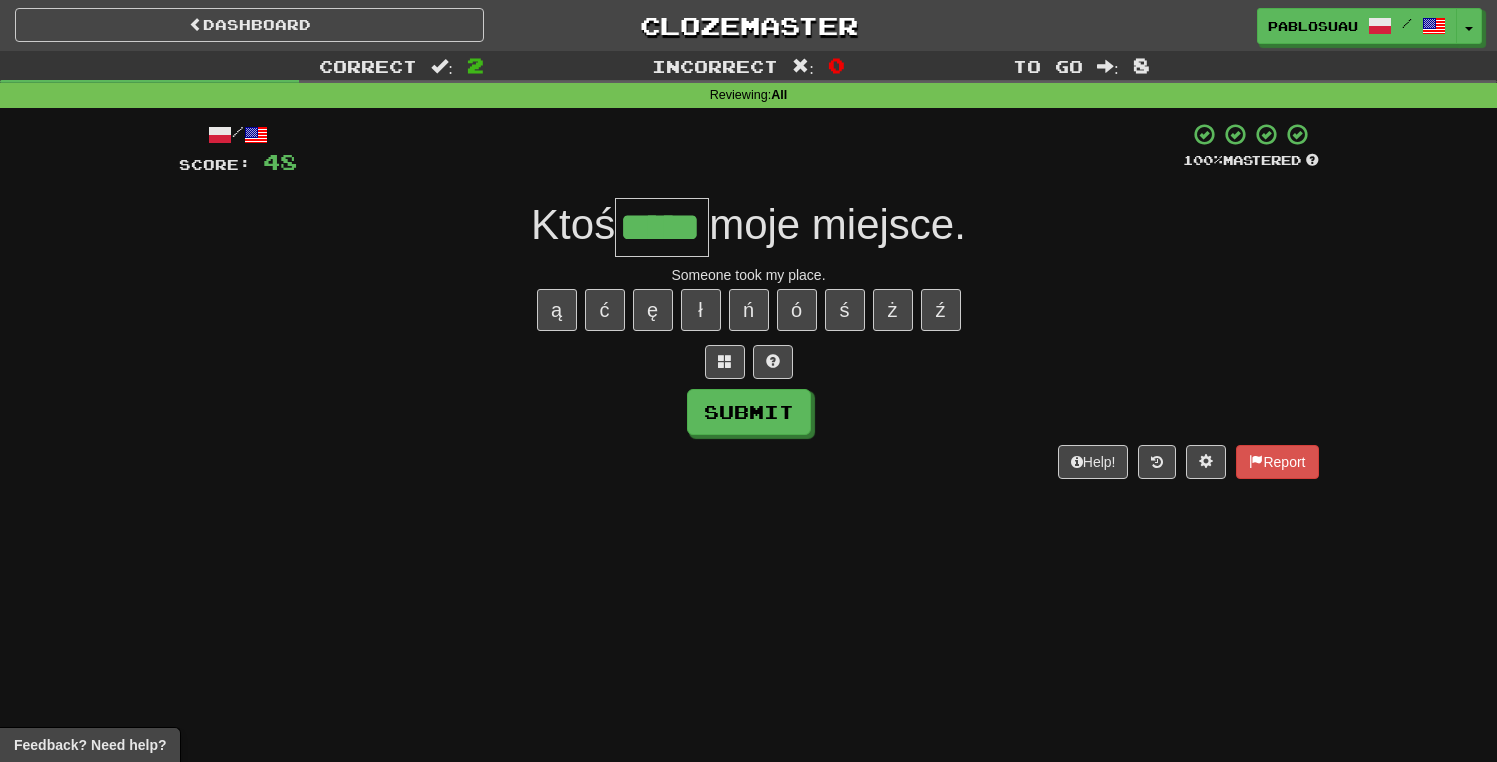 type on "*****" 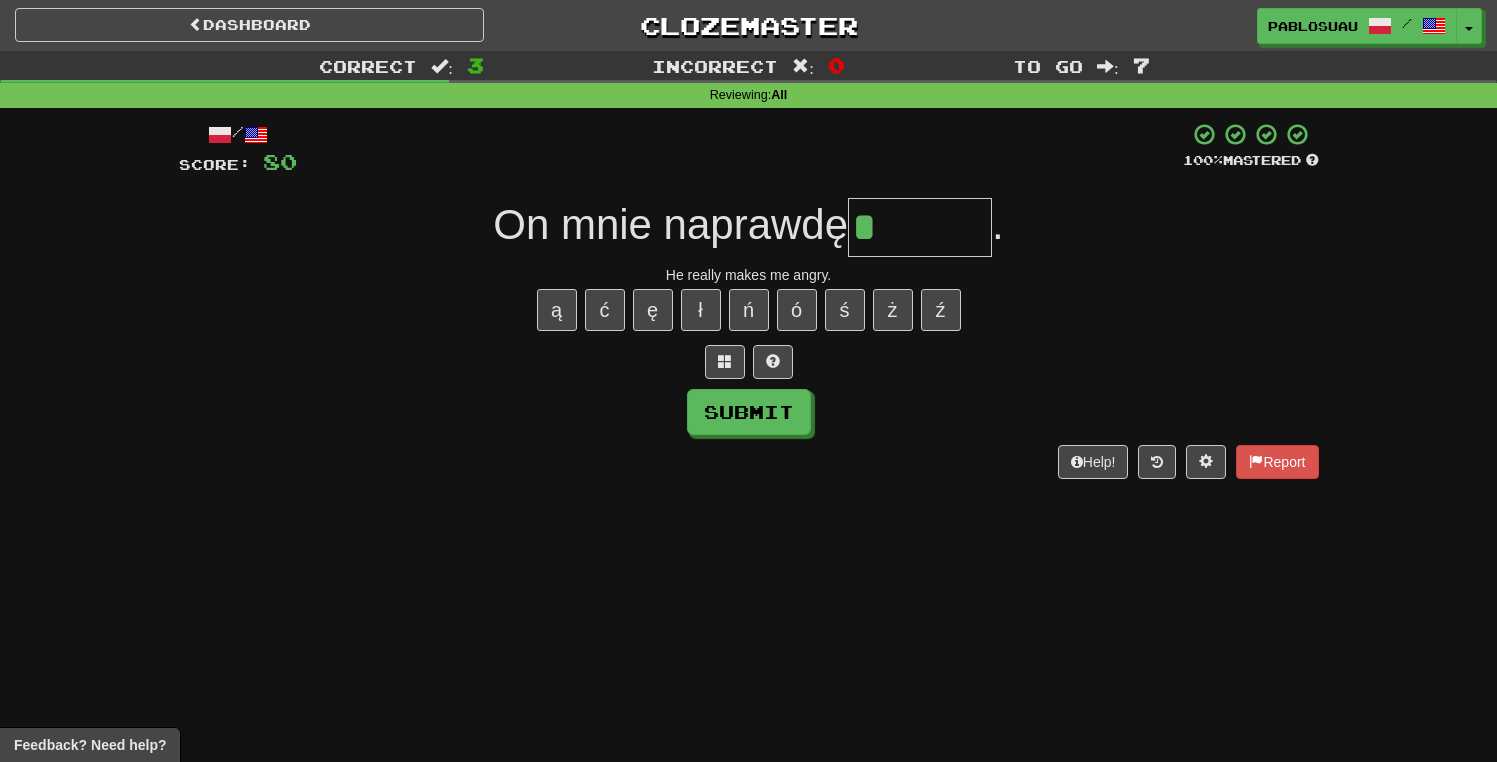 type on "******" 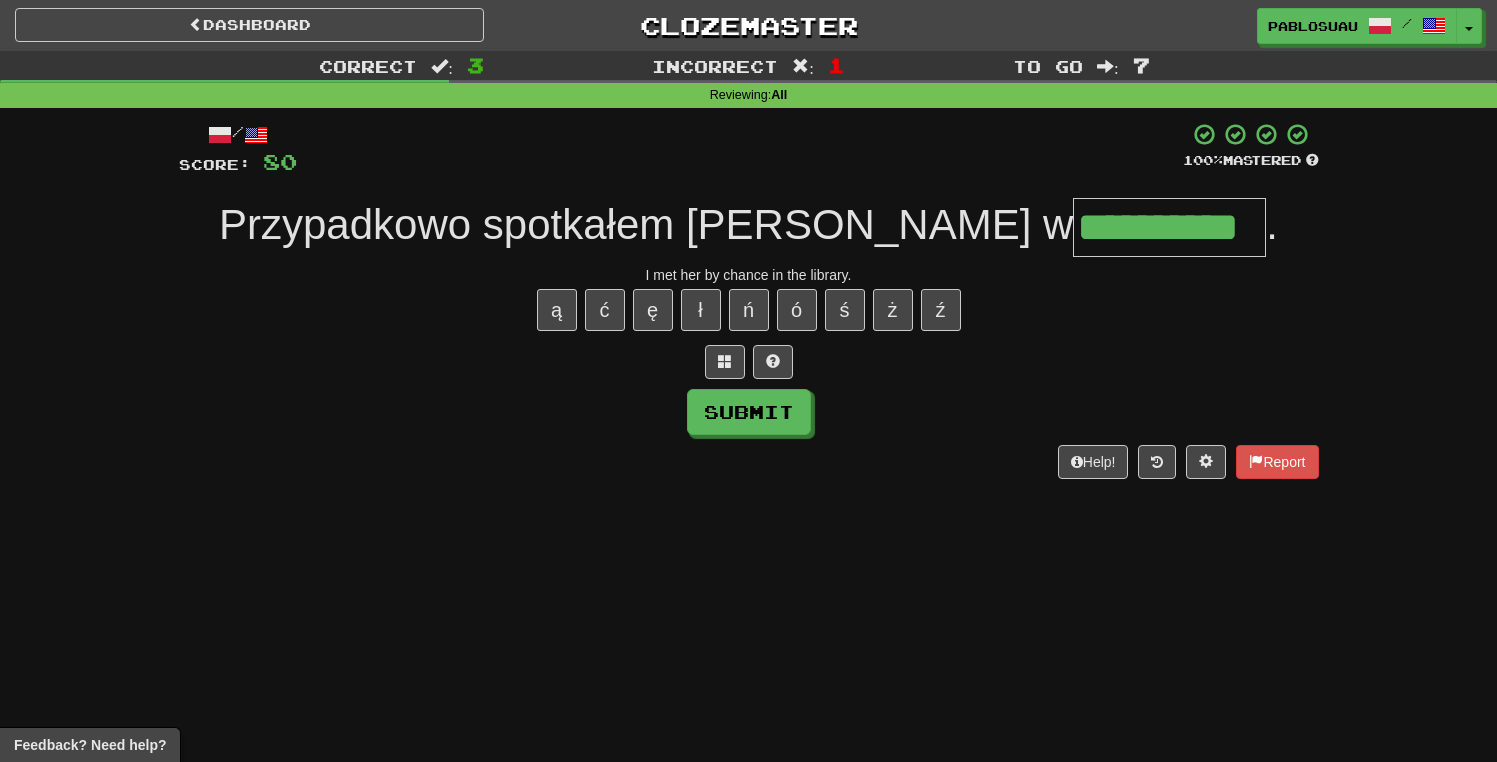 type on "**********" 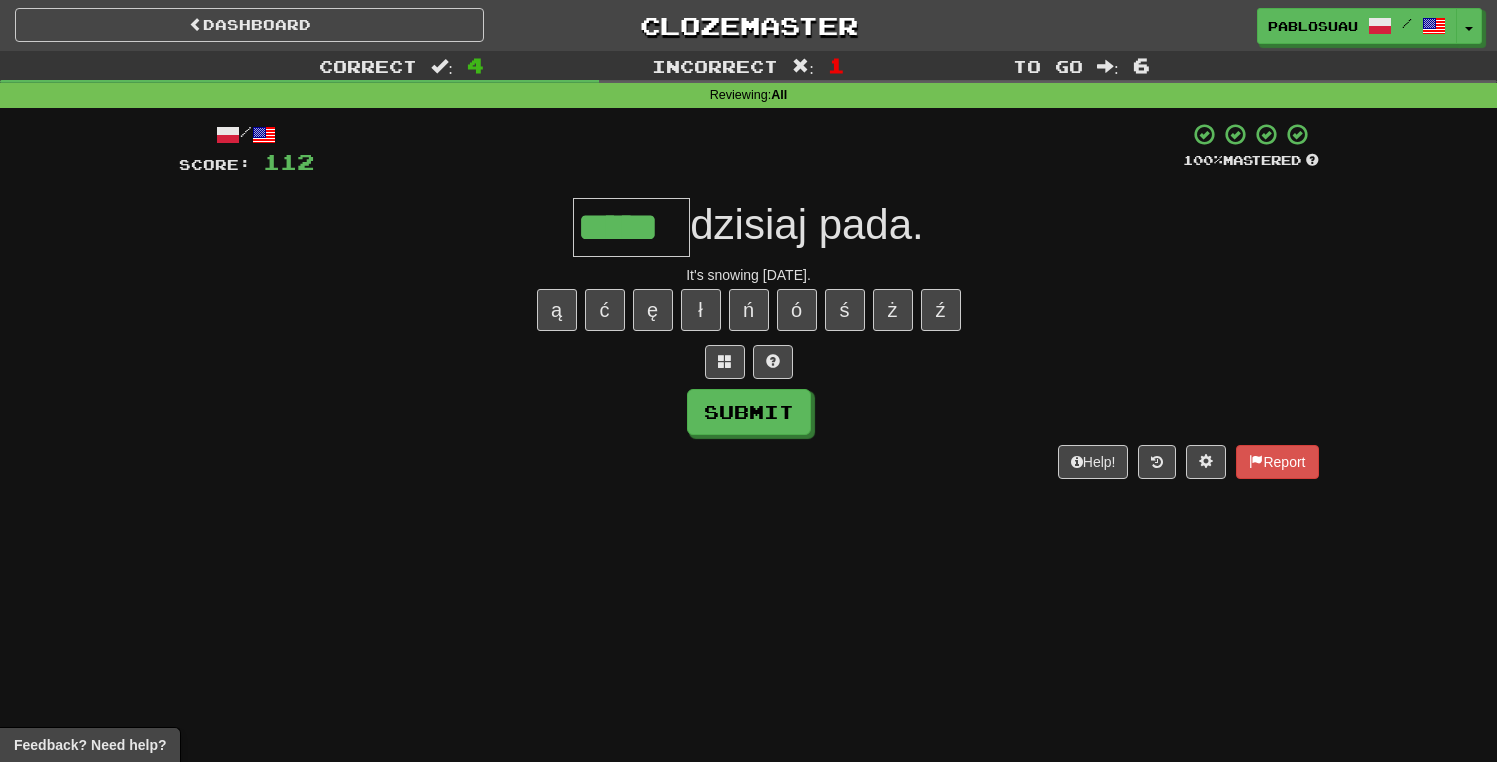 type on "*****" 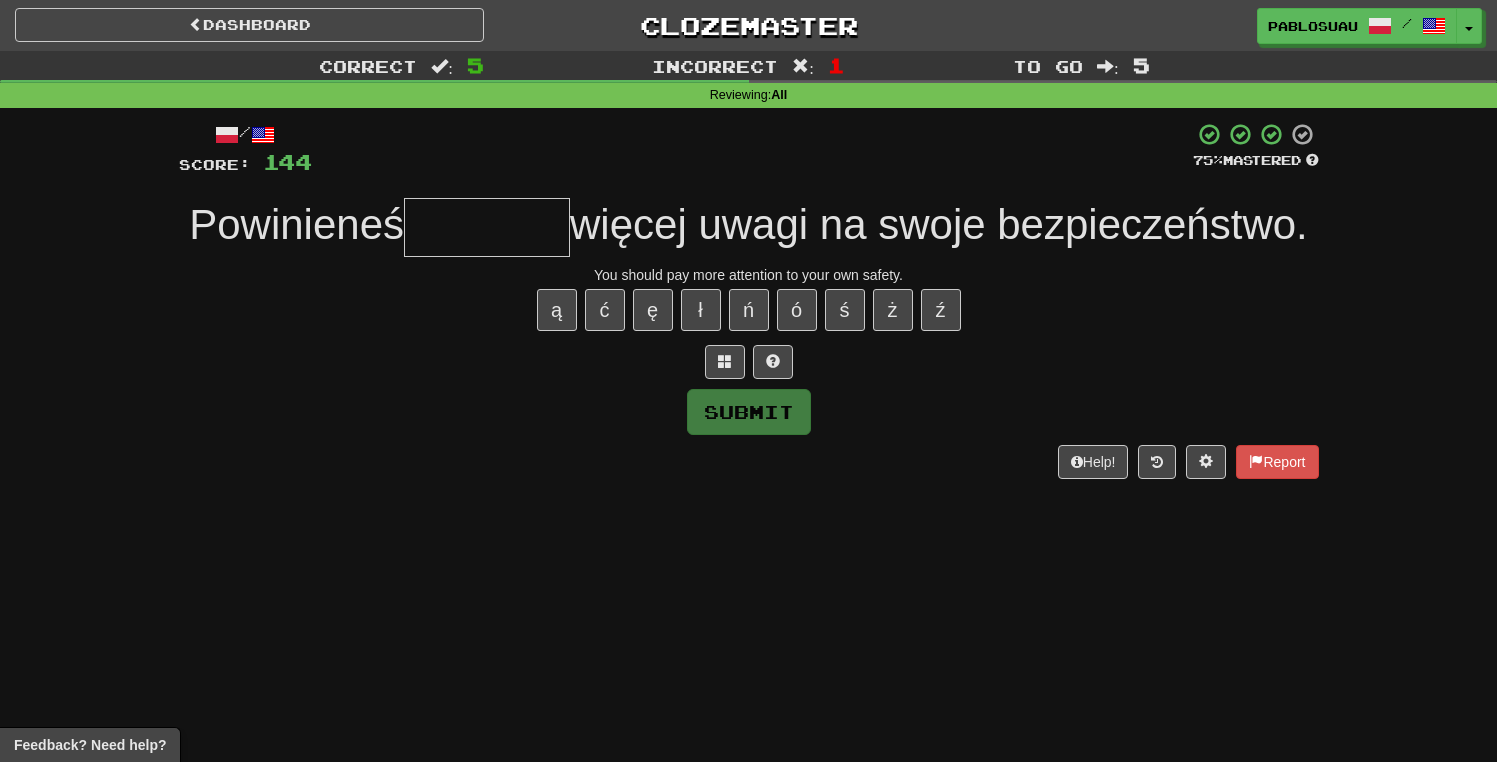 type on "*" 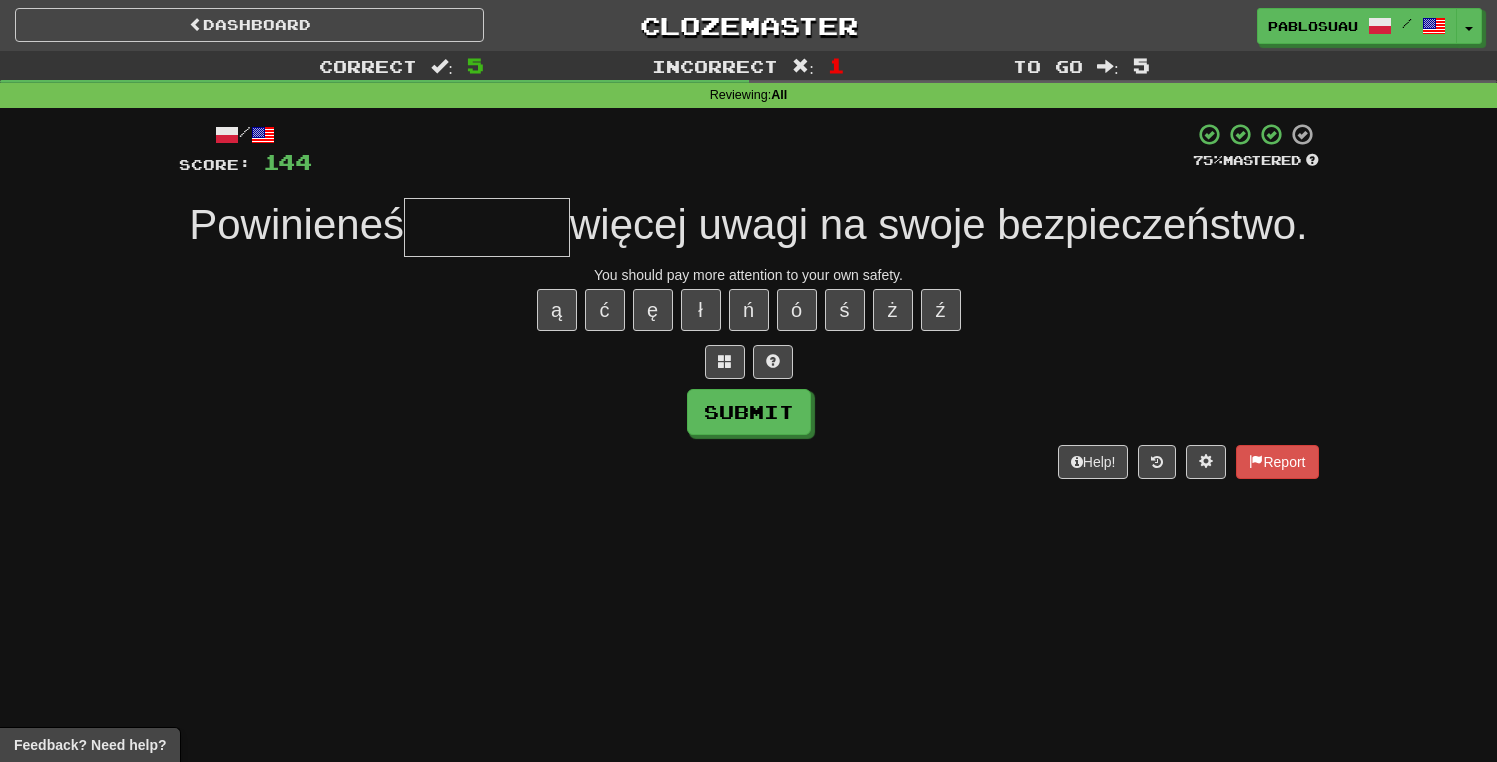 type on "*" 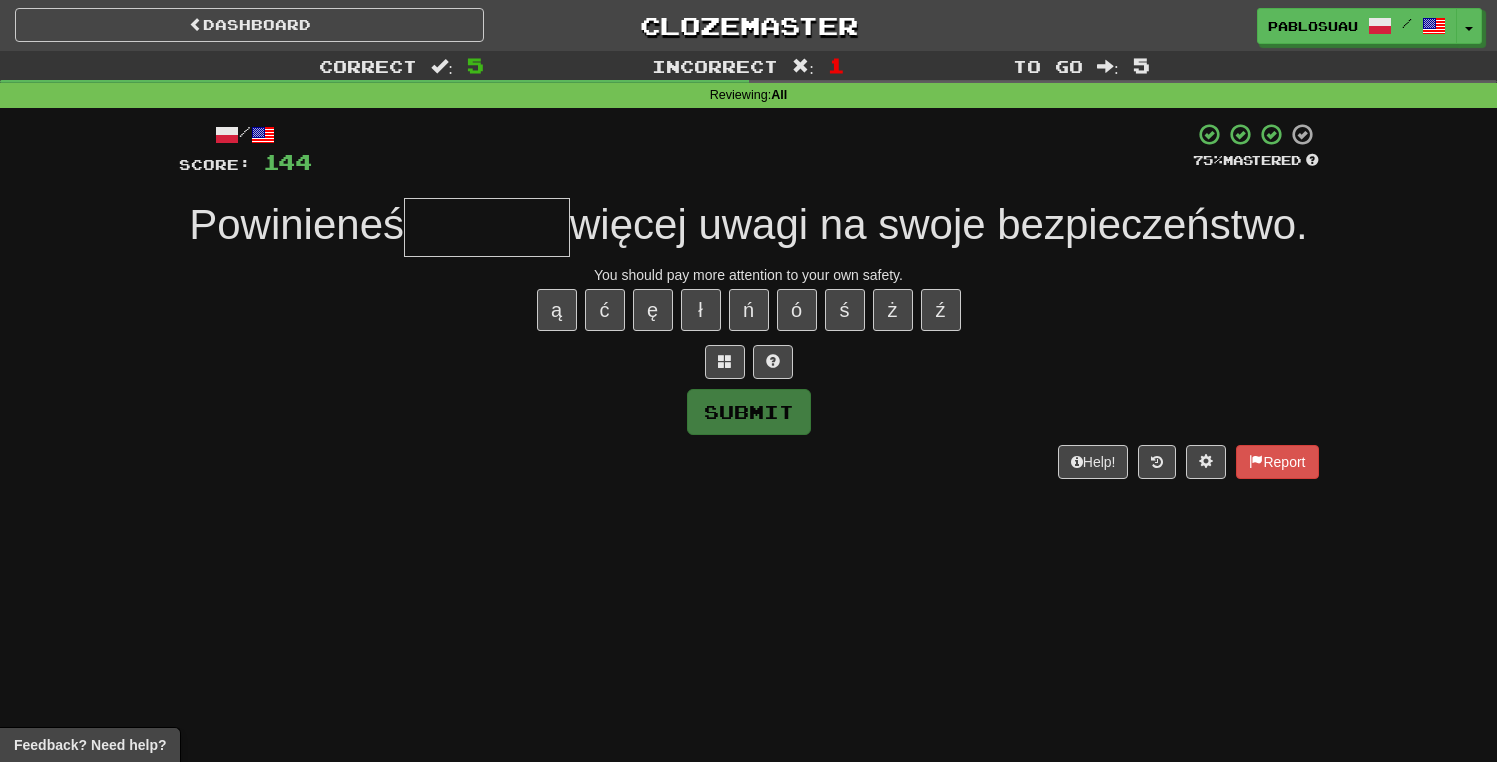 type on "*" 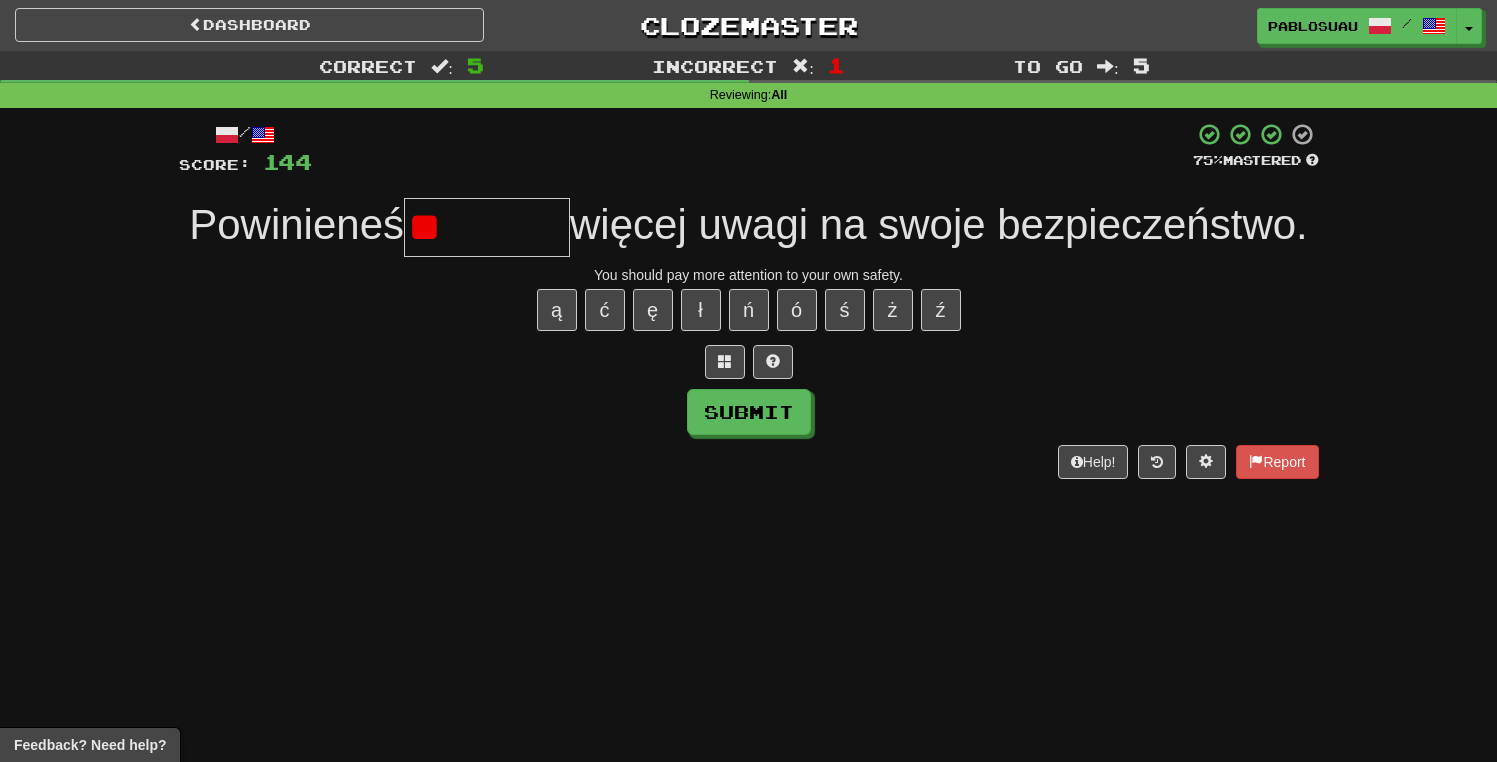 type on "*" 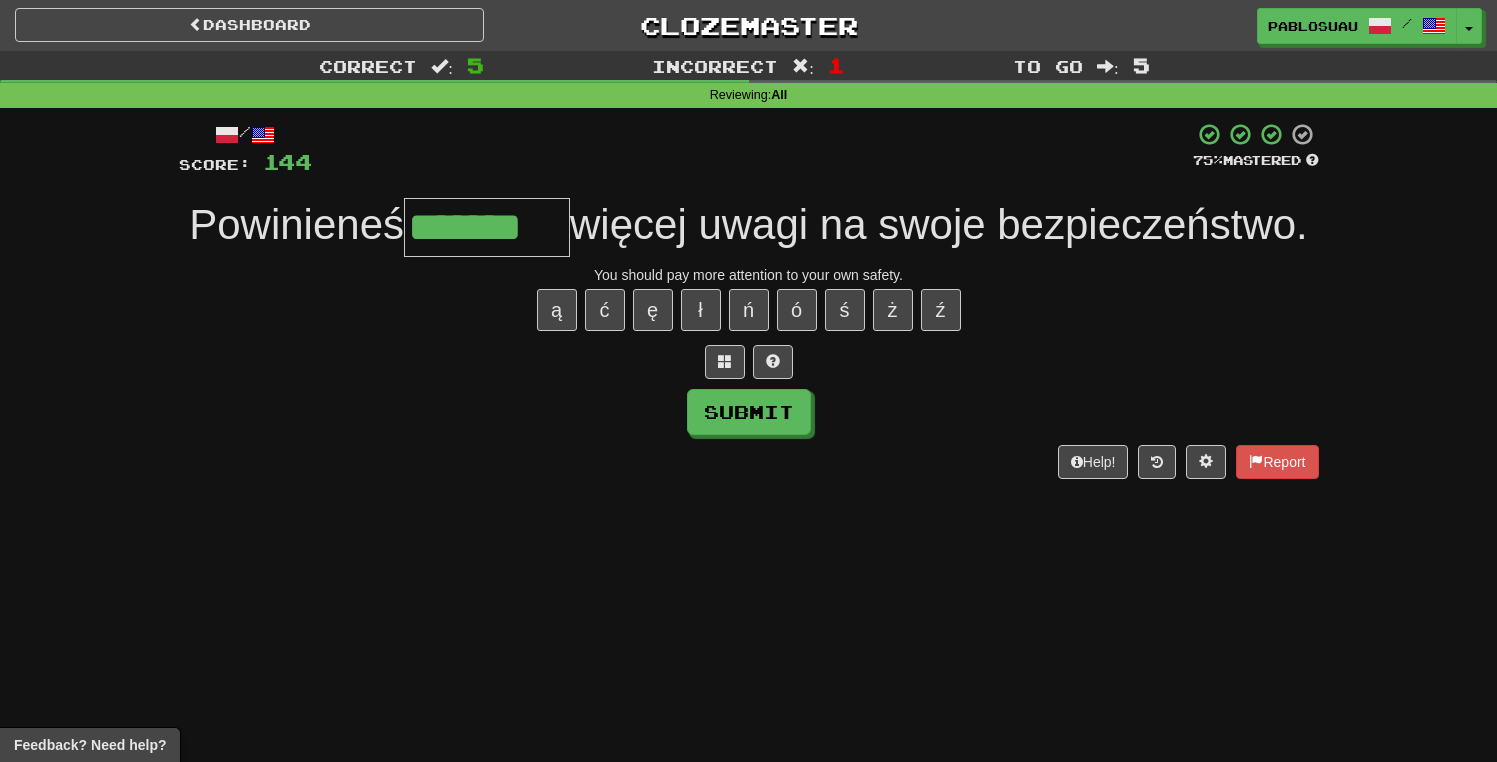 type on "*******" 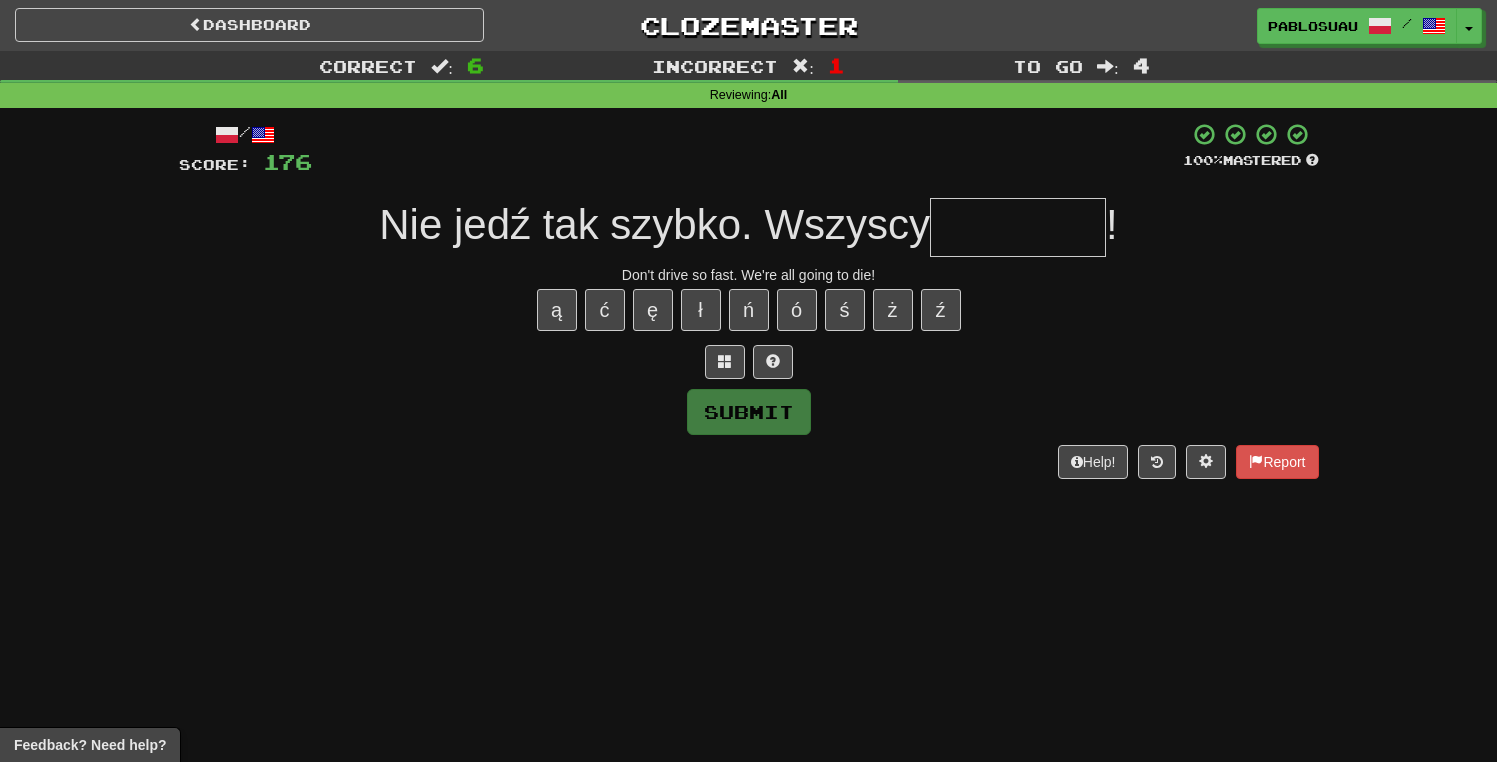 type on "*" 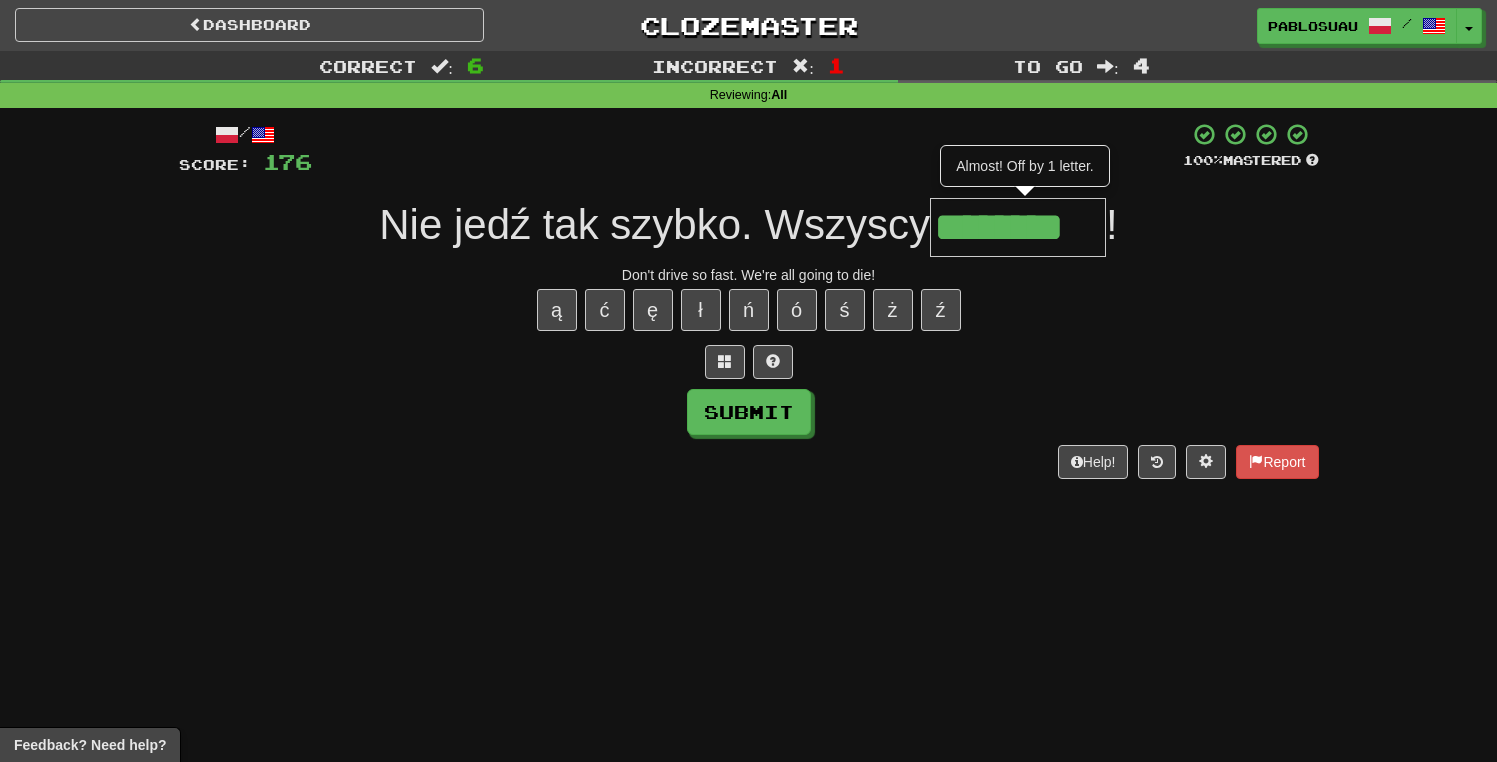 type on "********" 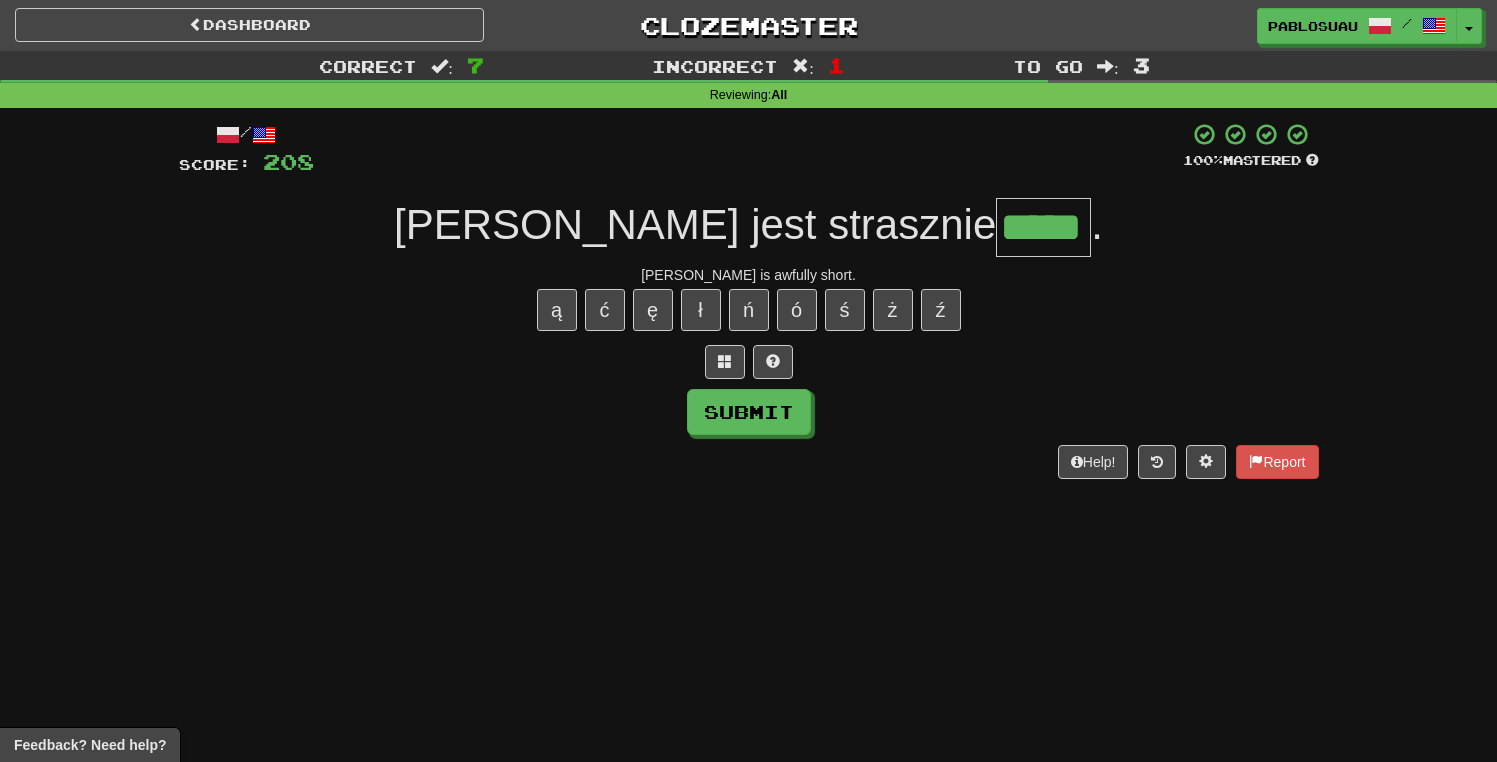 type on "*****" 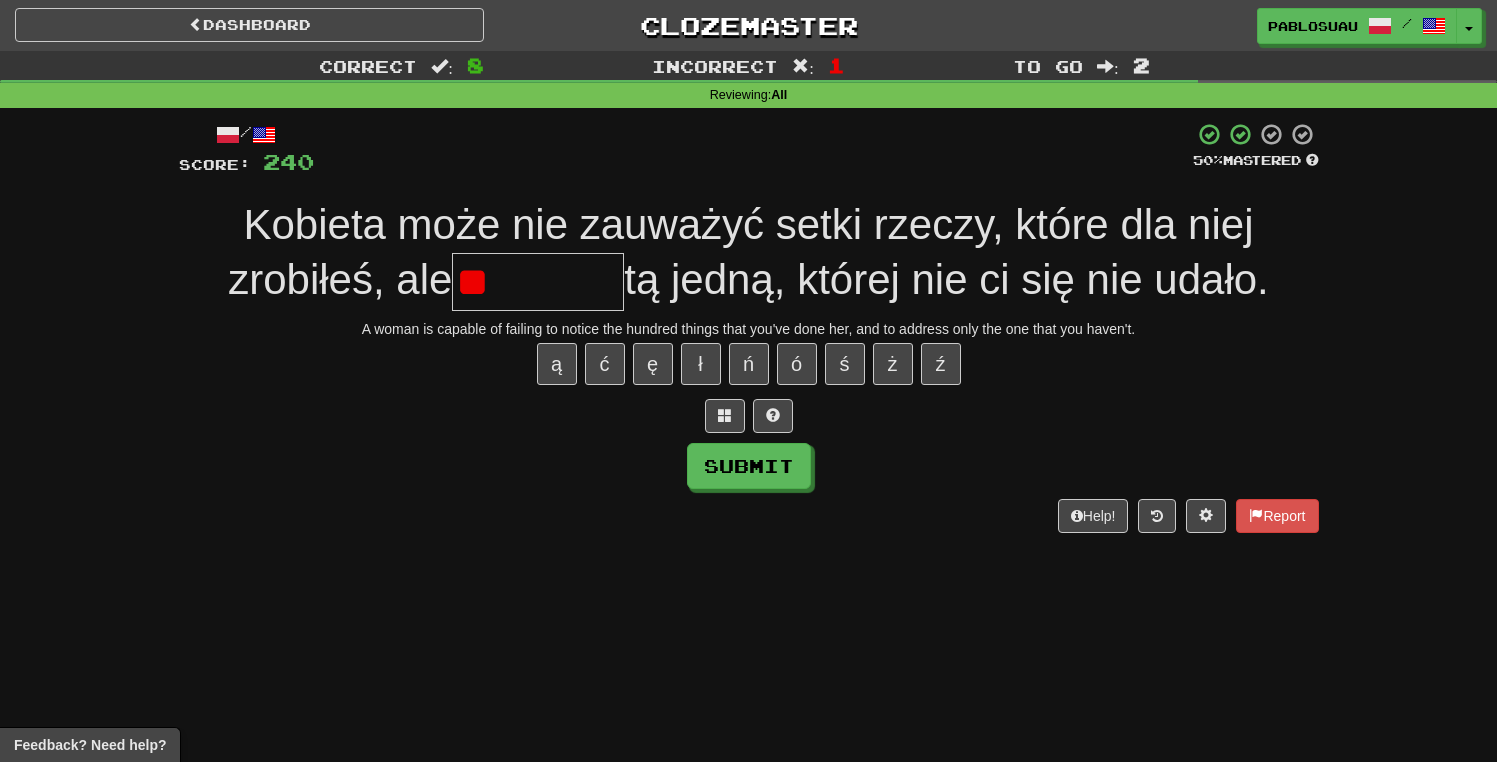 type on "*" 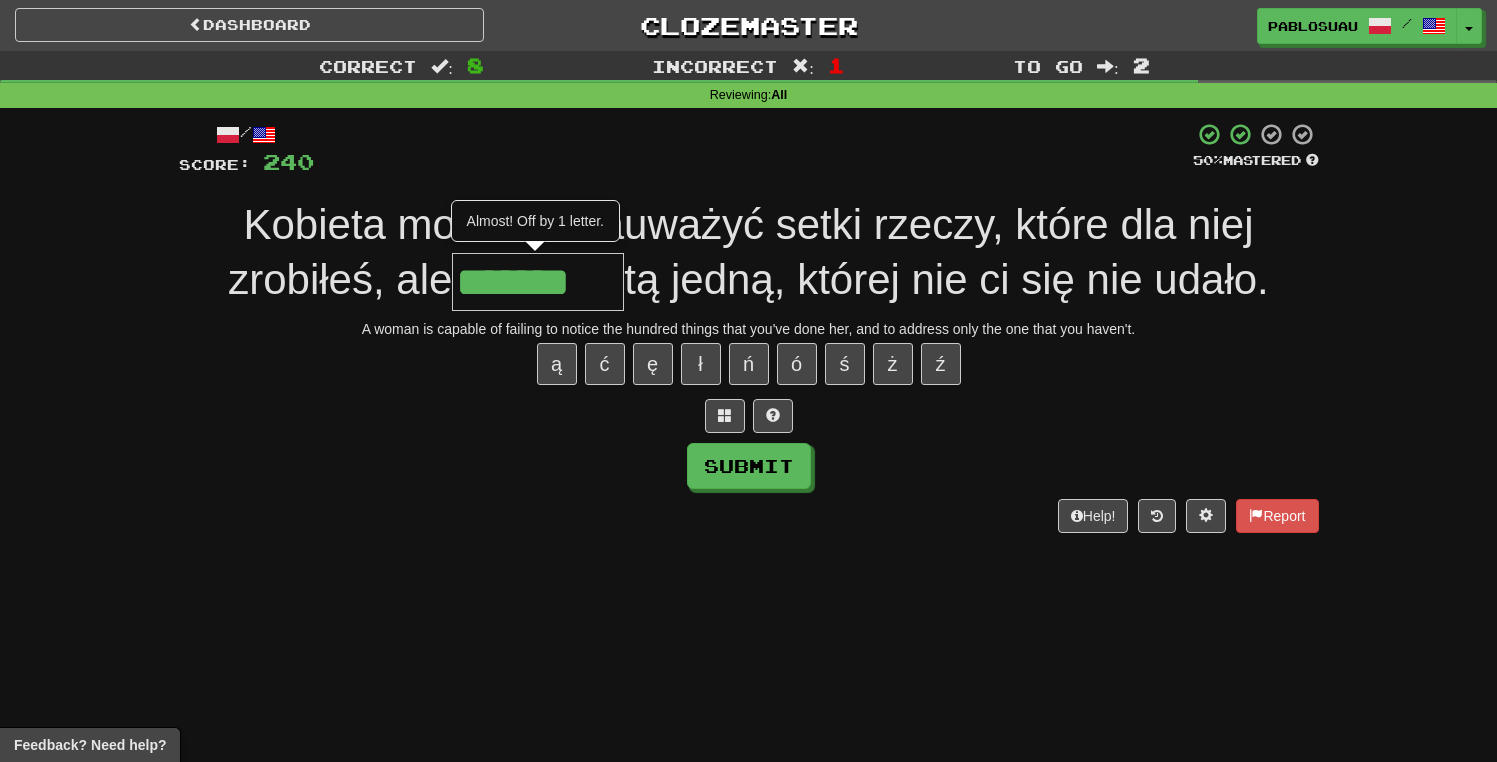 type on "*******" 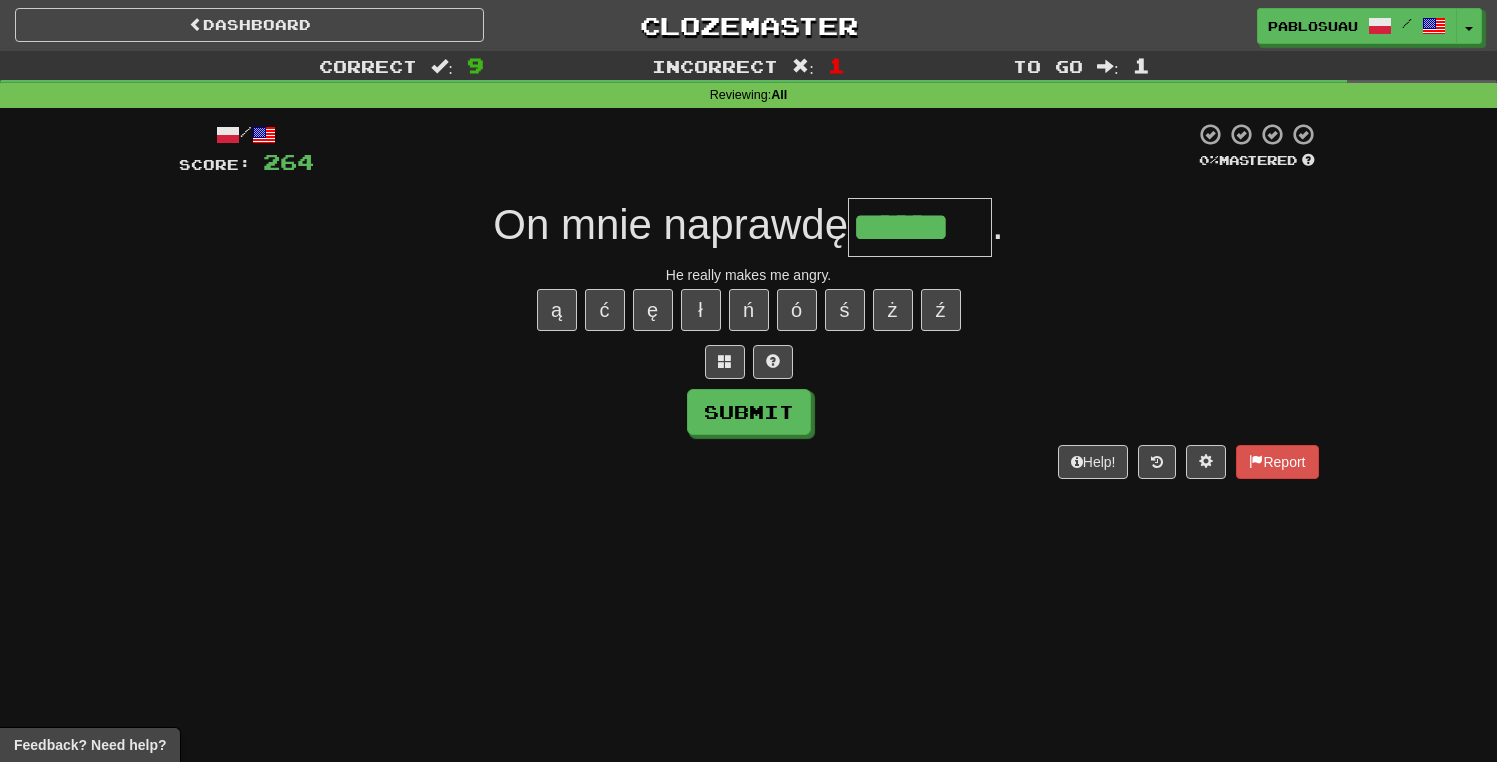 type on "******" 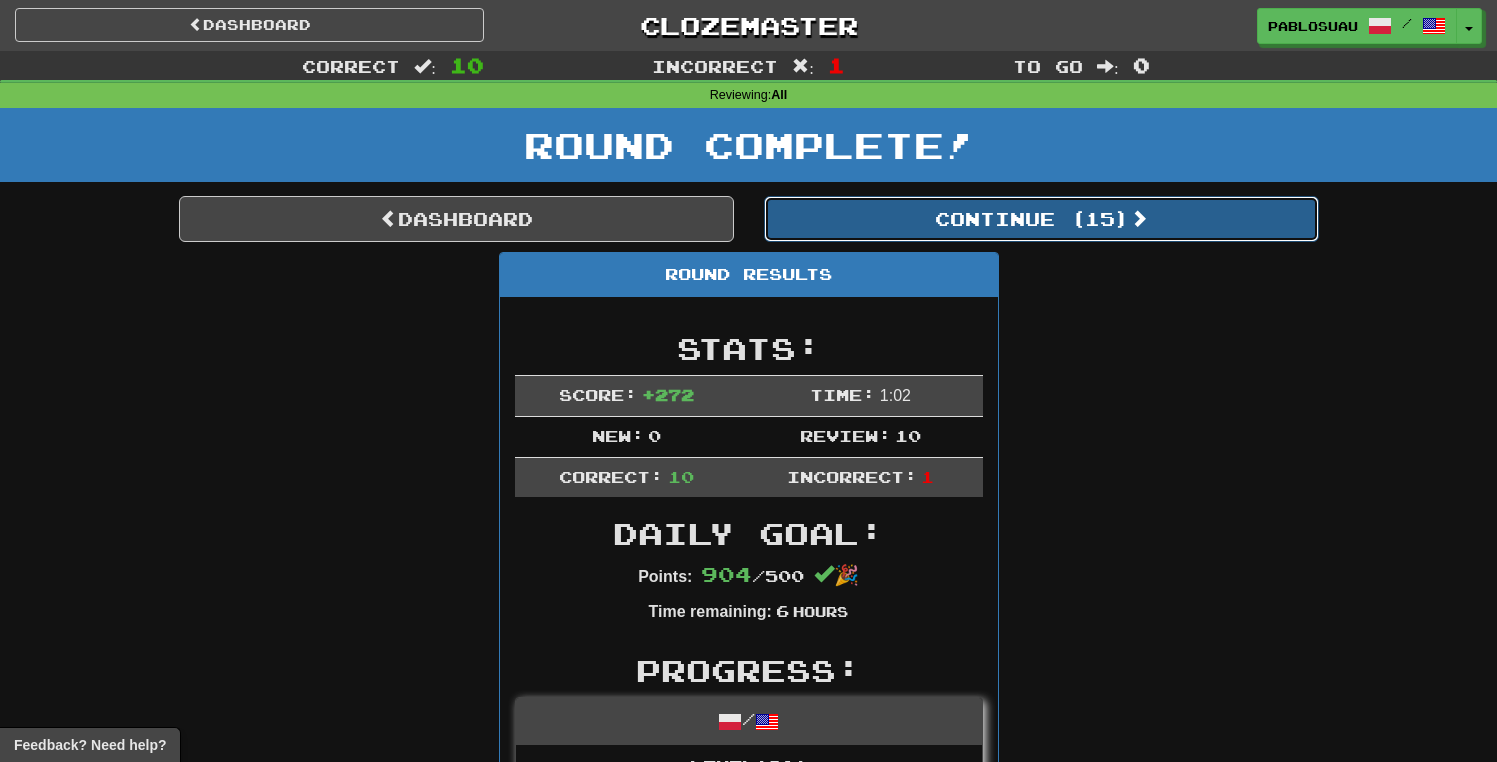 click on "Continue ( 15 )" at bounding box center [1041, 219] 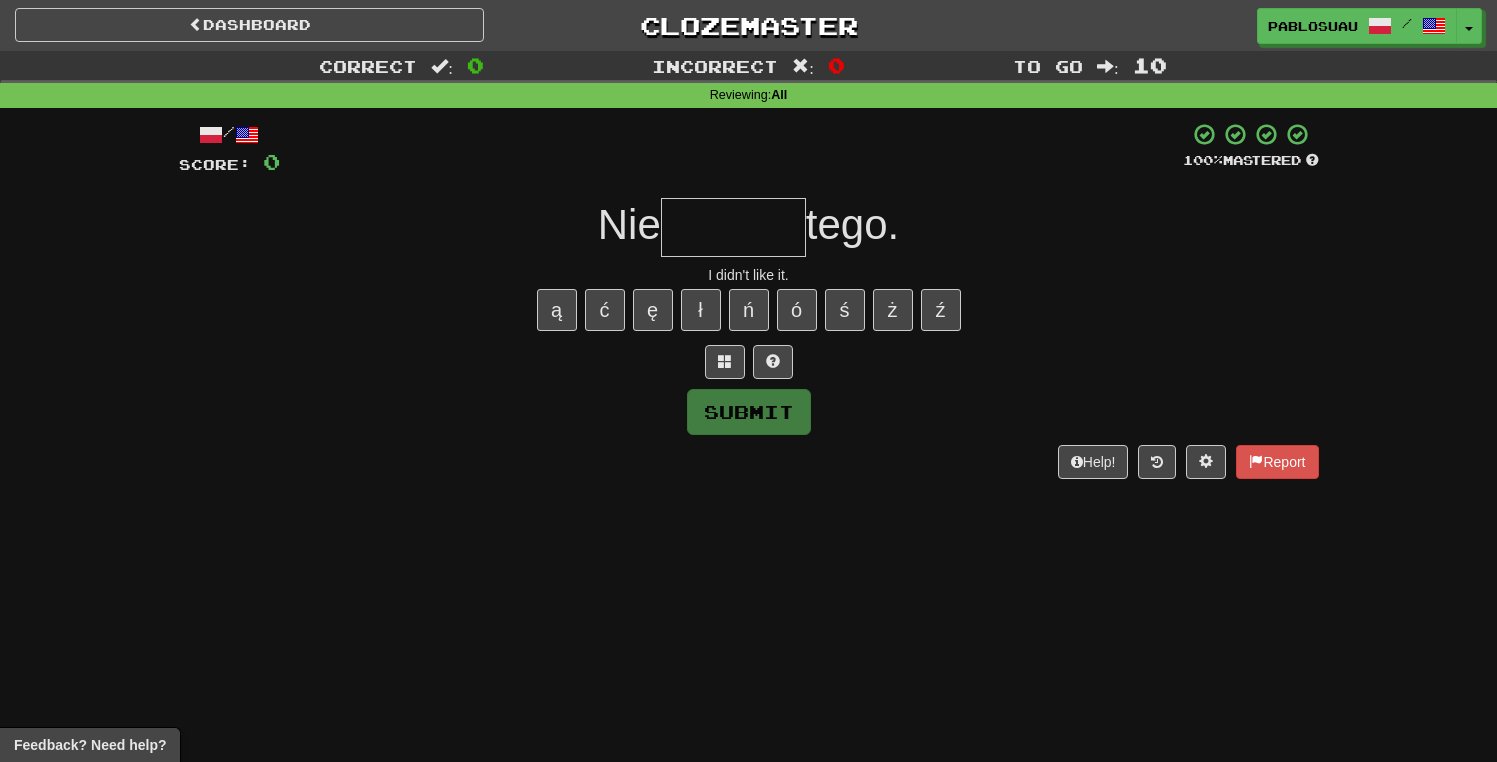 click at bounding box center [733, 227] 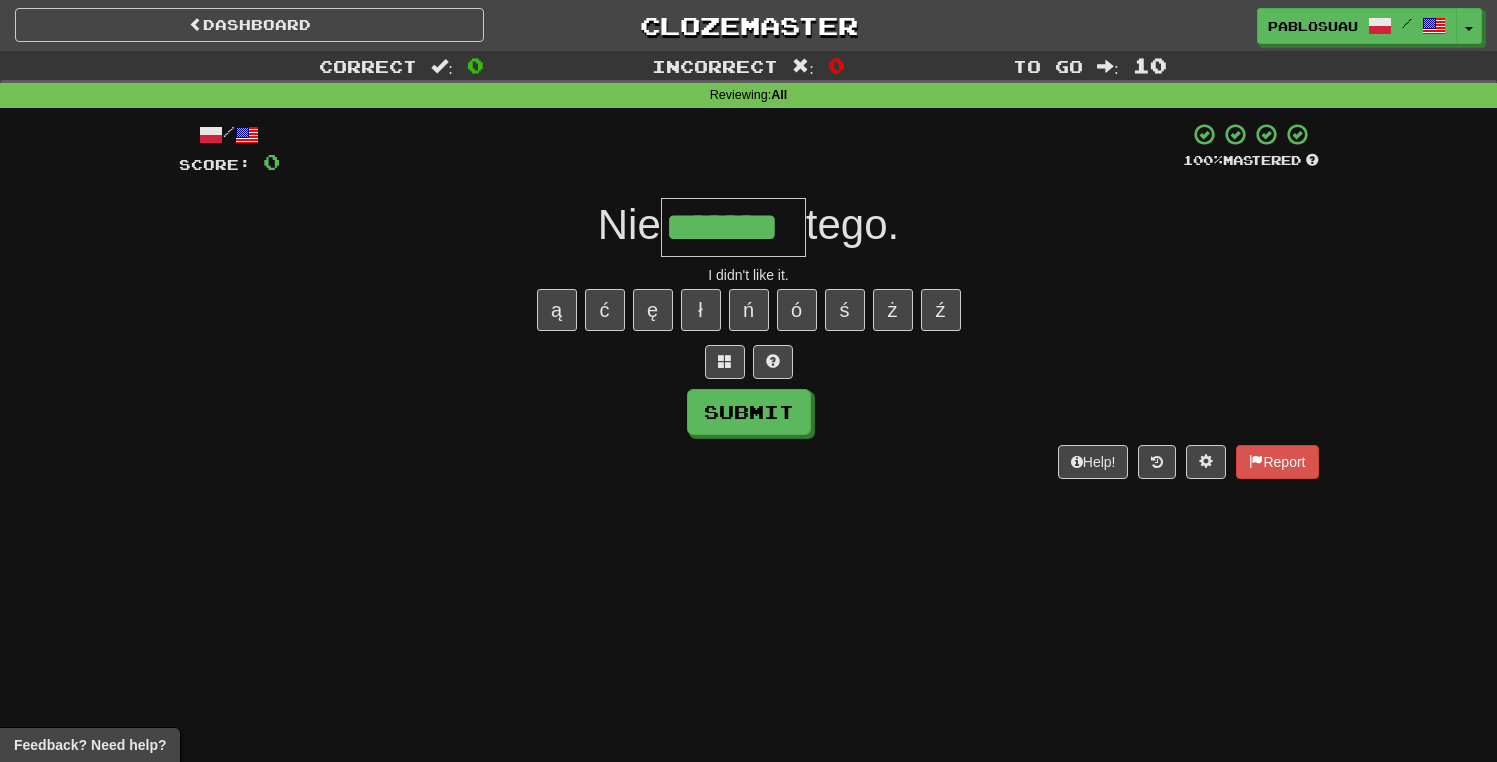 type on "*******" 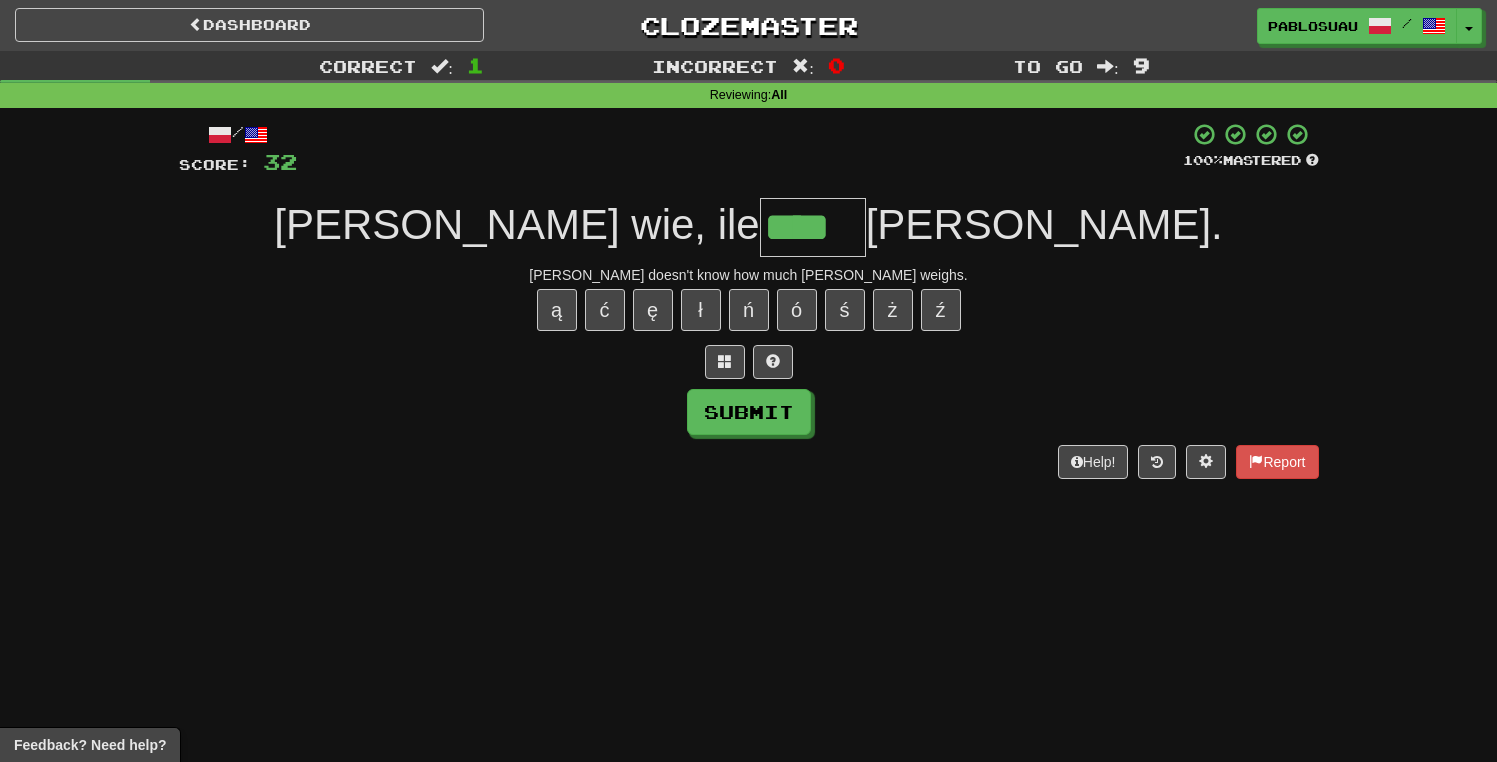 type on "****" 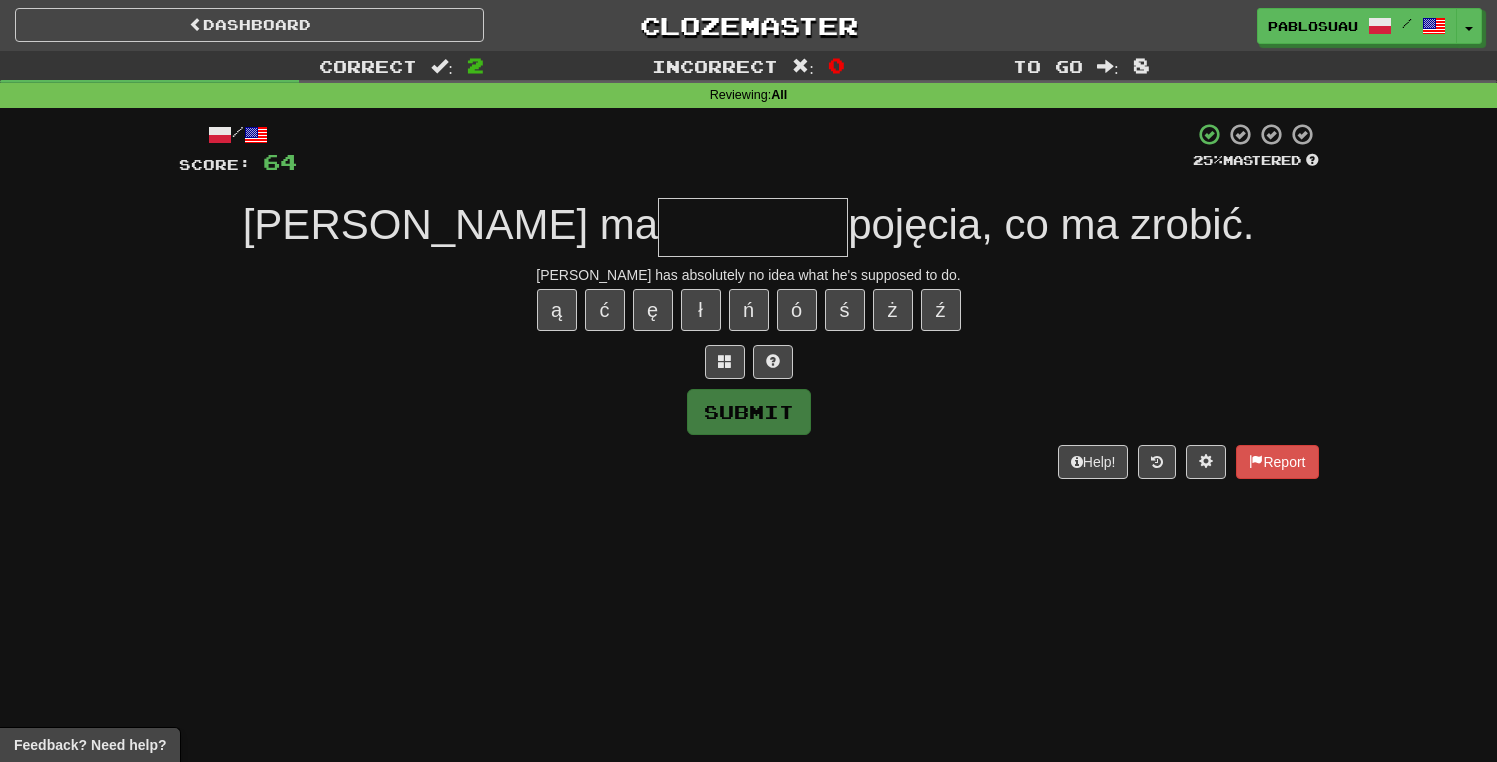 type on "*" 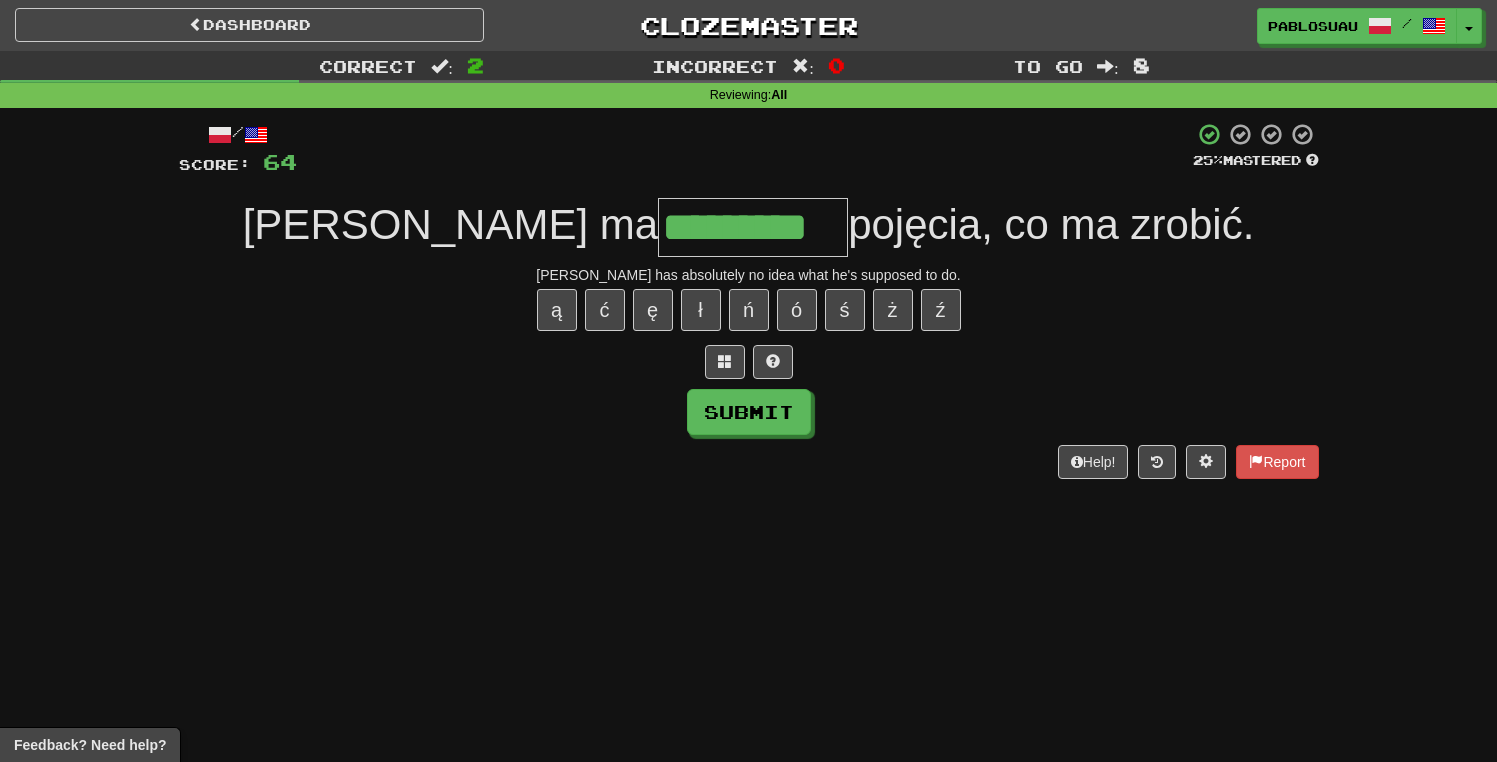 type on "*********" 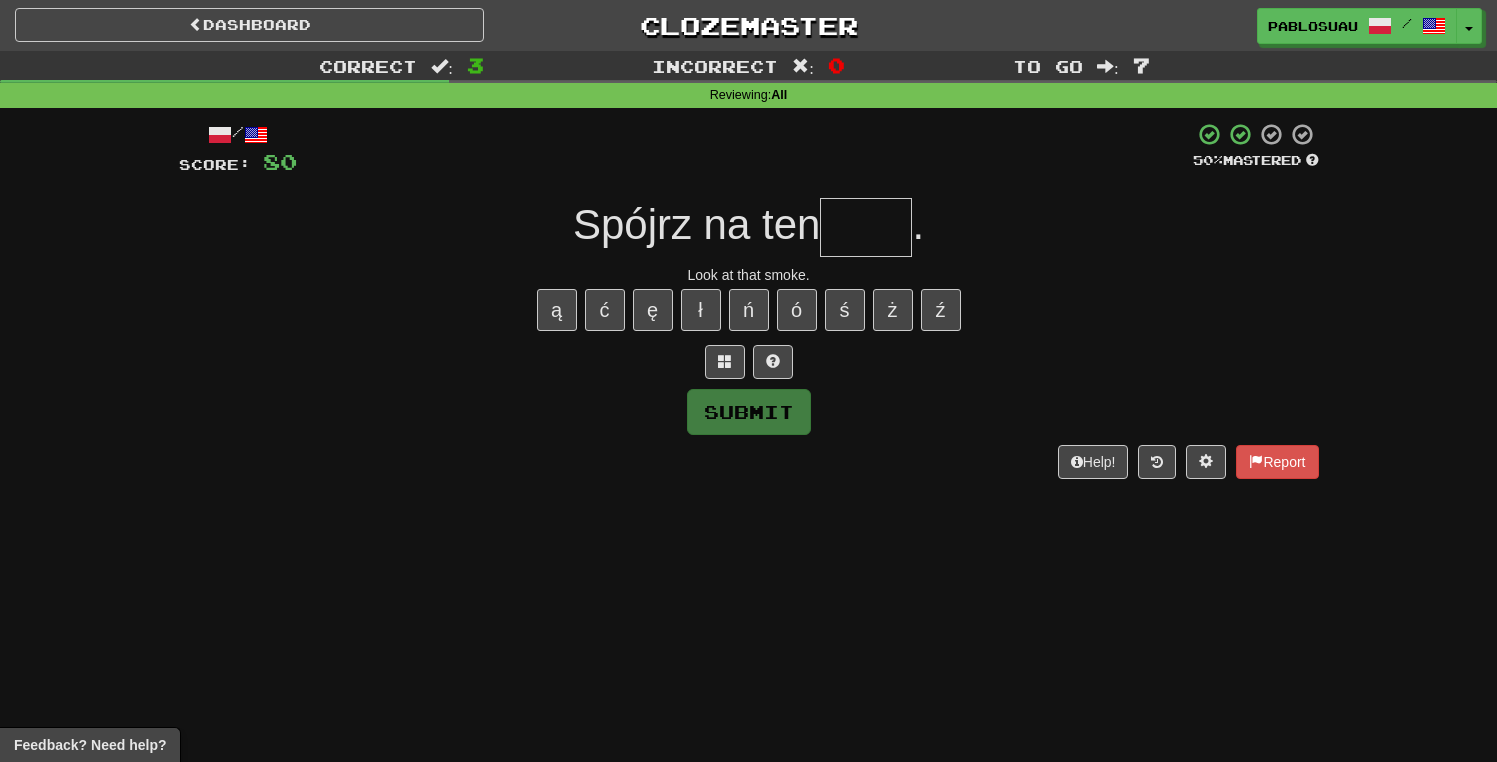 type on "*" 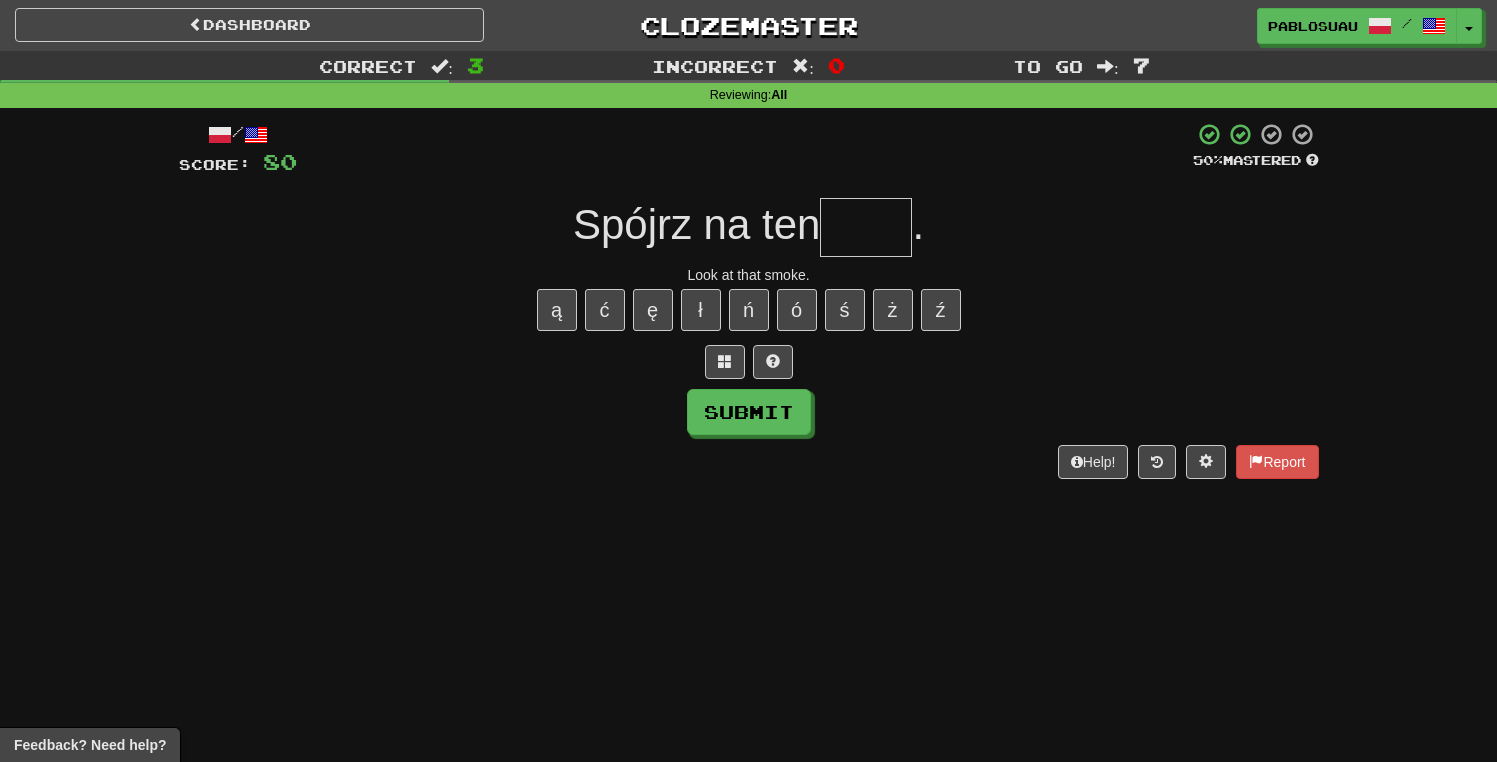 type on "*" 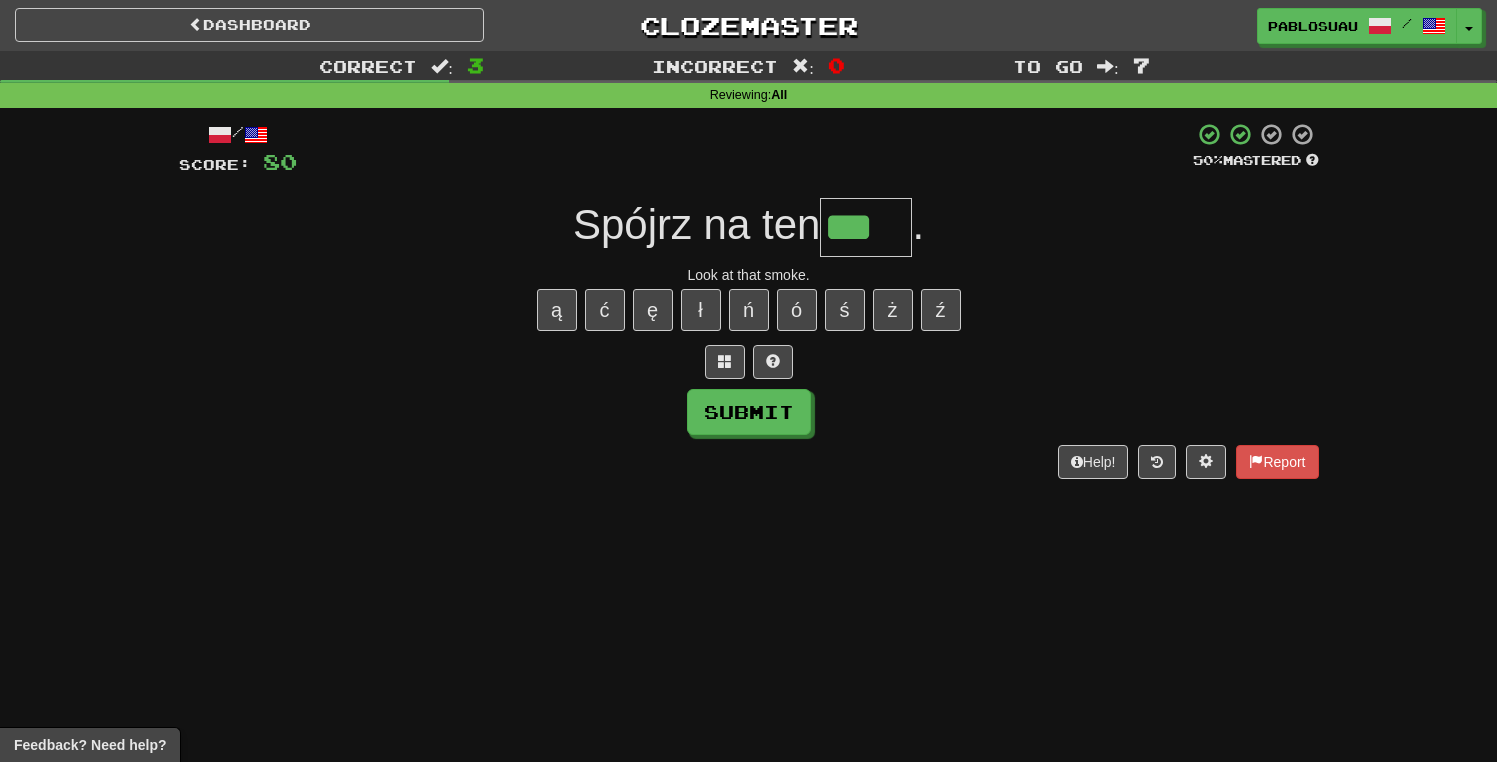 type on "***" 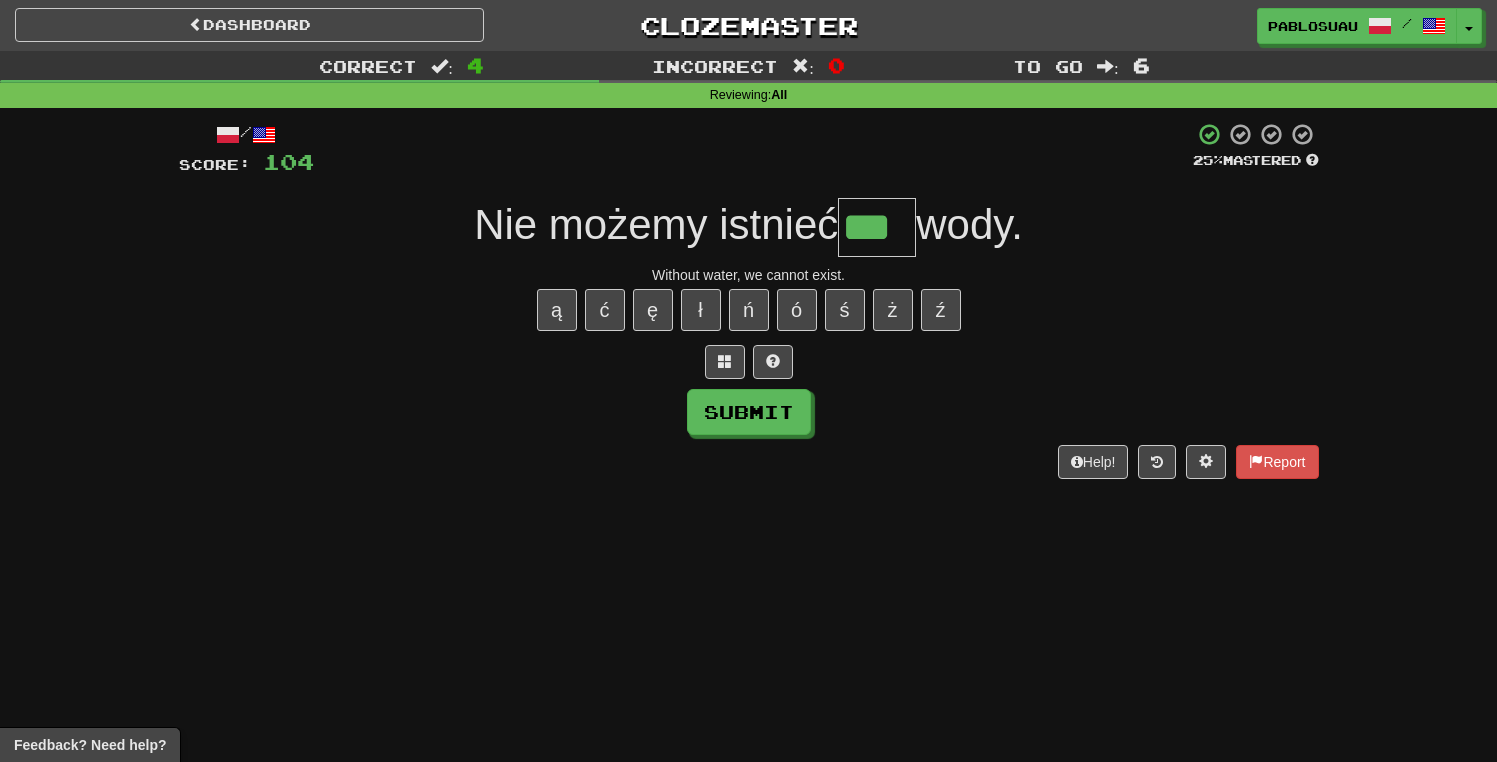 type on "***" 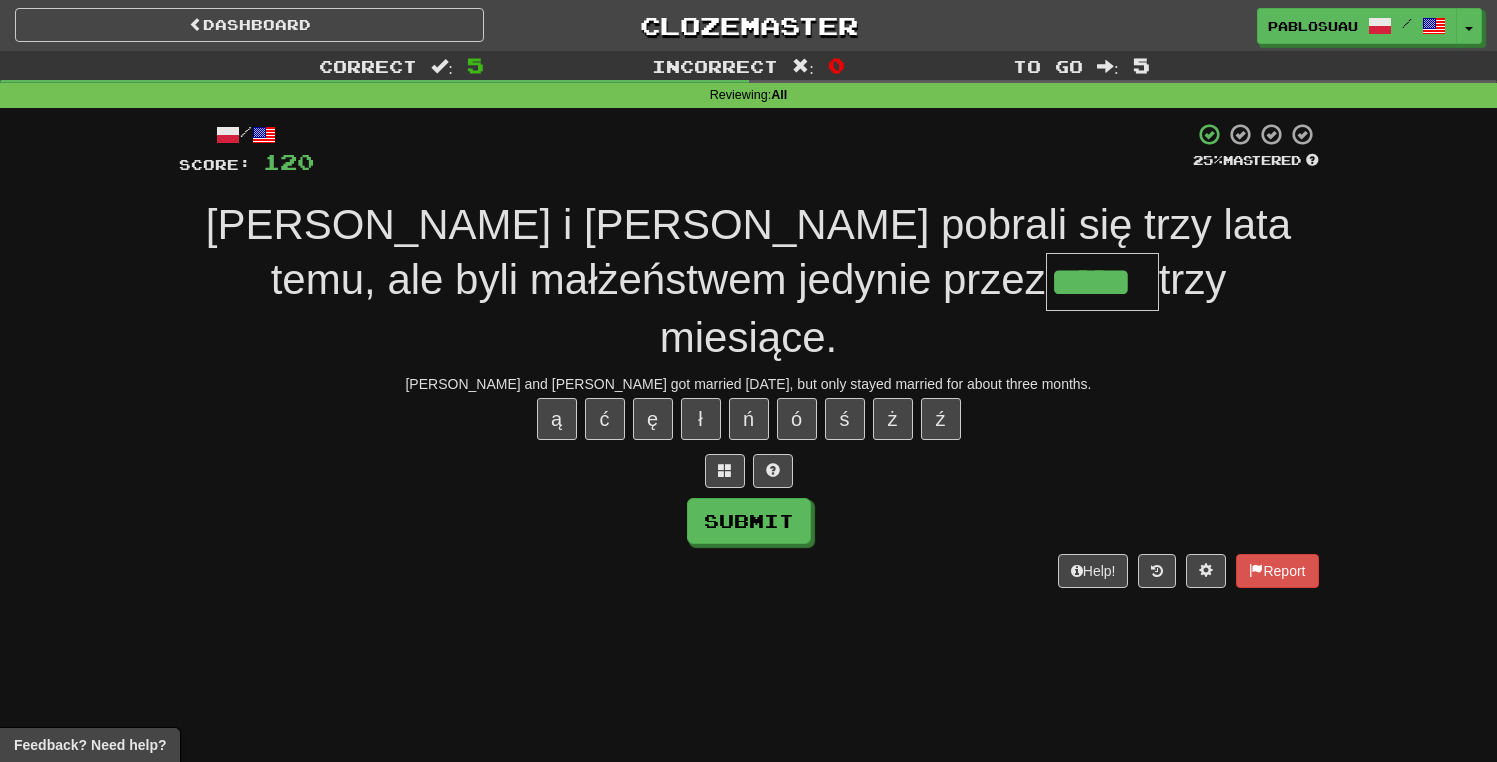 type on "*****" 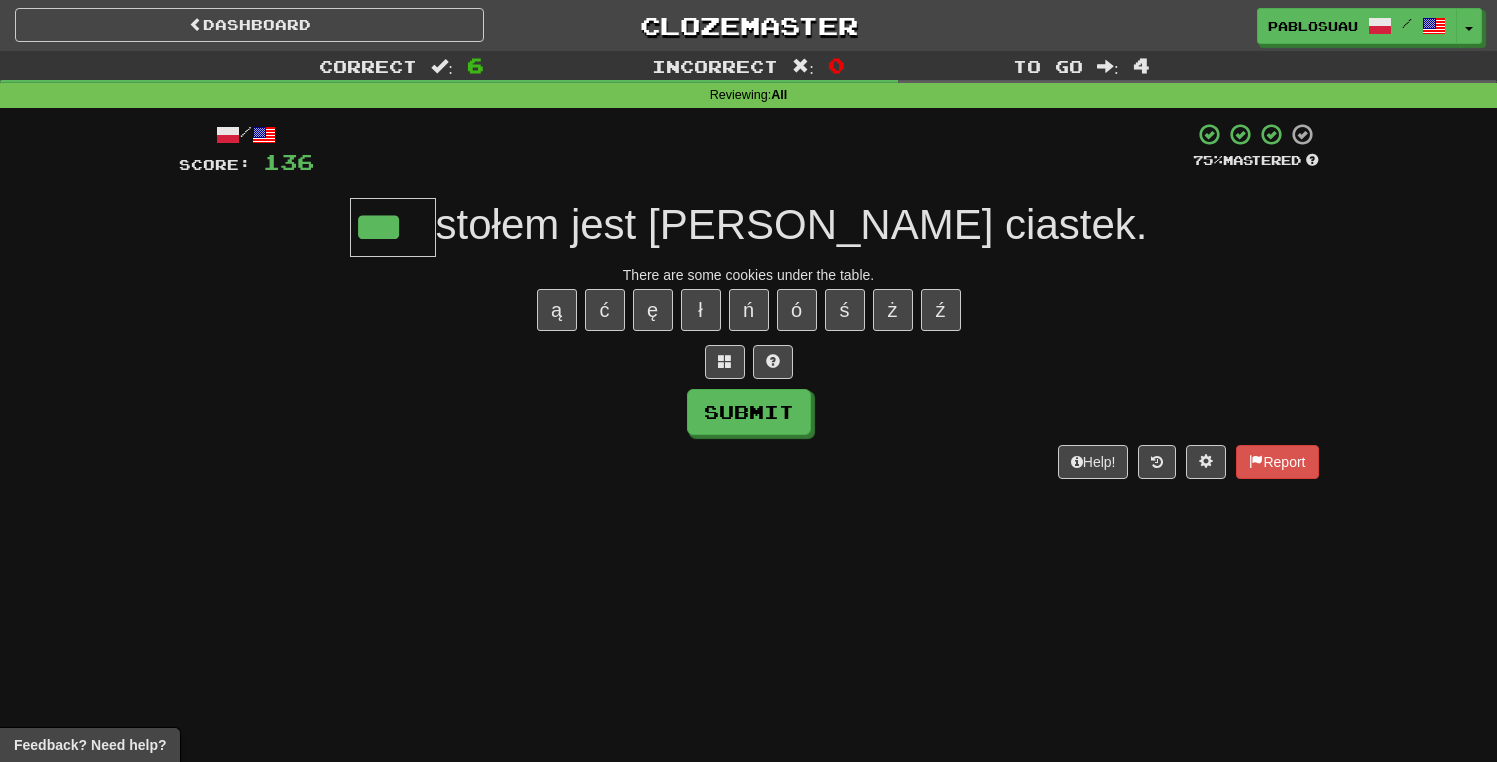 type on "***" 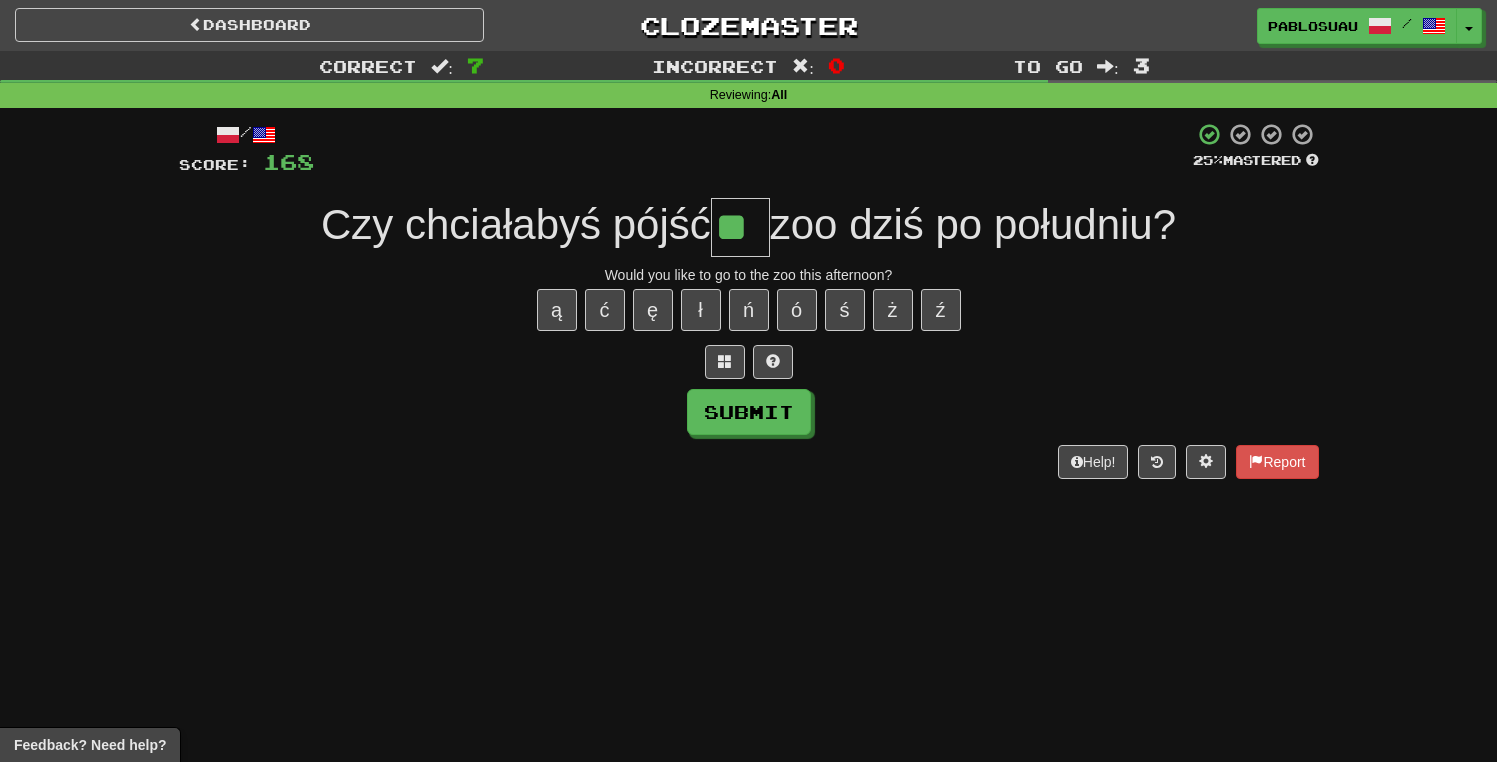 type on "**" 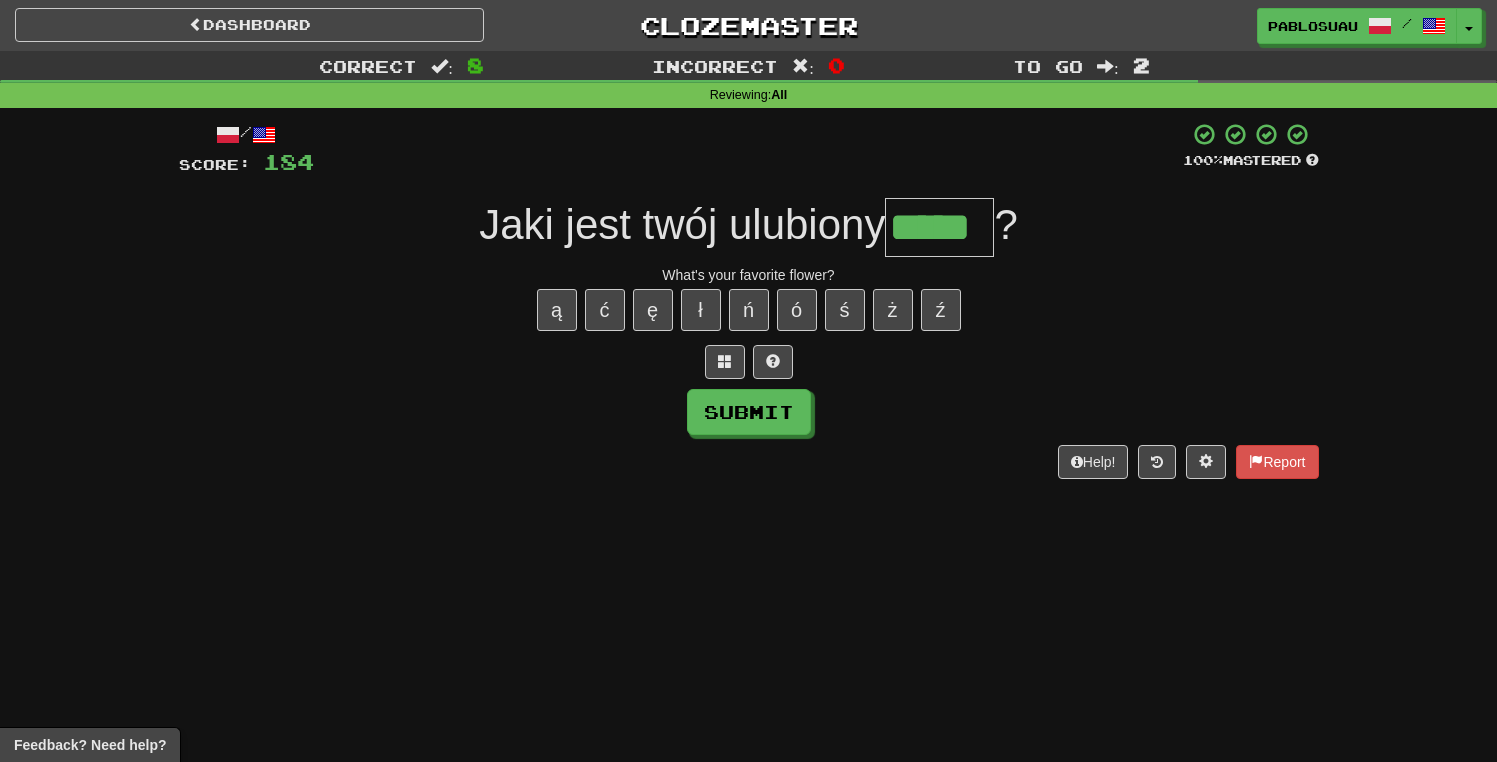 type on "*****" 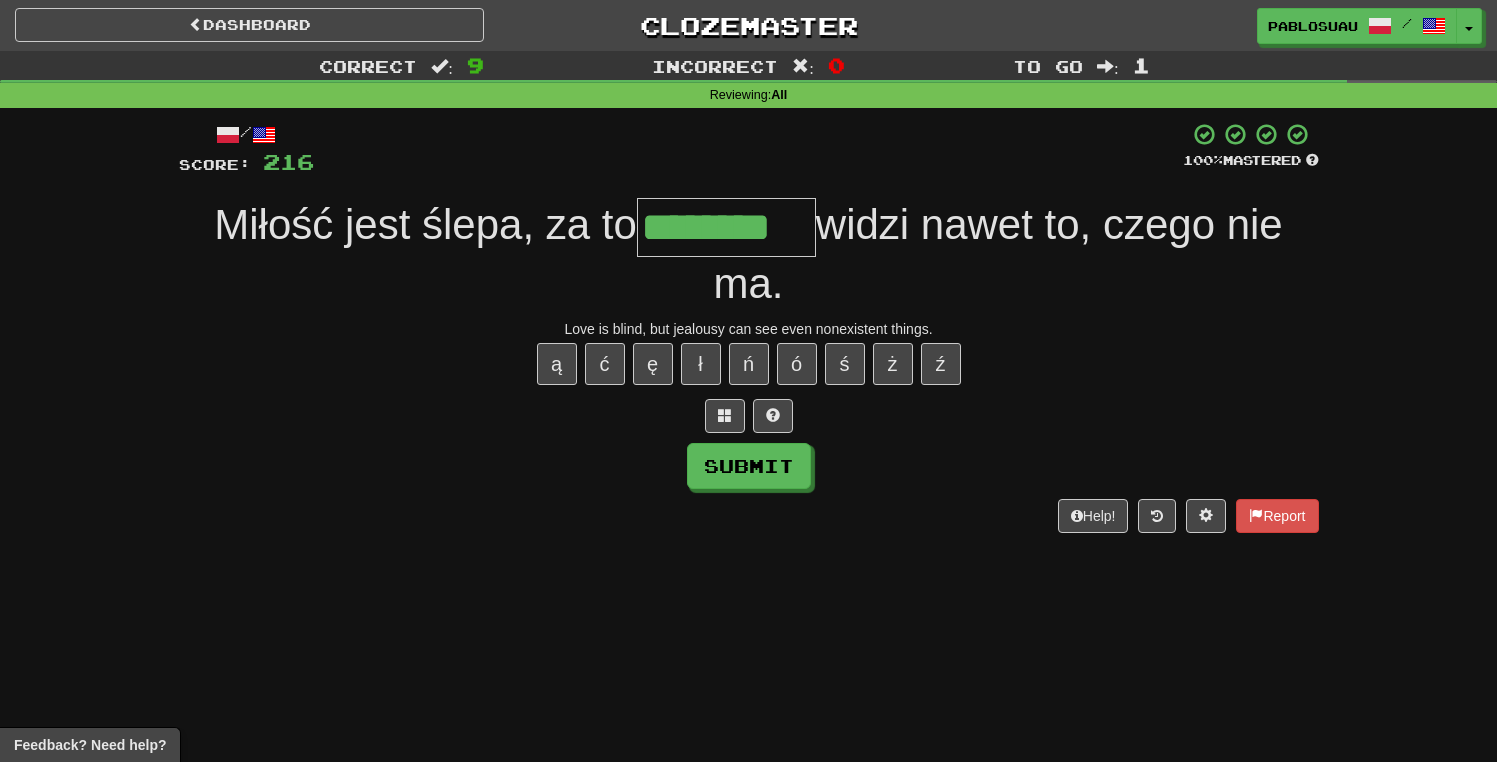 type on "********" 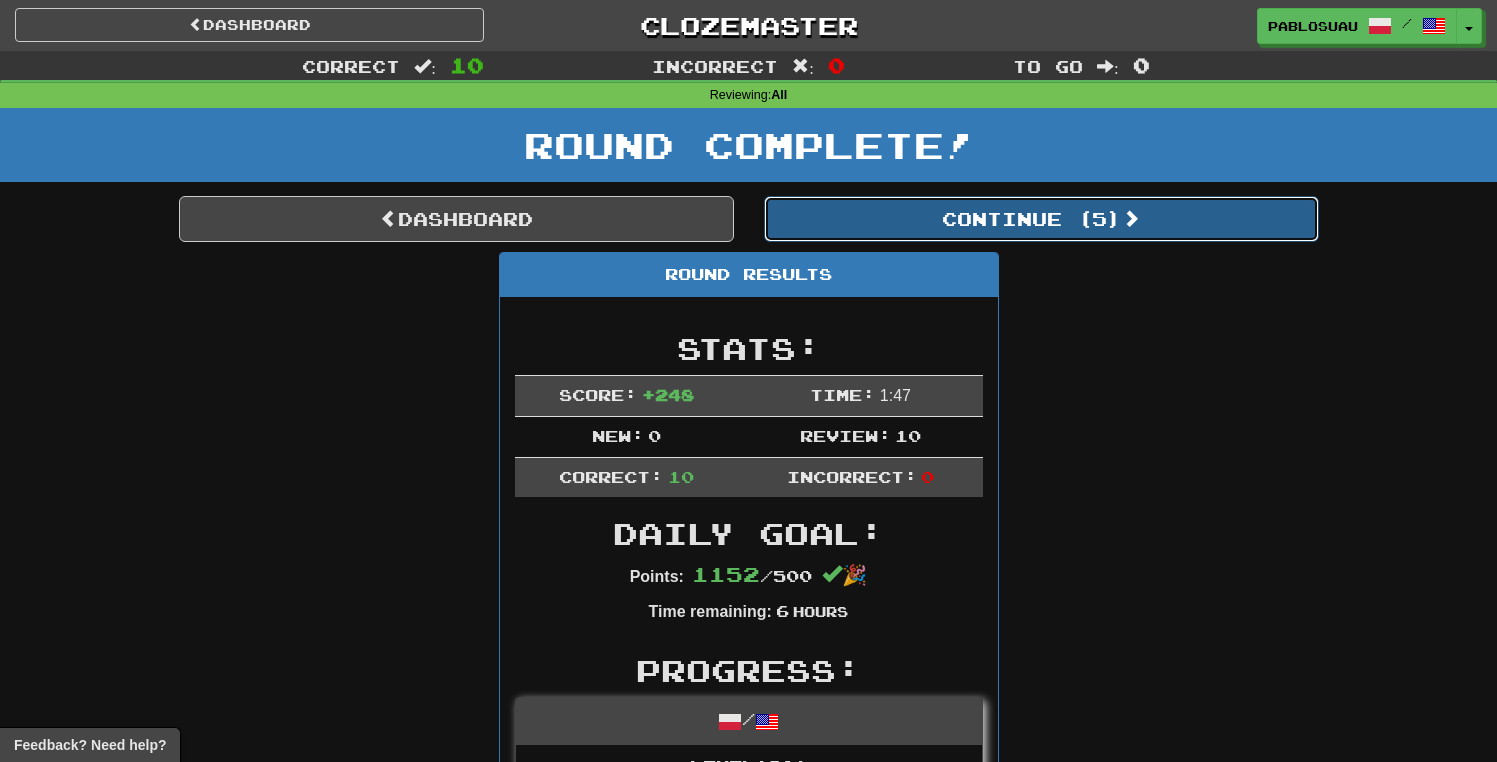 click on "Continue ( 5 )" at bounding box center (1041, 219) 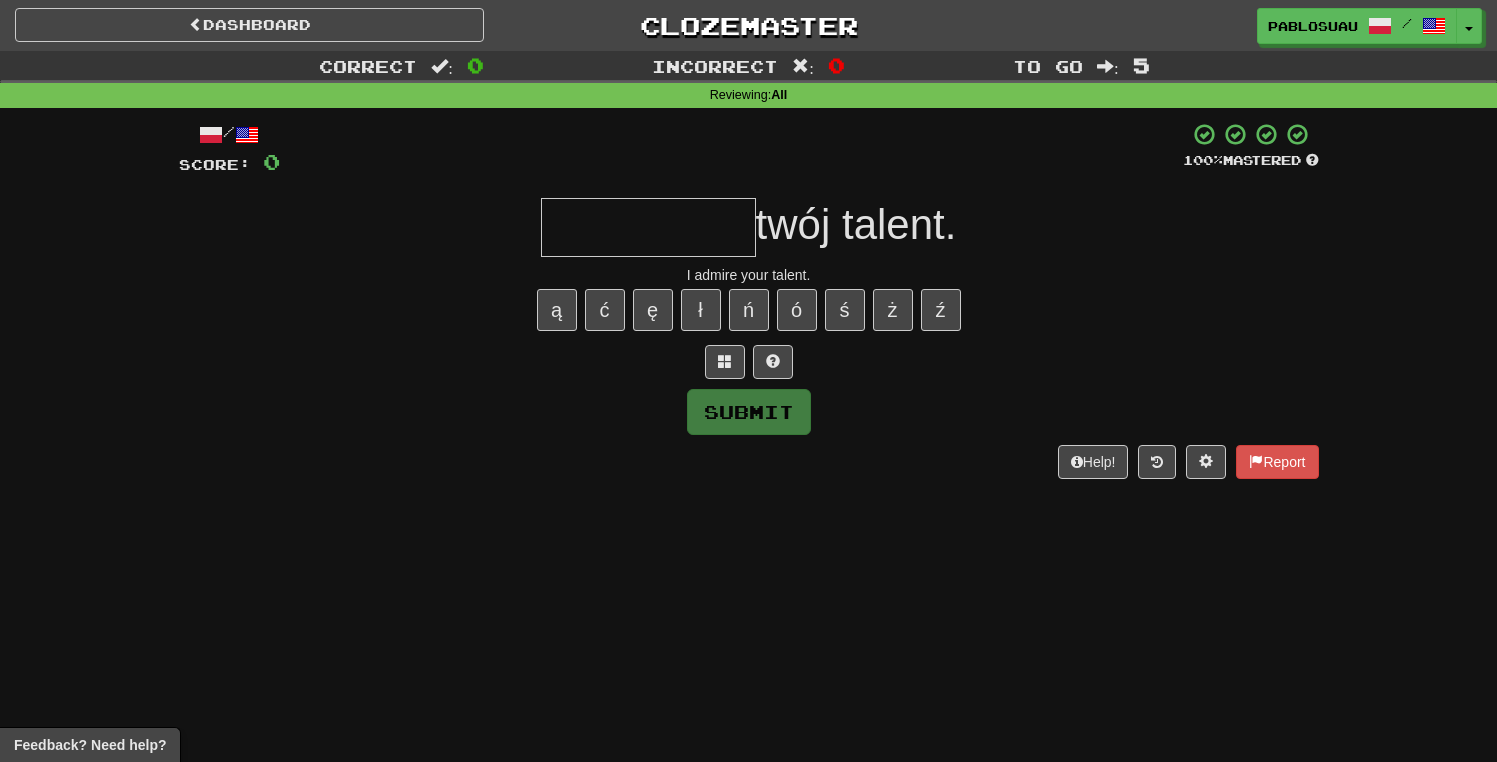 type on "*********" 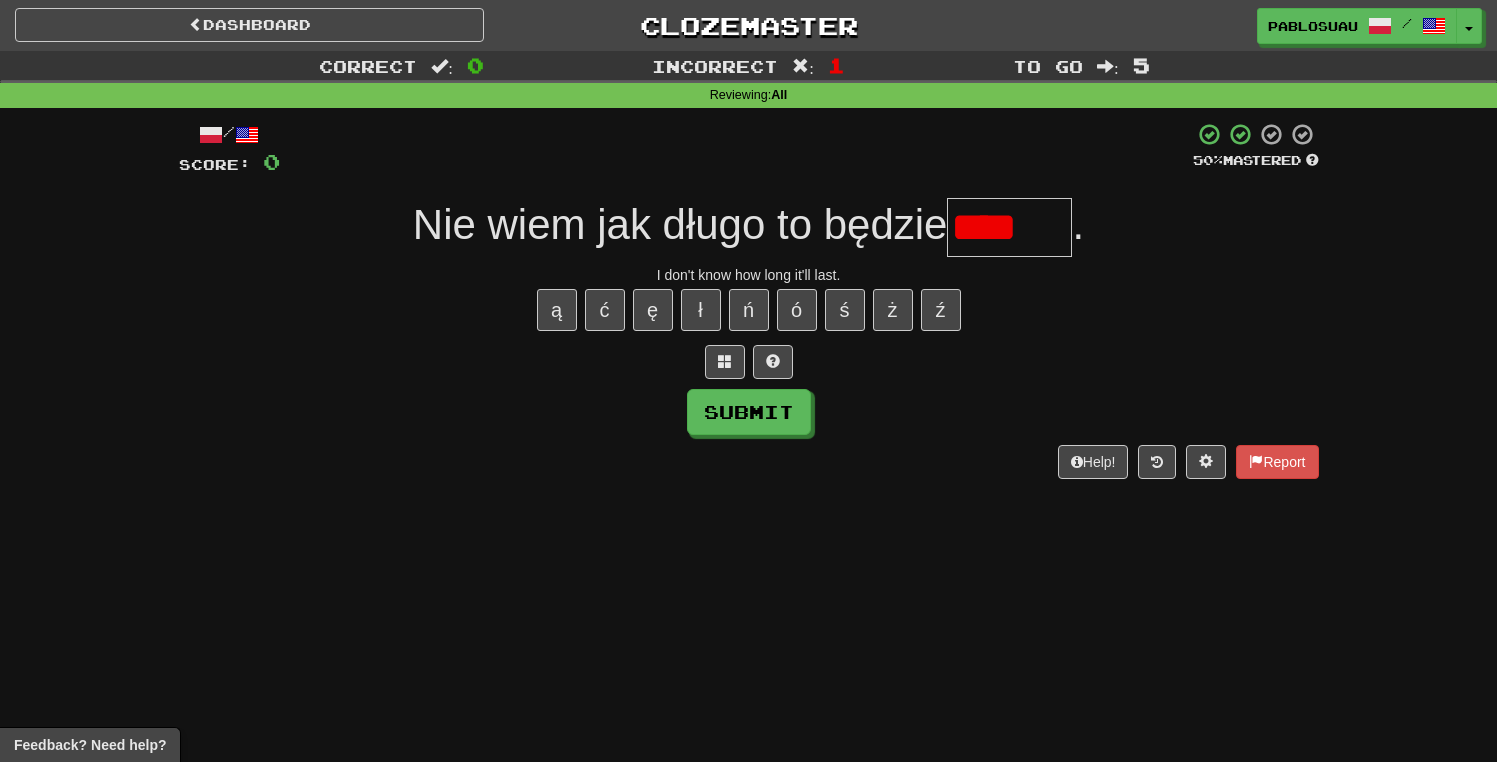 scroll, scrollTop: 0, scrollLeft: 0, axis: both 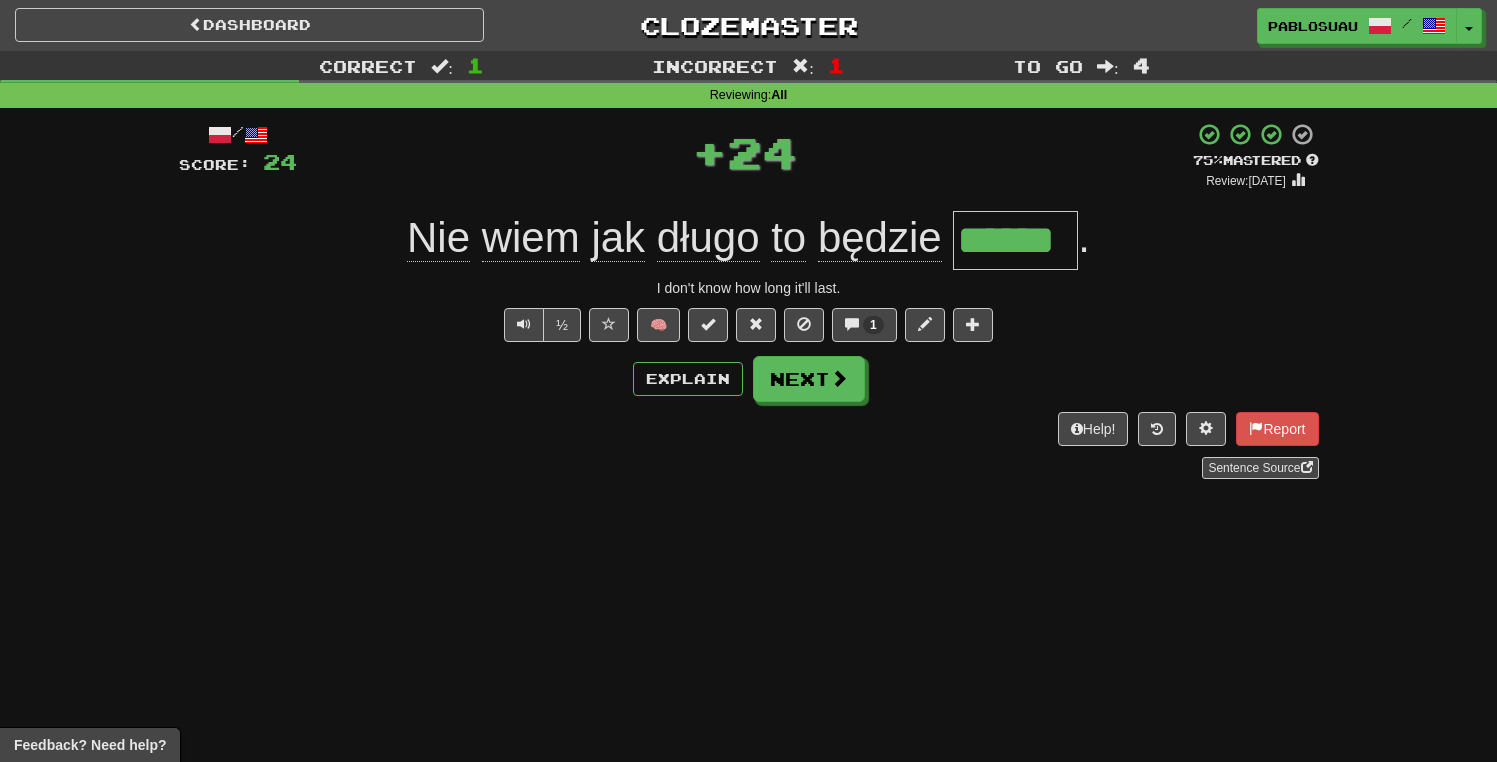 type on "*" 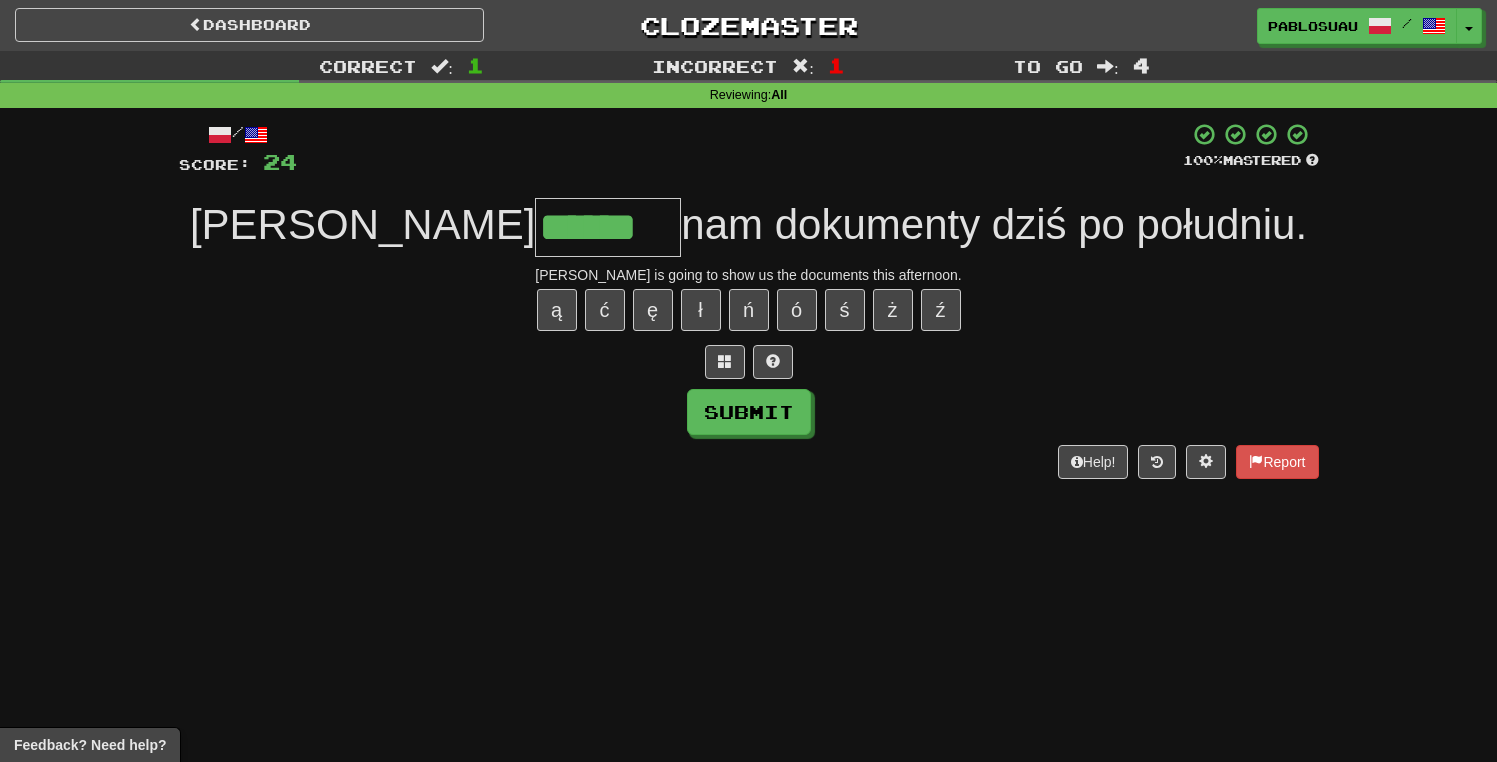 type on "******" 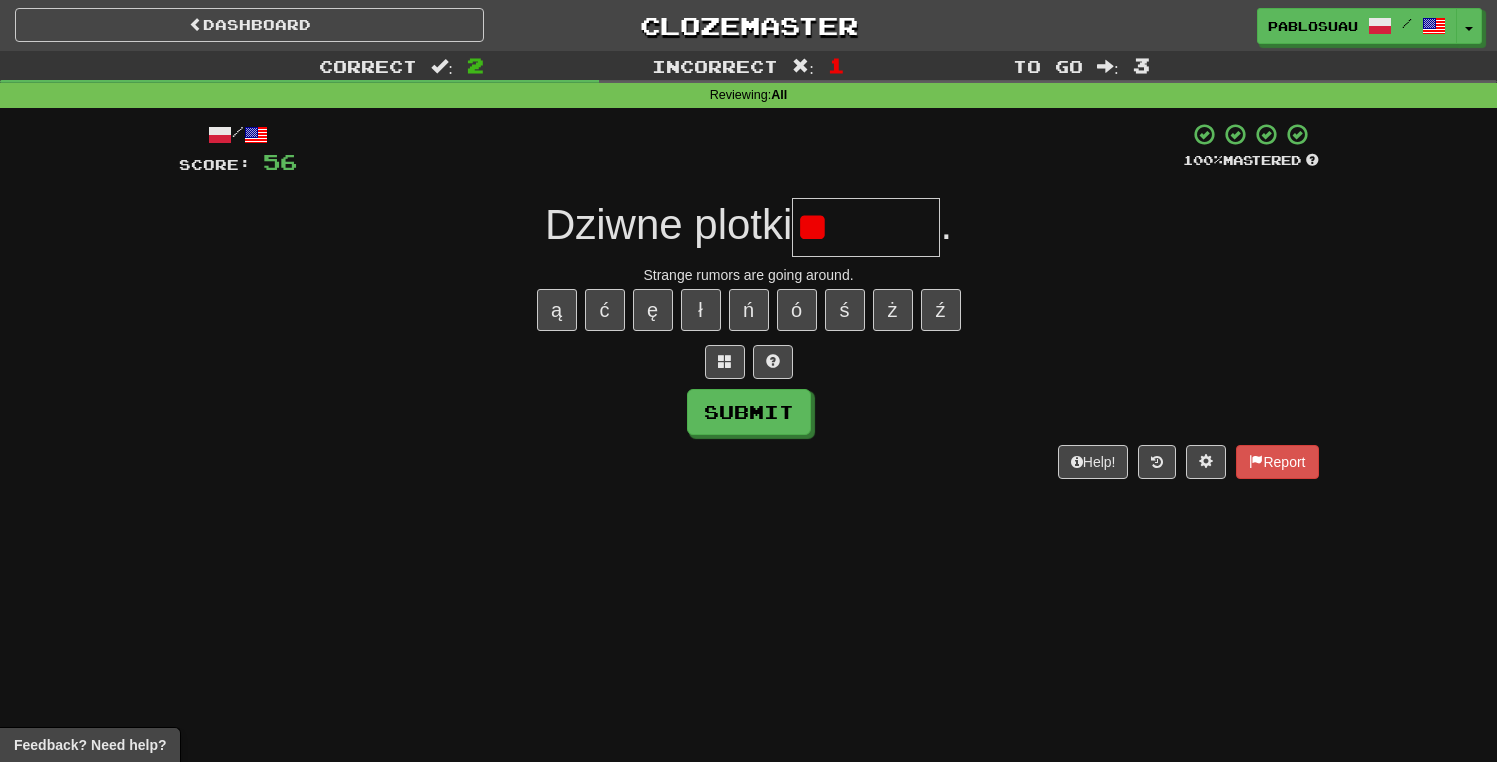 type on "*" 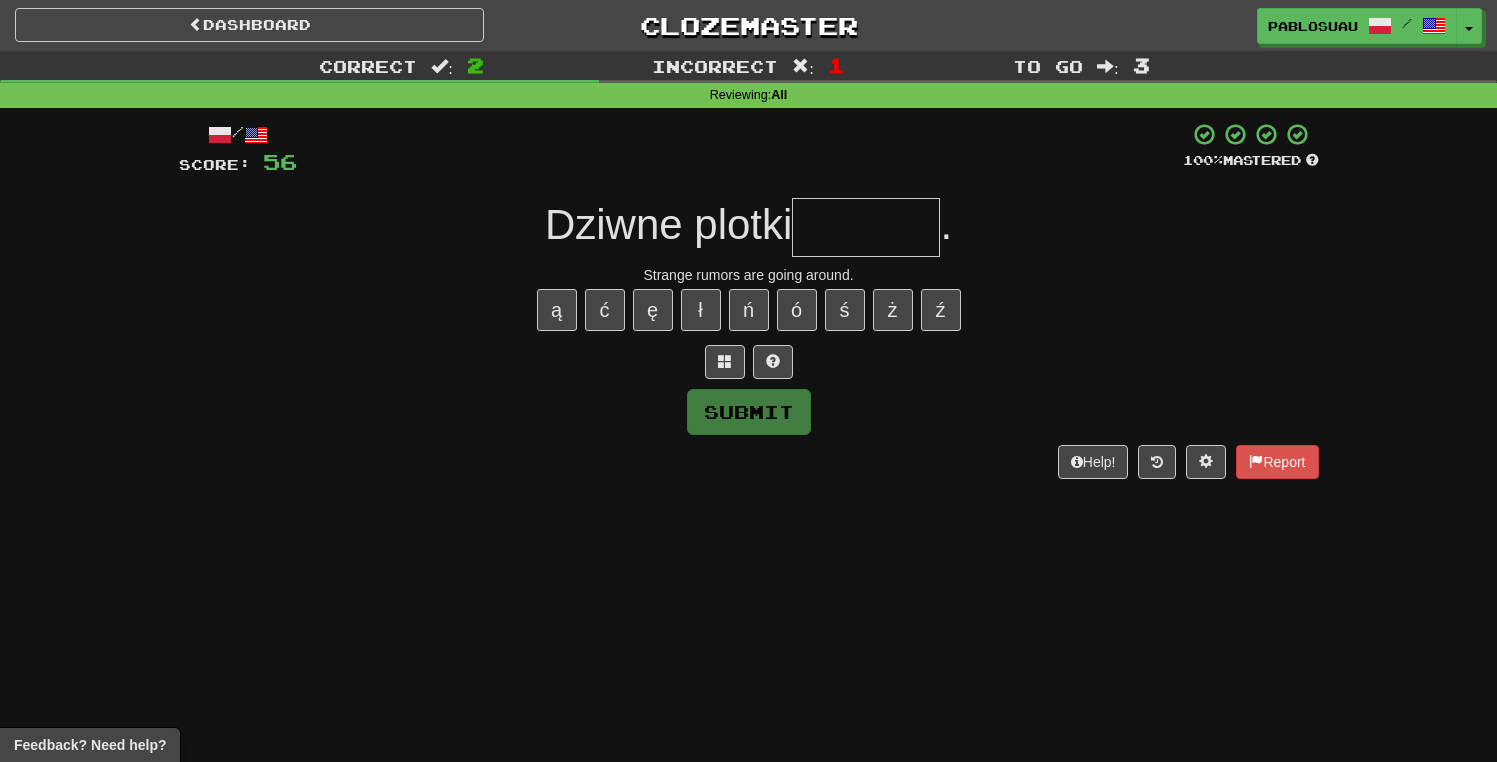 type on "*" 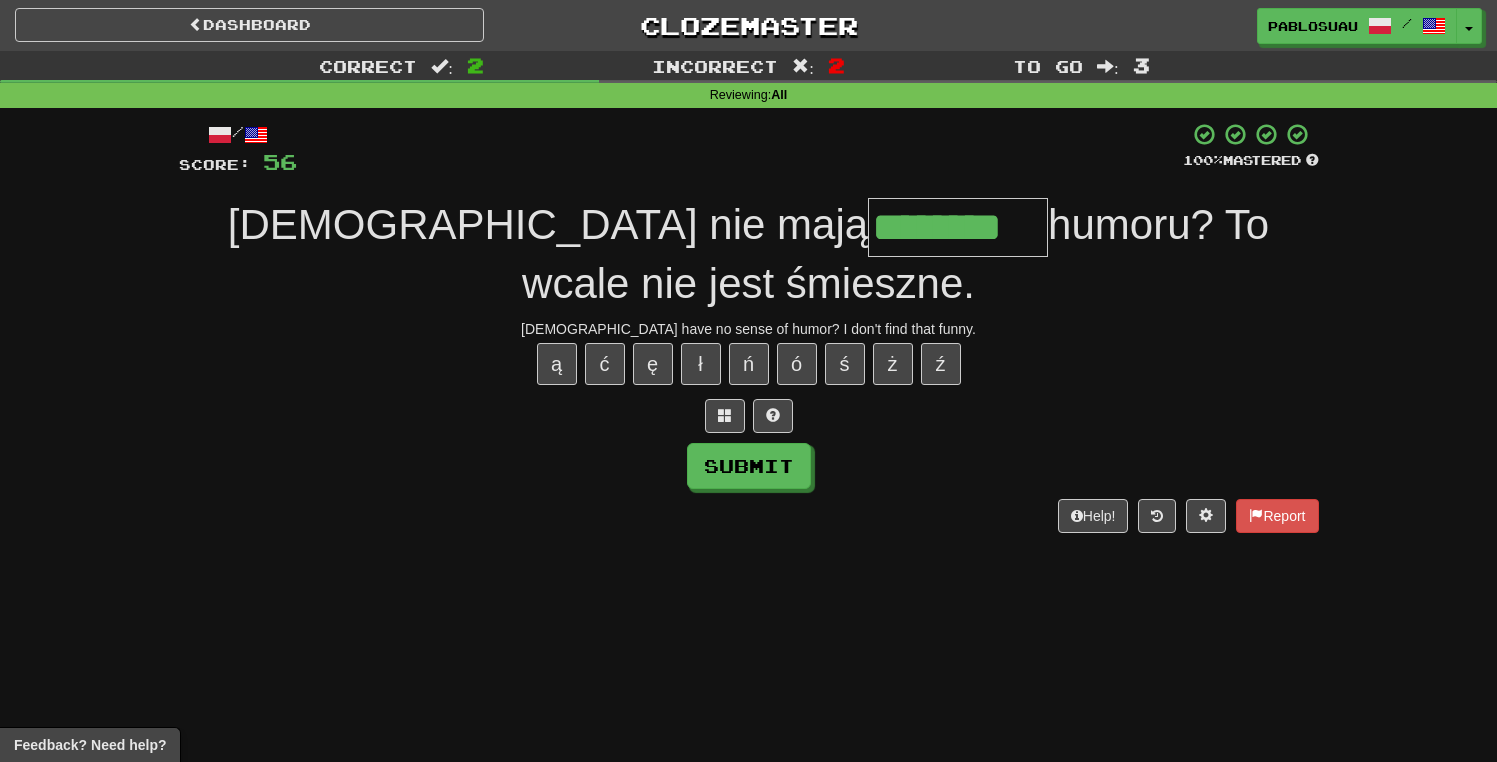 type on "********" 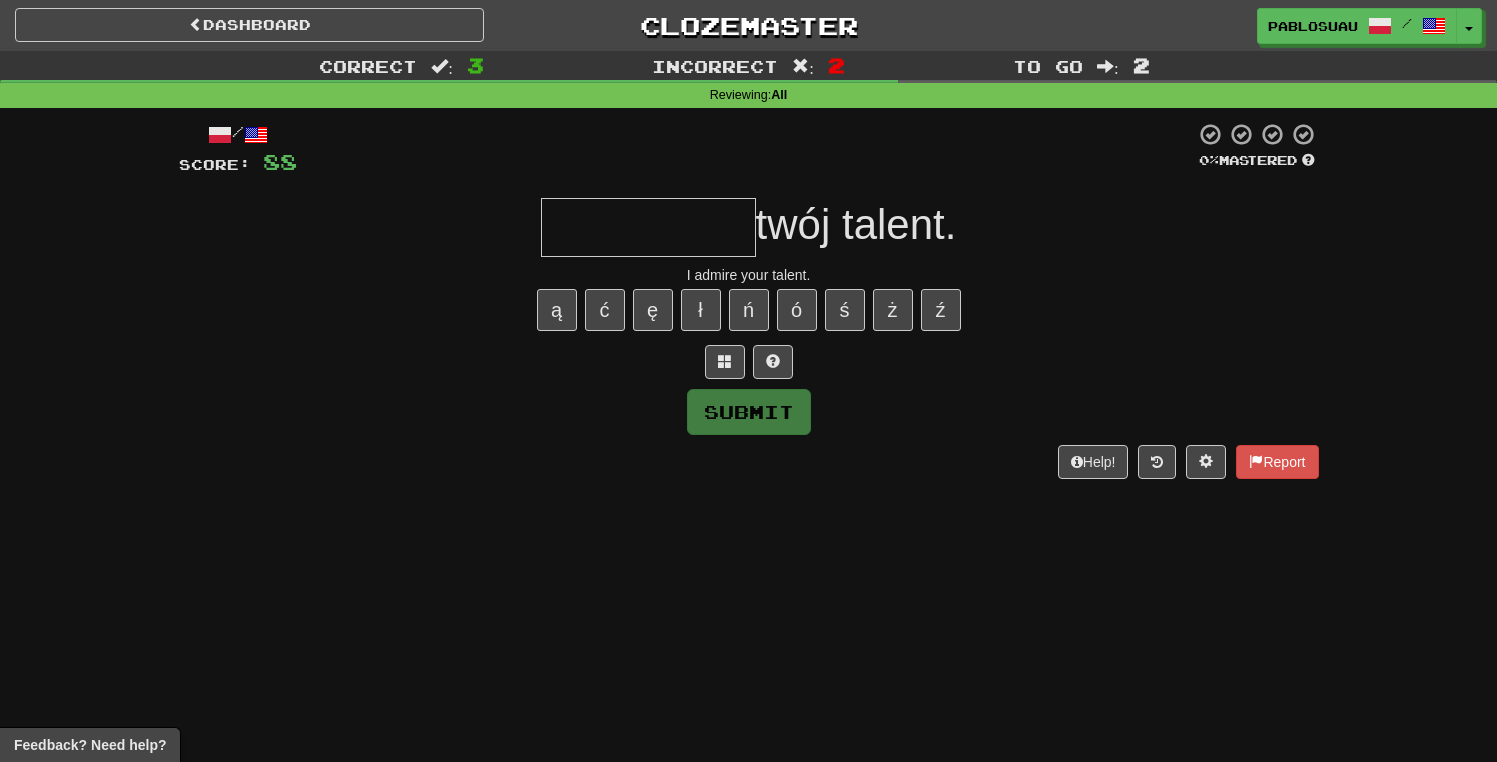 type on "*********" 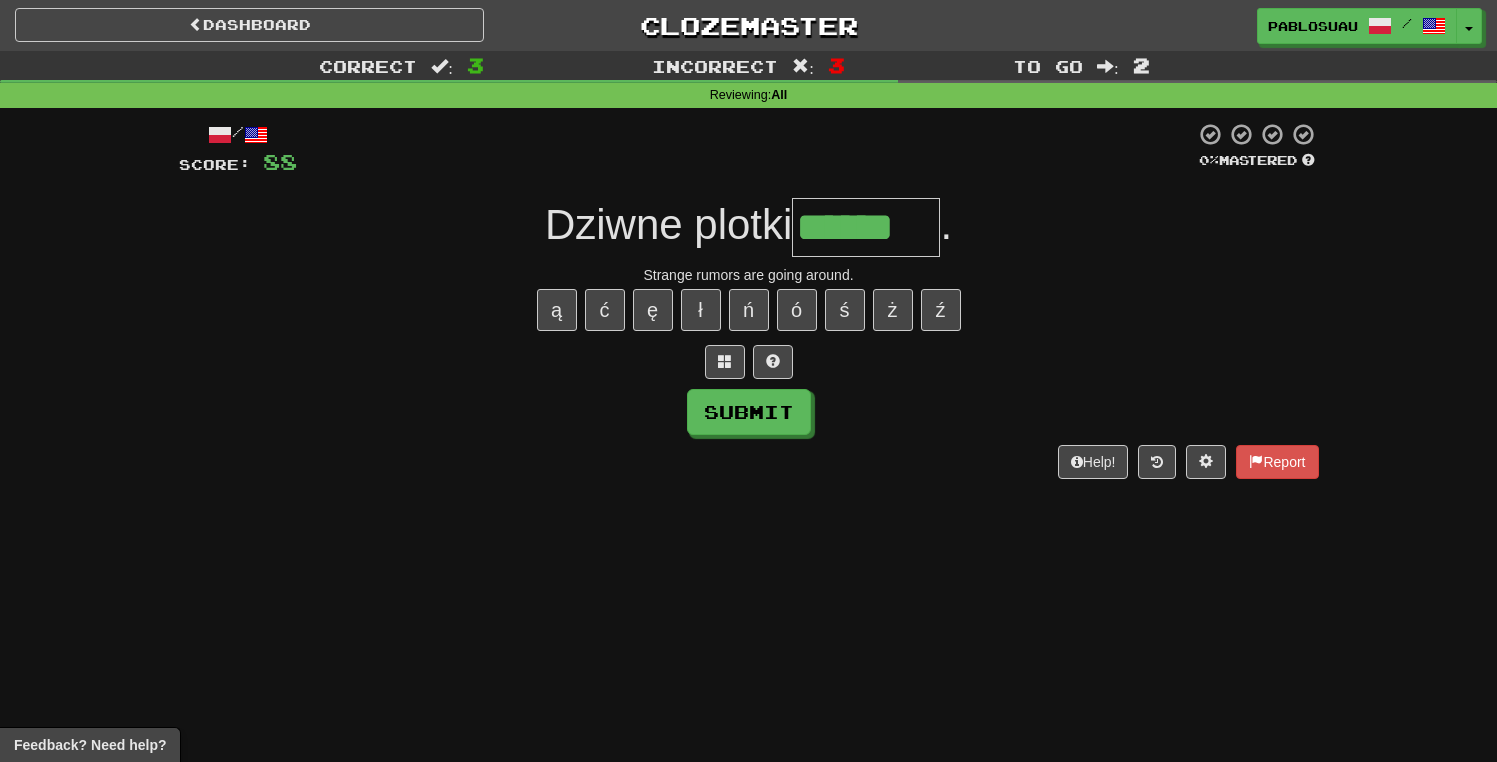 type on "******" 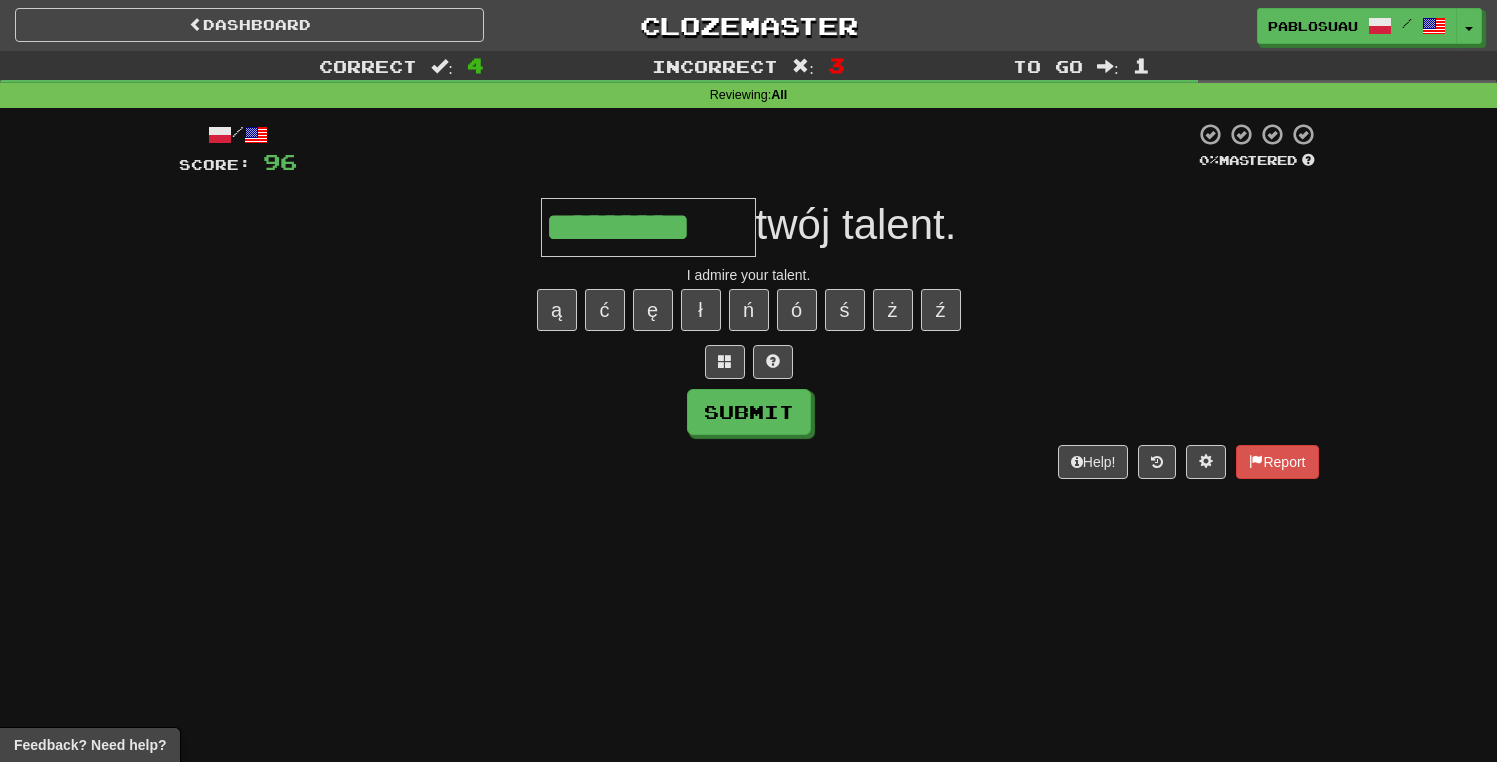 type on "*********" 